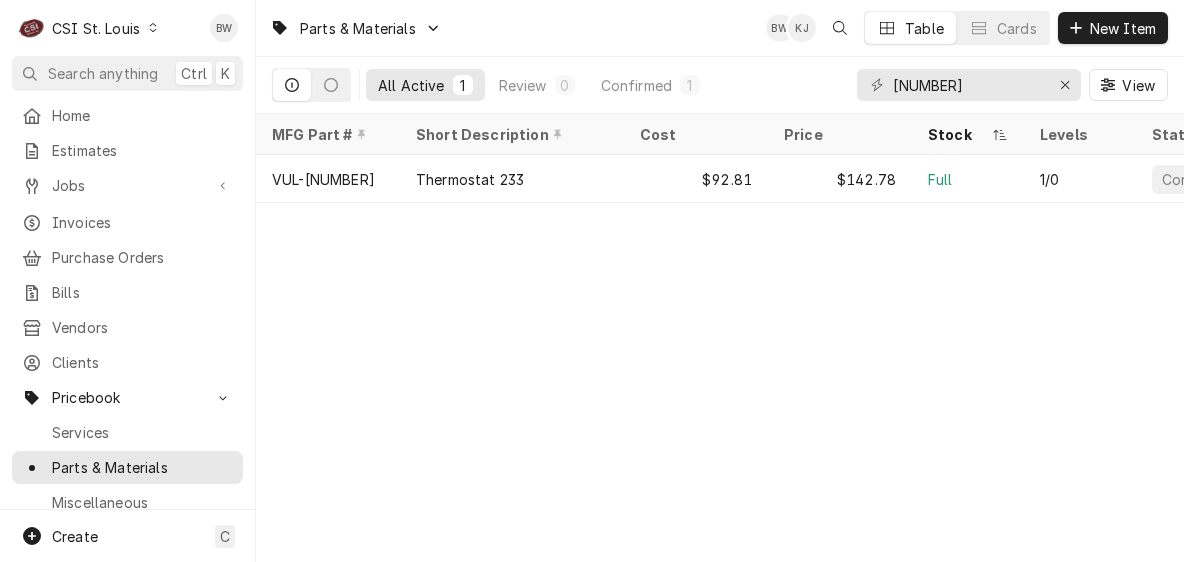 scroll, scrollTop: 0, scrollLeft: 0, axis: both 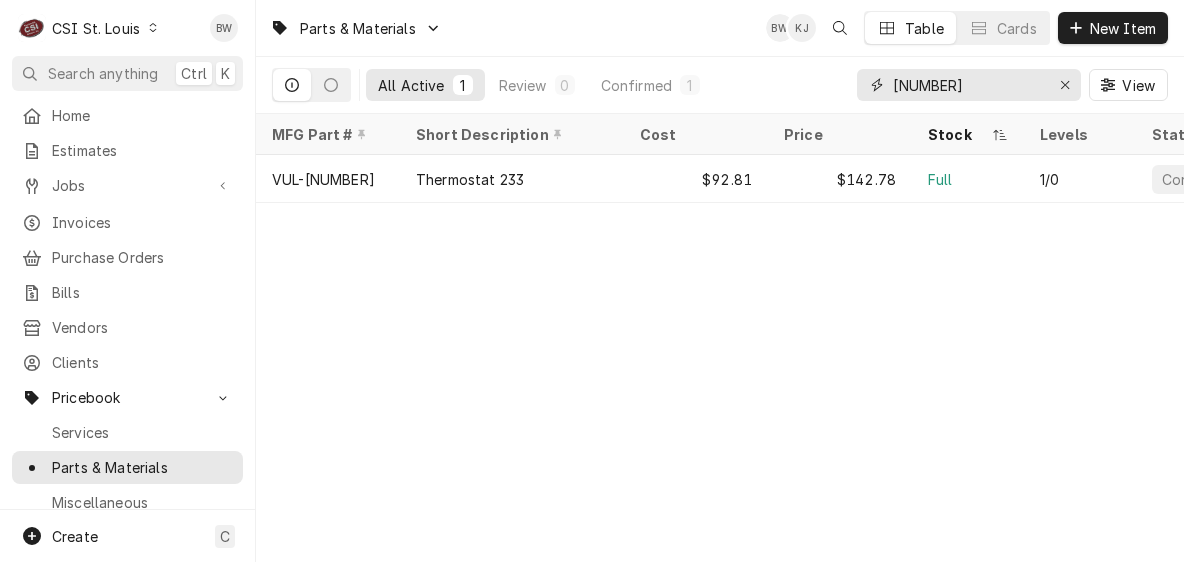 drag, startPoint x: 1008, startPoint y: 85, endPoint x: 870, endPoint y: 79, distance: 138.13037 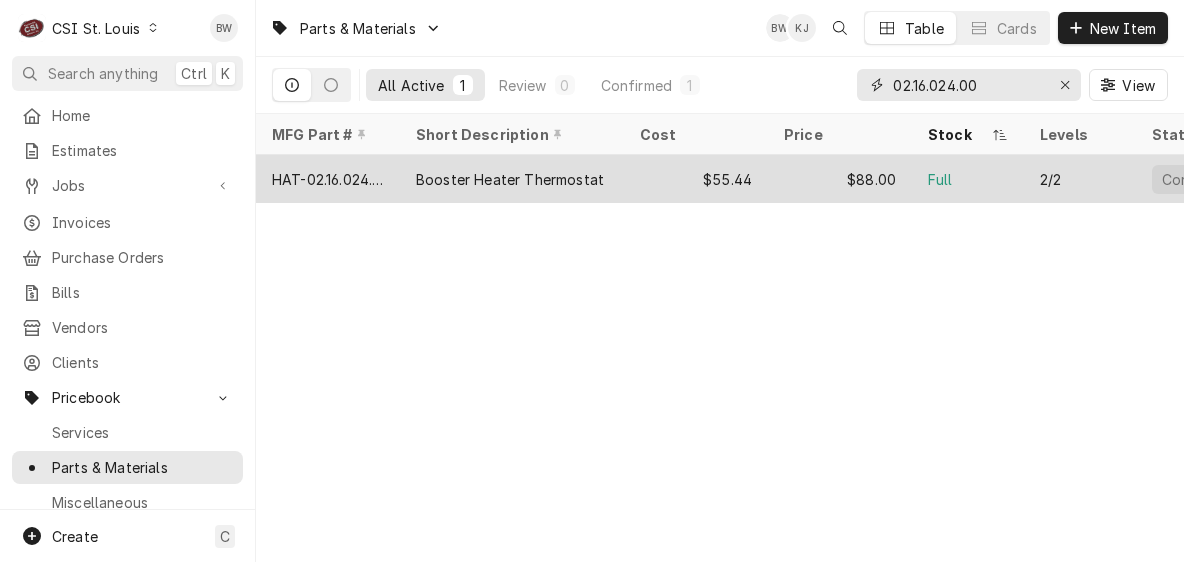 type on "02.16.024.00" 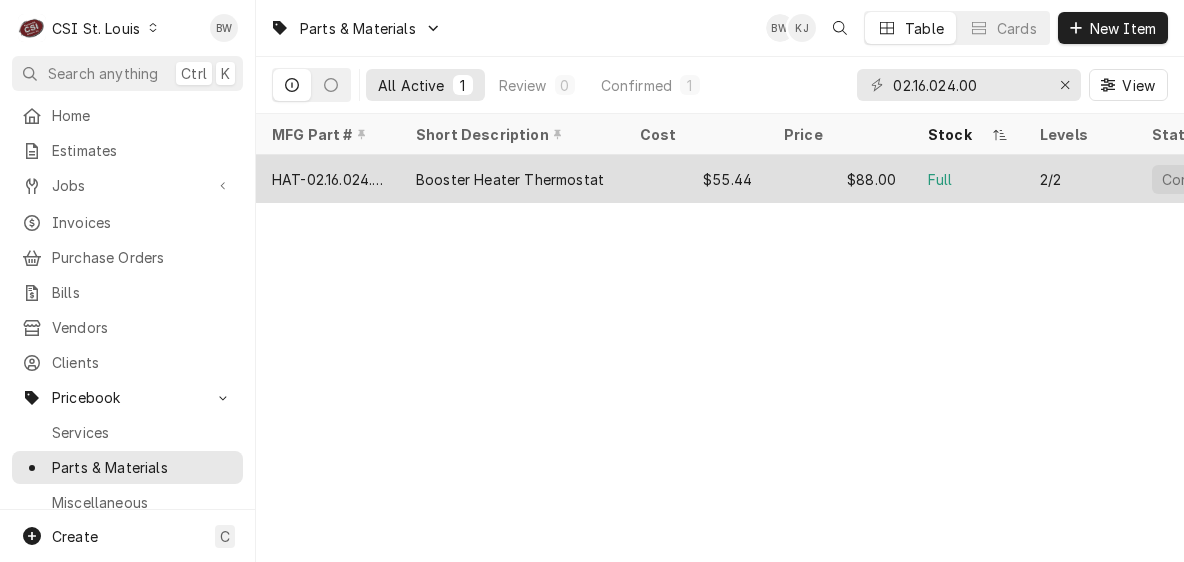 click on "HAT-02.16.024.00" at bounding box center [328, 179] 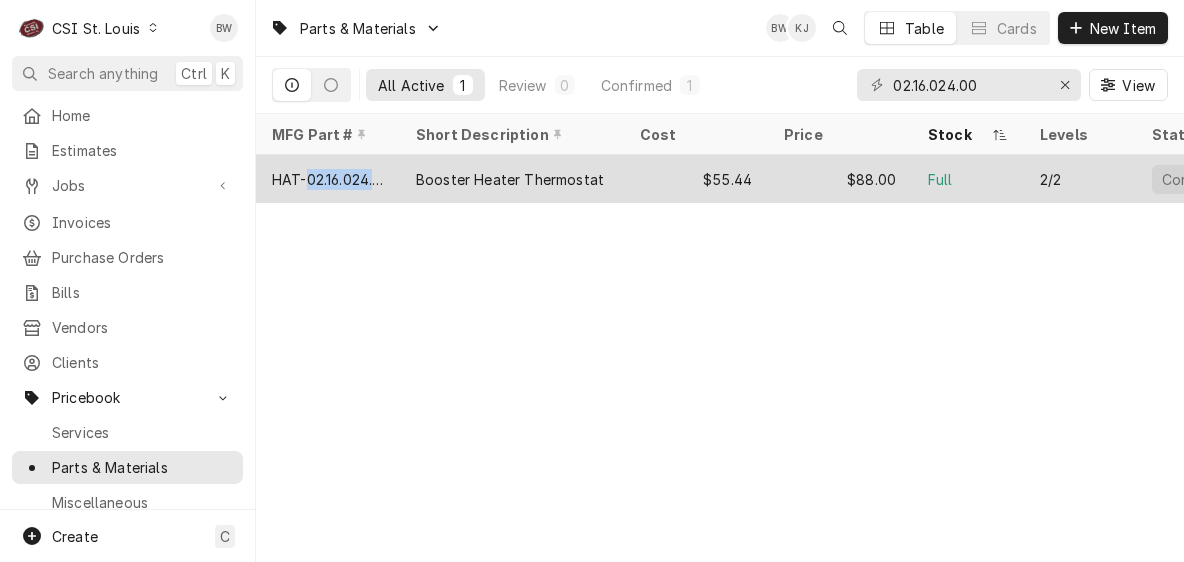 click on "HAT-02.16.024.00" at bounding box center [328, 179] 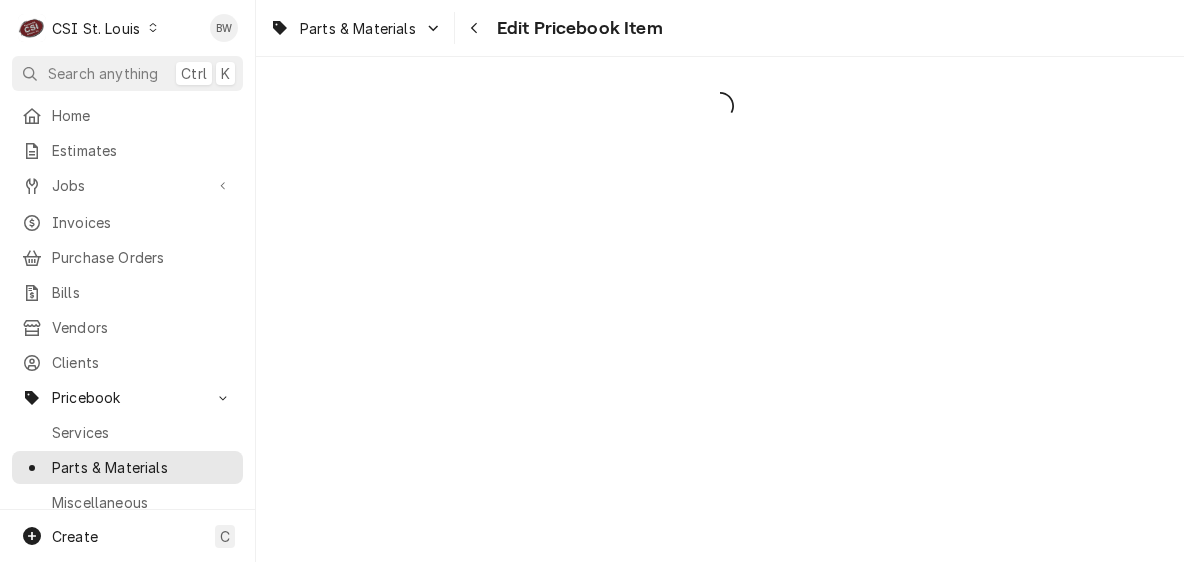 scroll, scrollTop: 0, scrollLeft: 0, axis: both 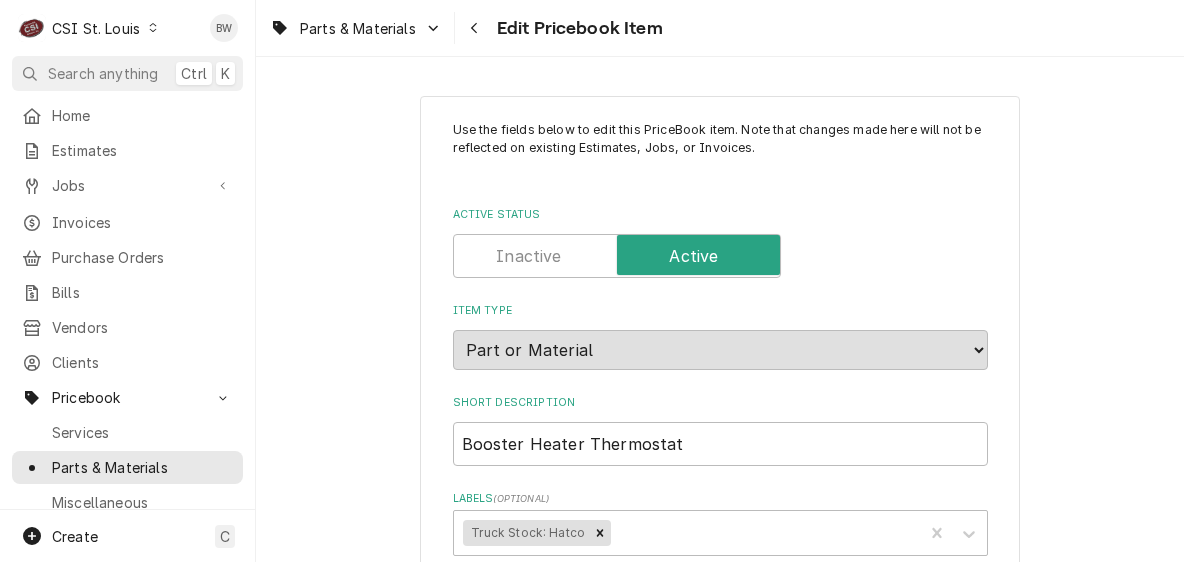 type on "x" 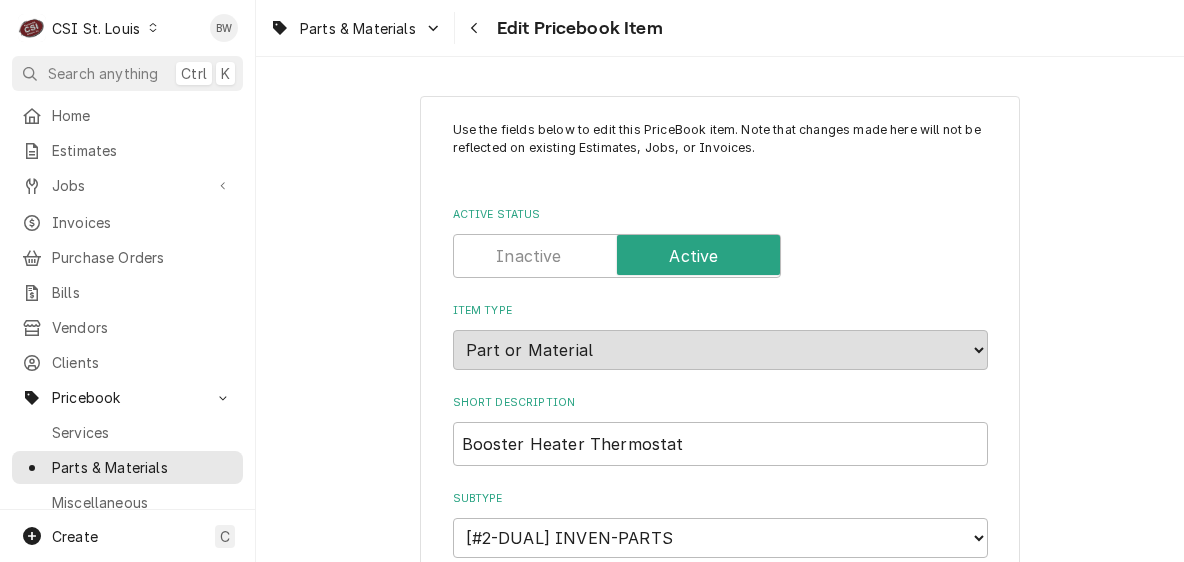 click on "Parts & Materials   Edit Pricebook Item" at bounding box center [720, 28] 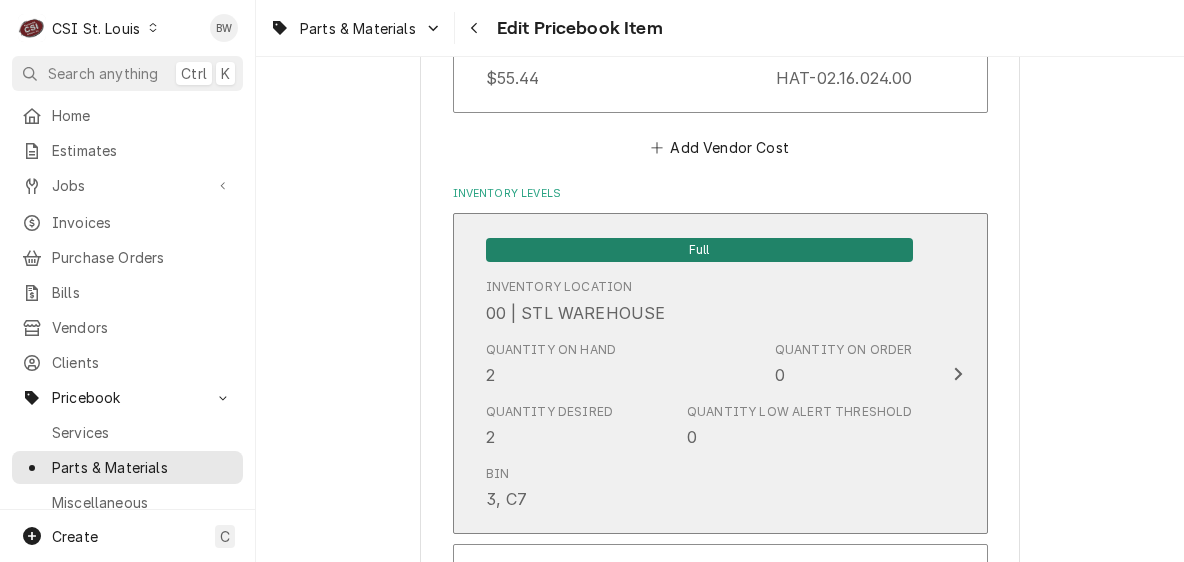 click on "Quantity on Hand 2" at bounding box center (551, 364) 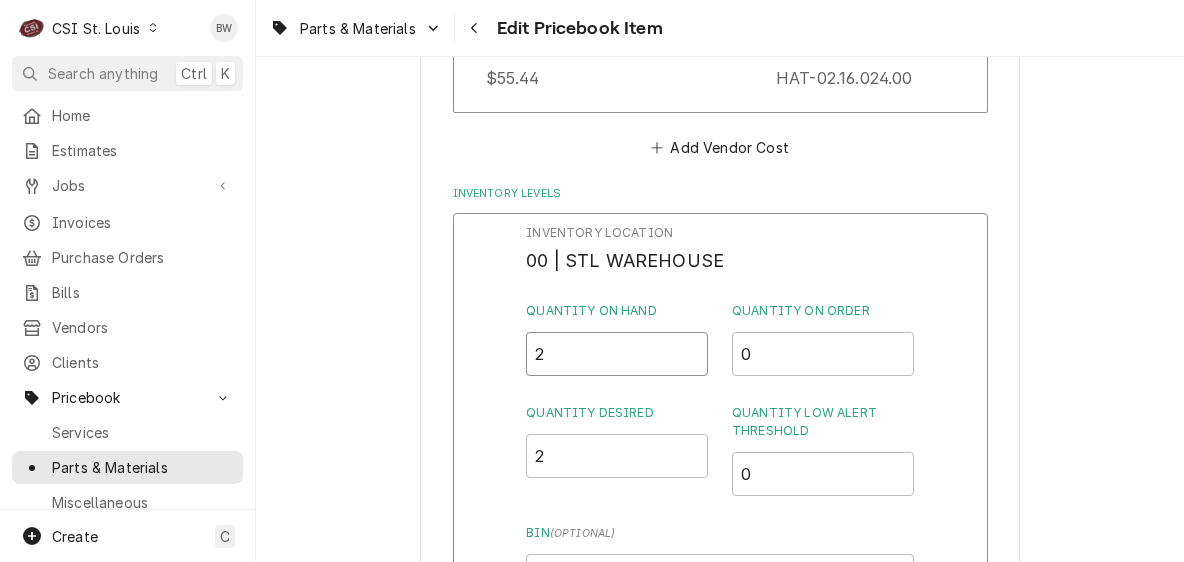 drag, startPoint x: 572, startPoint y: 352, endPoint x: 517, endPoint y: 352, distance: 55 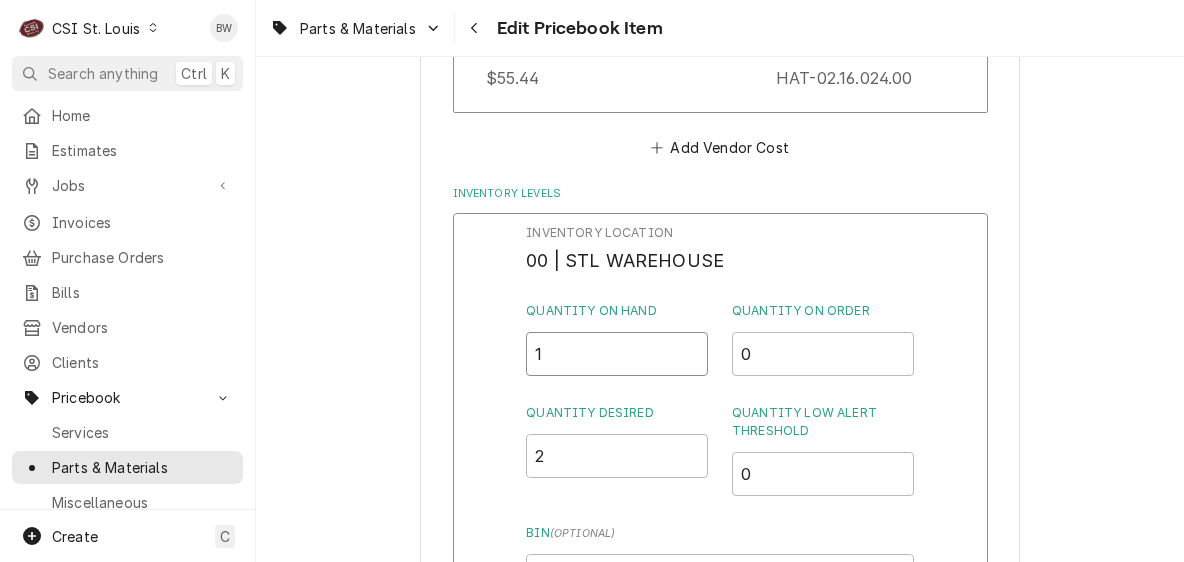 type on "1" 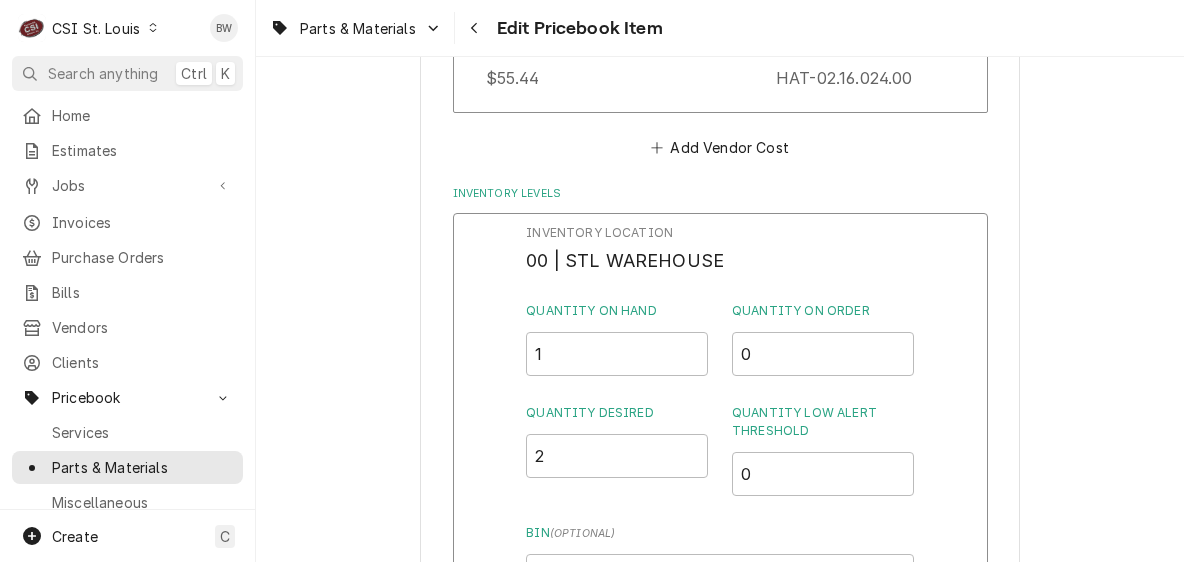 click on "Inventory Location 00 | STL WAREHOUSE Quantity on Hand 1 Quantity on Order 0 Quantity Desired 2 Quantity Low Alert Threshold 0 Bin  ( optional ) 3, C7 Save Cancel Edits" at bounding box center [720, 473] 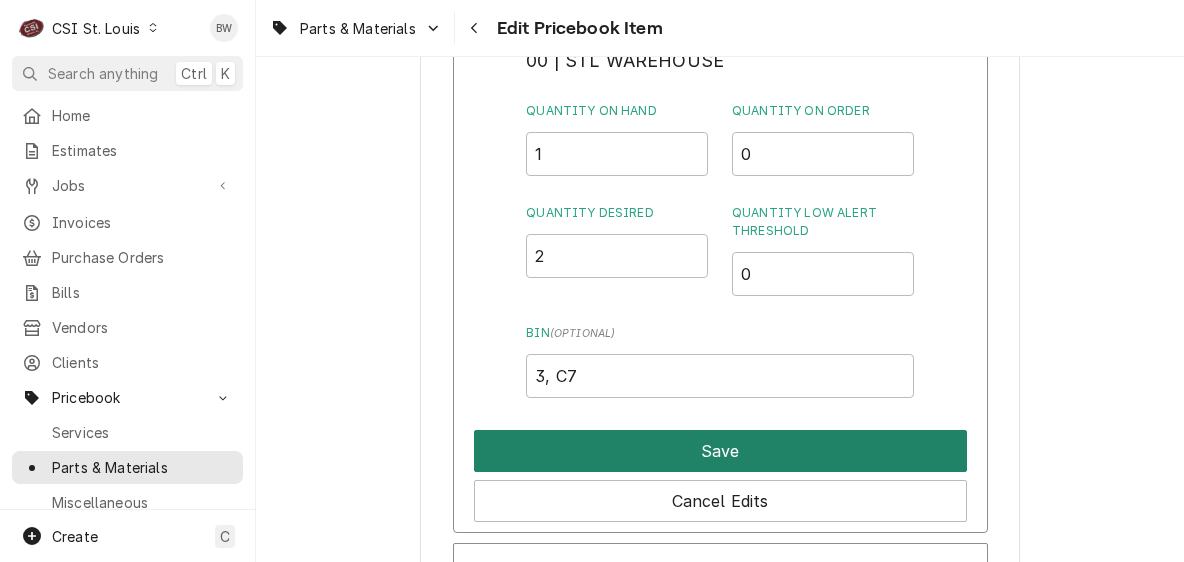 click on "Save" at bounding box center (720, 451) 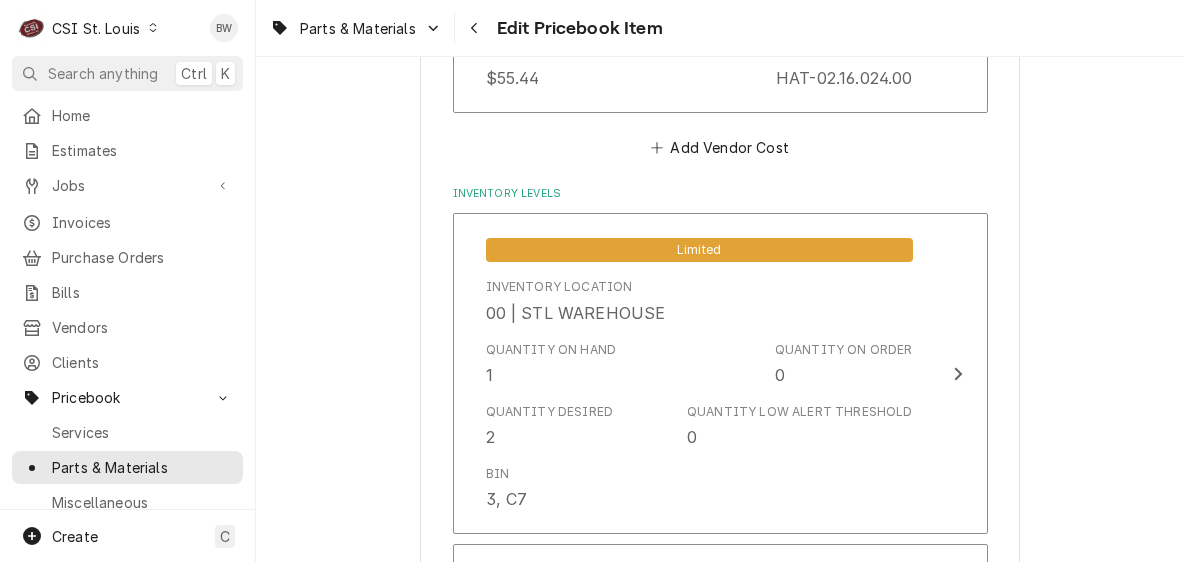 scroll, scrollTop: 7960, scrollLeft: 0, axis: vertical 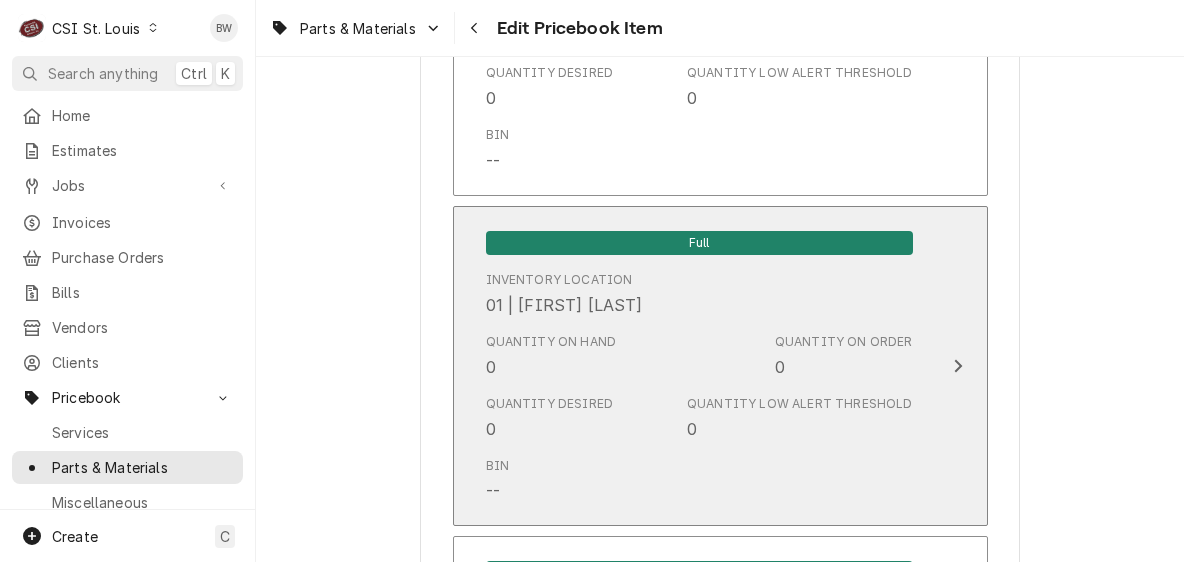 click on "Quantity on Hand 0" at bounding box center [551, 356] 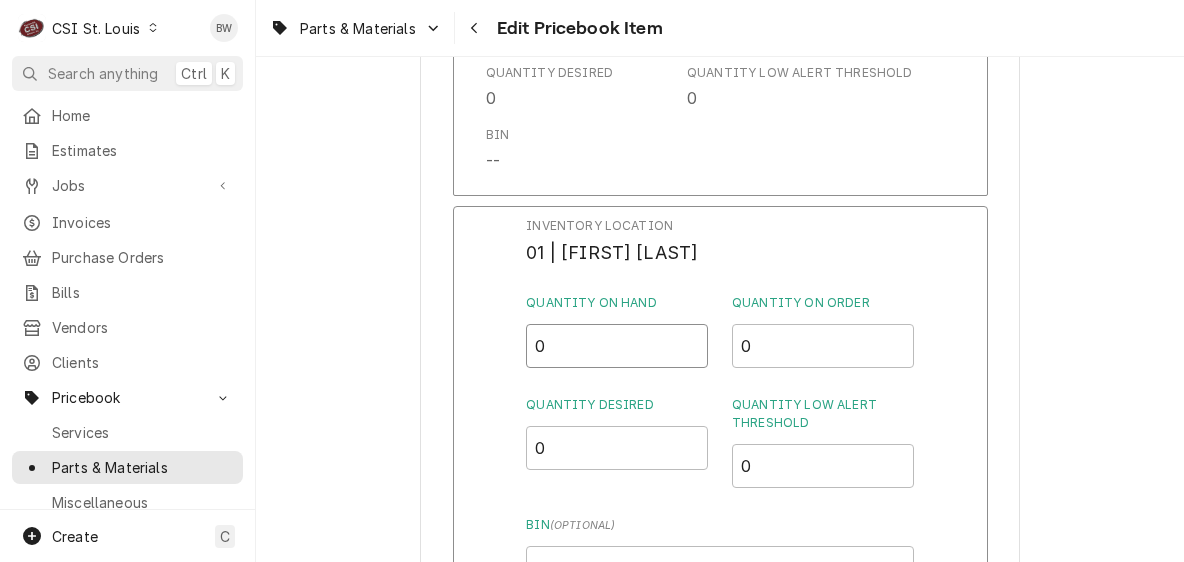 drag, startPoint x: 544, startPoint y: 361, endPoint x: 530, endPoint y: 358, distance: 14.3178215 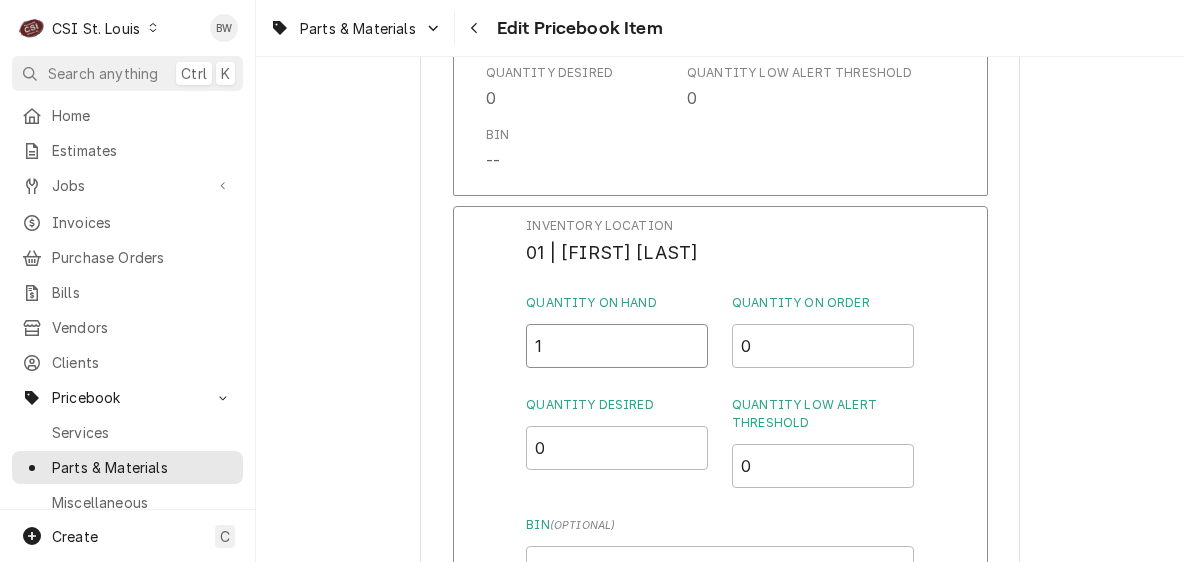 type on "1" 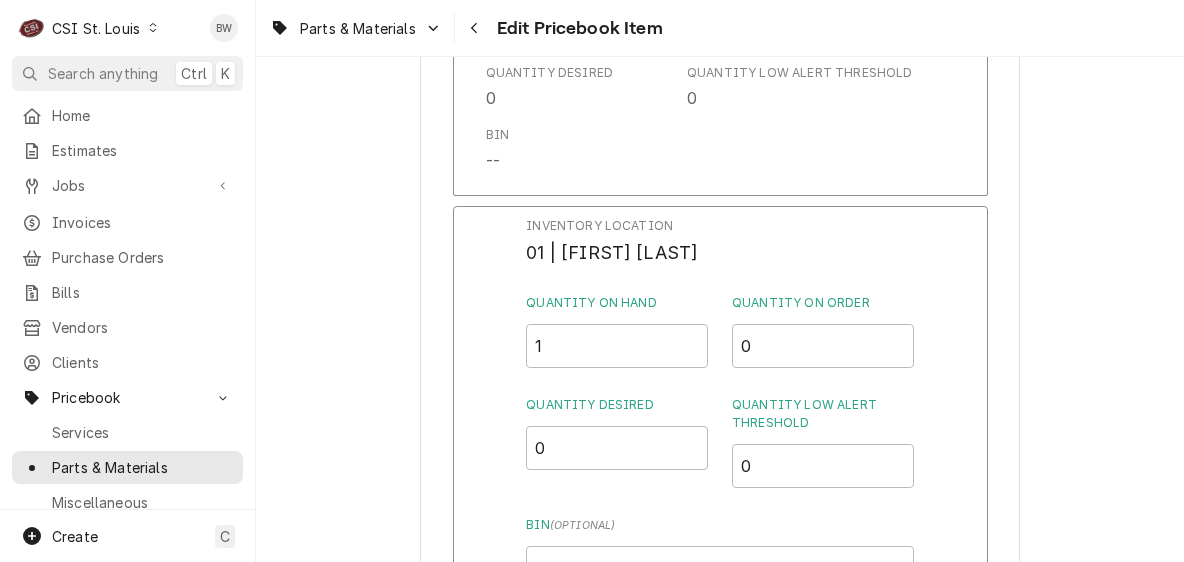 click on "Inventory Location 01 | TOM LEMBKE Quantity on Hand 1 Quantity on Order 0 Quantity Desired 0 Quantity Low Alert Threshold 0 Bin  ( optional ) Save Cancel Edits" at bounding box center (720, 466) 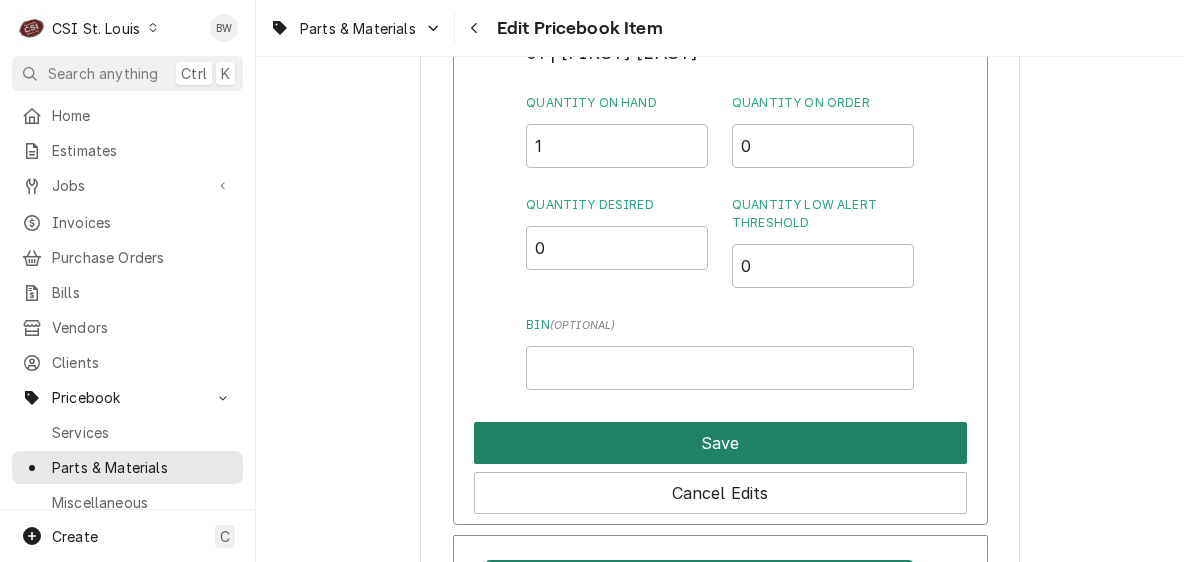 click on "Save" at bounding box center (720, 443) 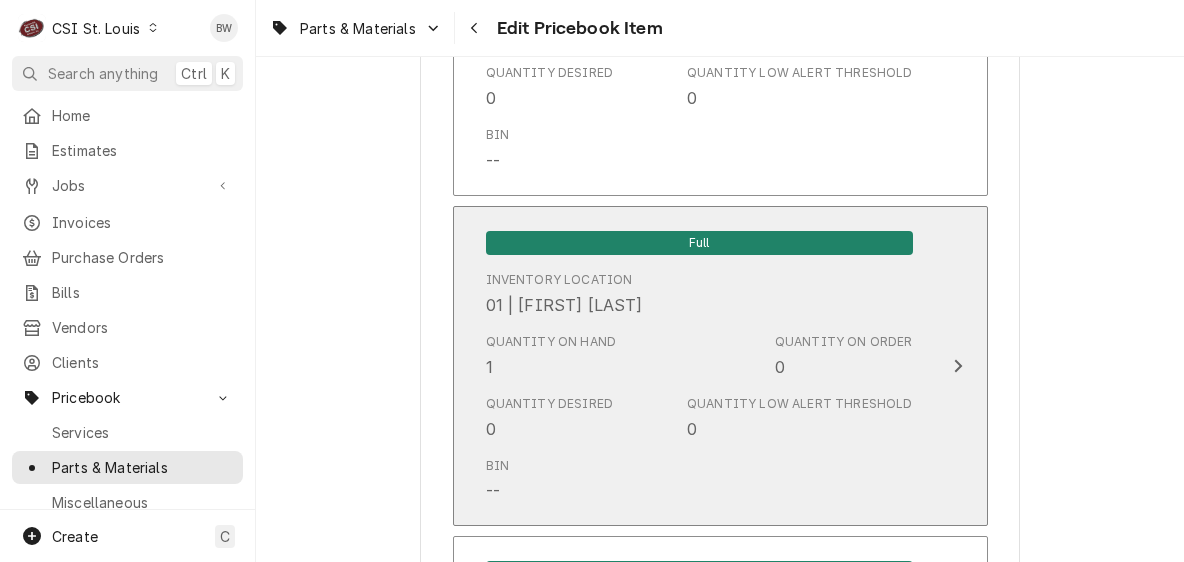 scroll, scrollTop: 17308, scrollLeft: 0, axis: vertical 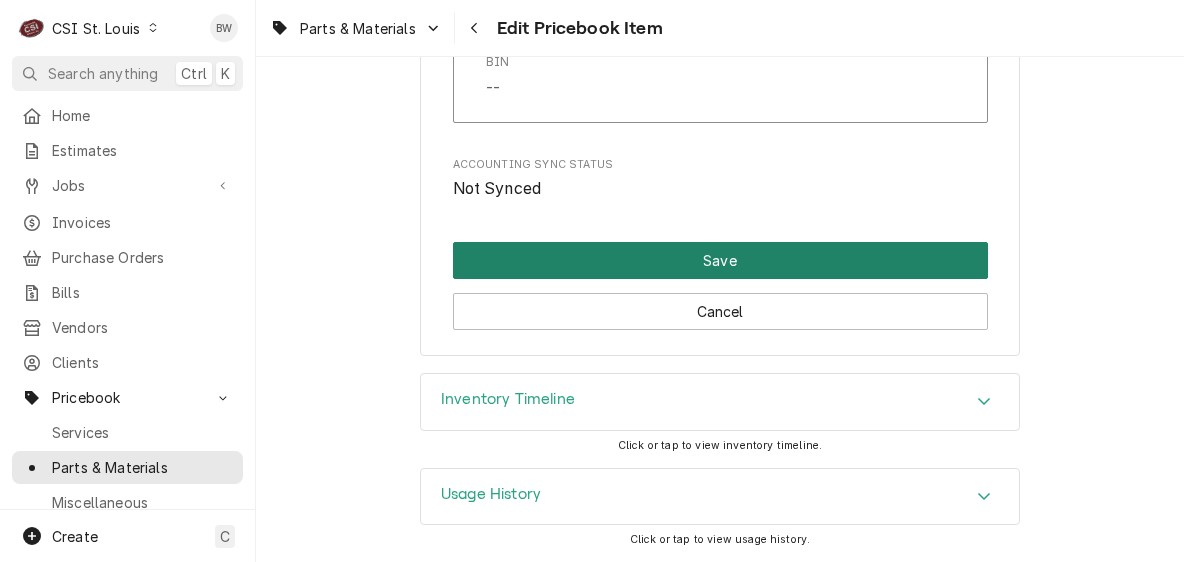 click on "Save" at bounding box center [720, 260] 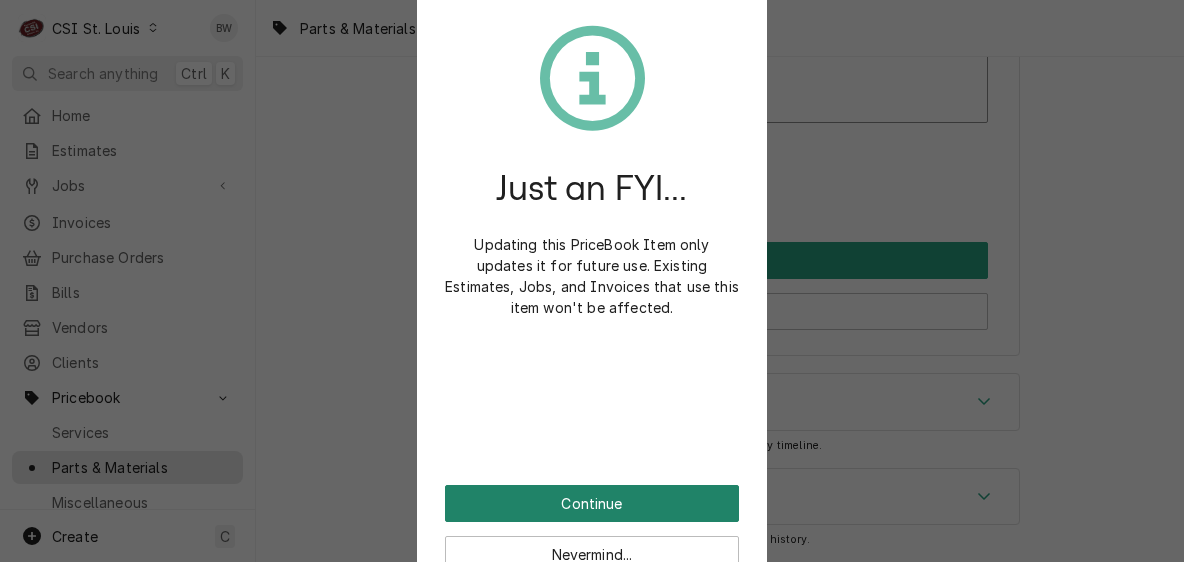 click on "Continue" at bounding box center [592, 503] 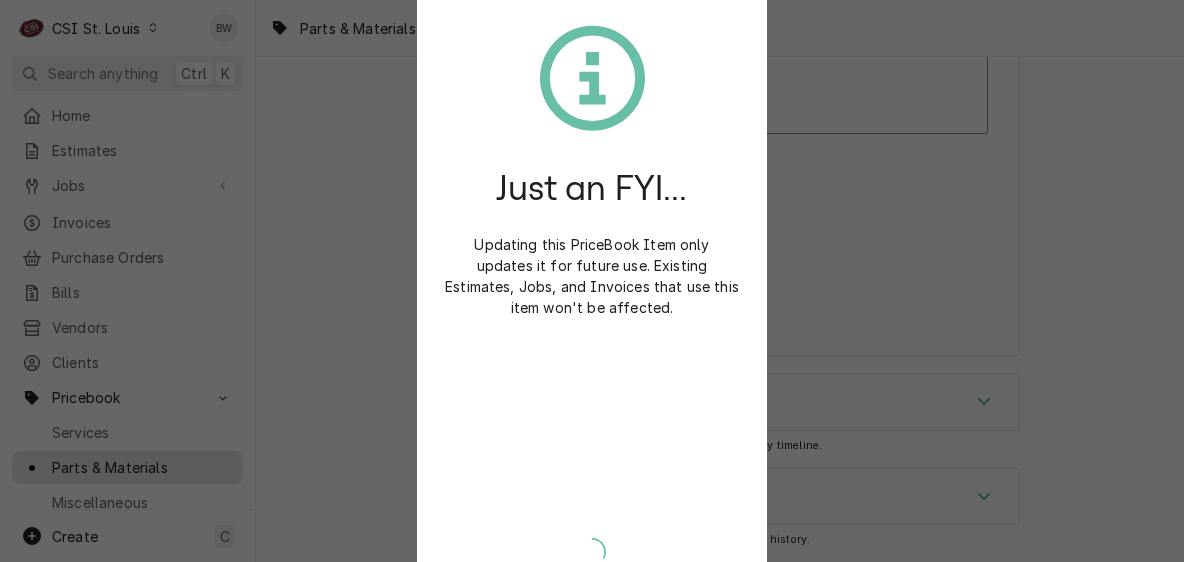 scroll, scrollTop: 17297, scrollLeft: 0, axis: vertical 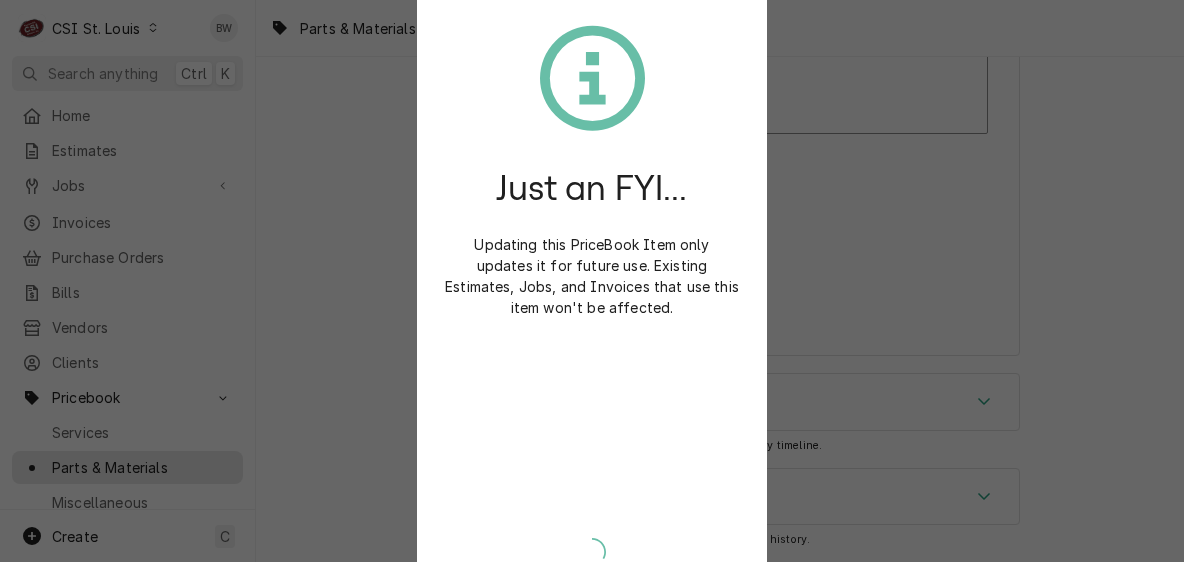 type on "x" 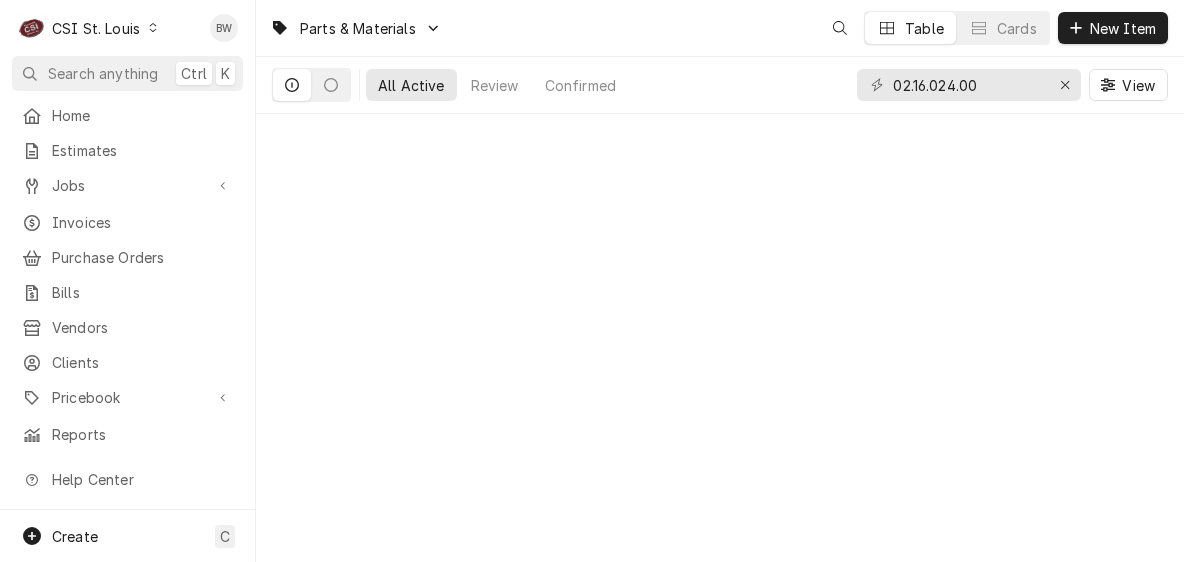 scroll, scrollTop: 0, scrollLeft: 0, axis: both 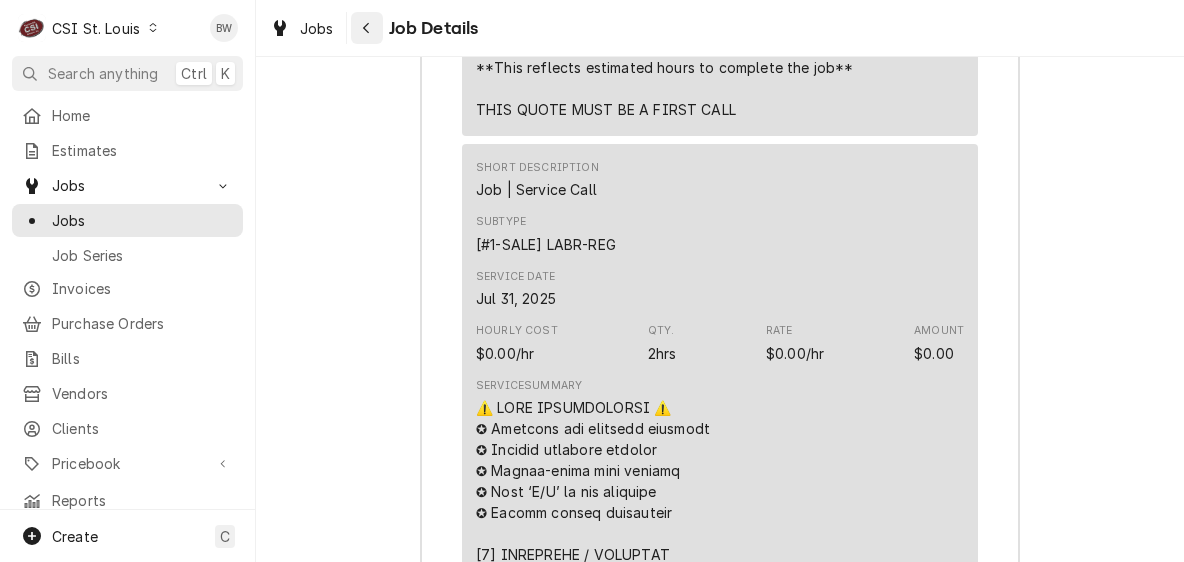 click at bounding box center (367, 28) 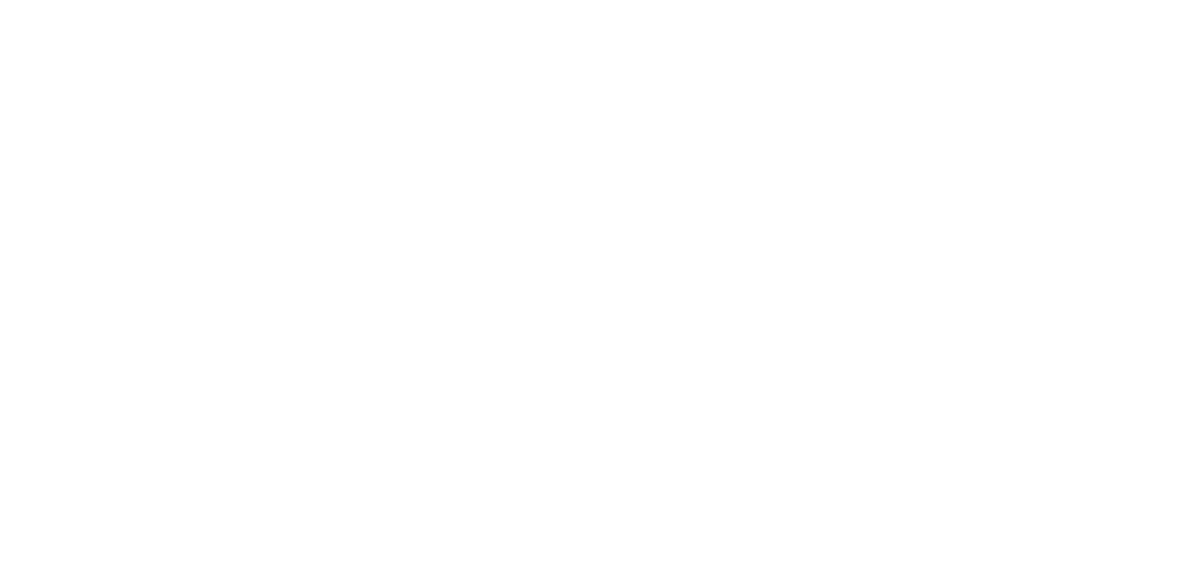 scroll, scrollTop: 0, scrollLeft: 0, axis: both 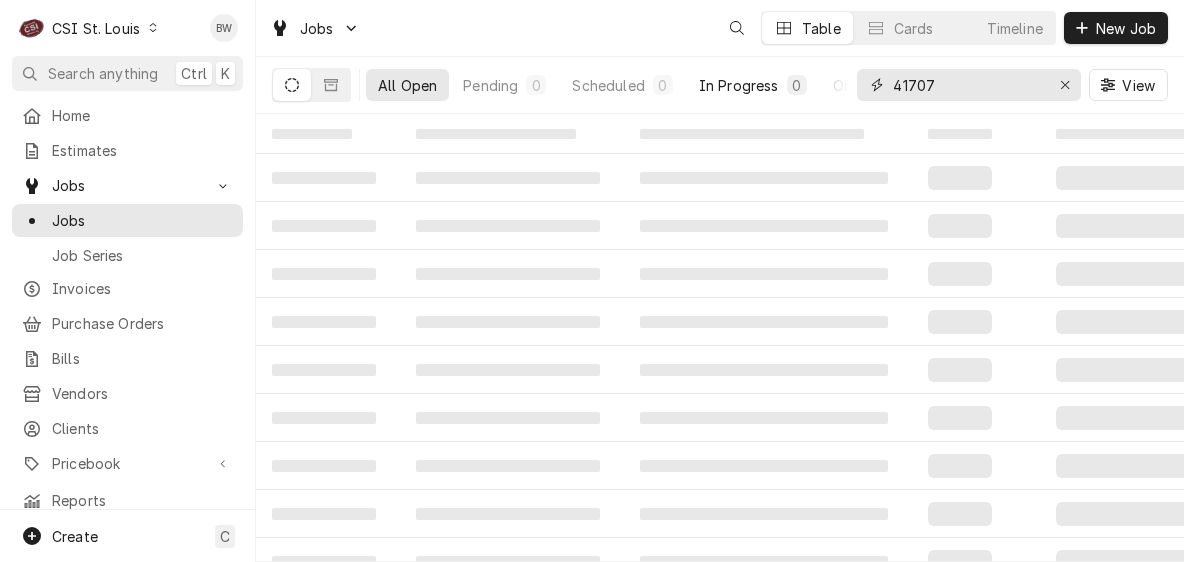 drag, startPoint x: 849, startPoint y: 83, endPoint x: 829, endPoint y: 81, distance: 20.09975 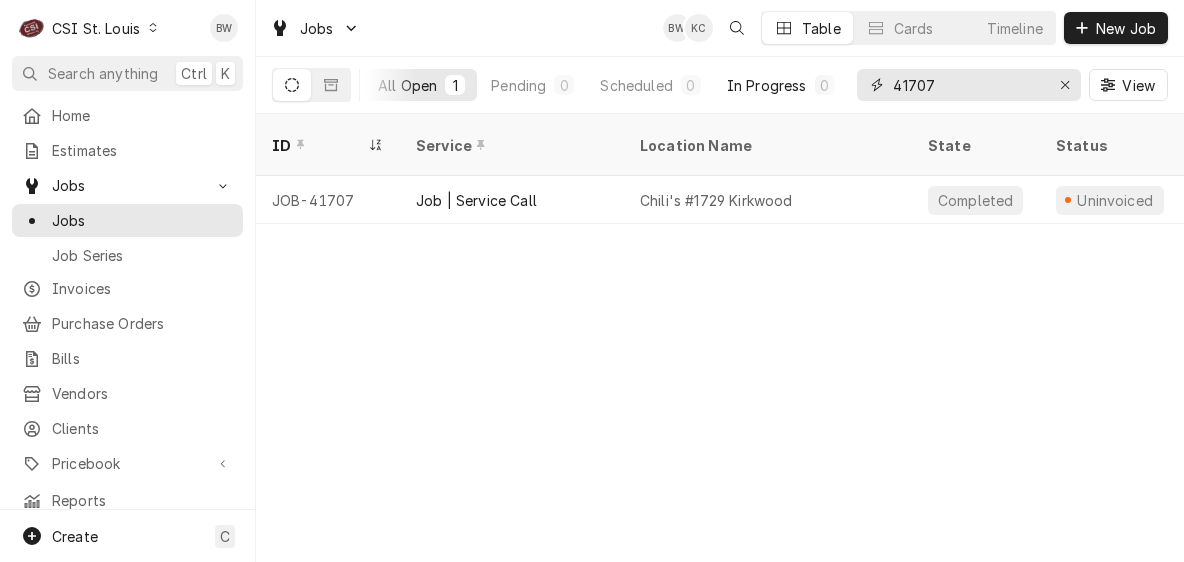 scroll, scrollTop: 0, scrollLeft: 16, axis: horizontal 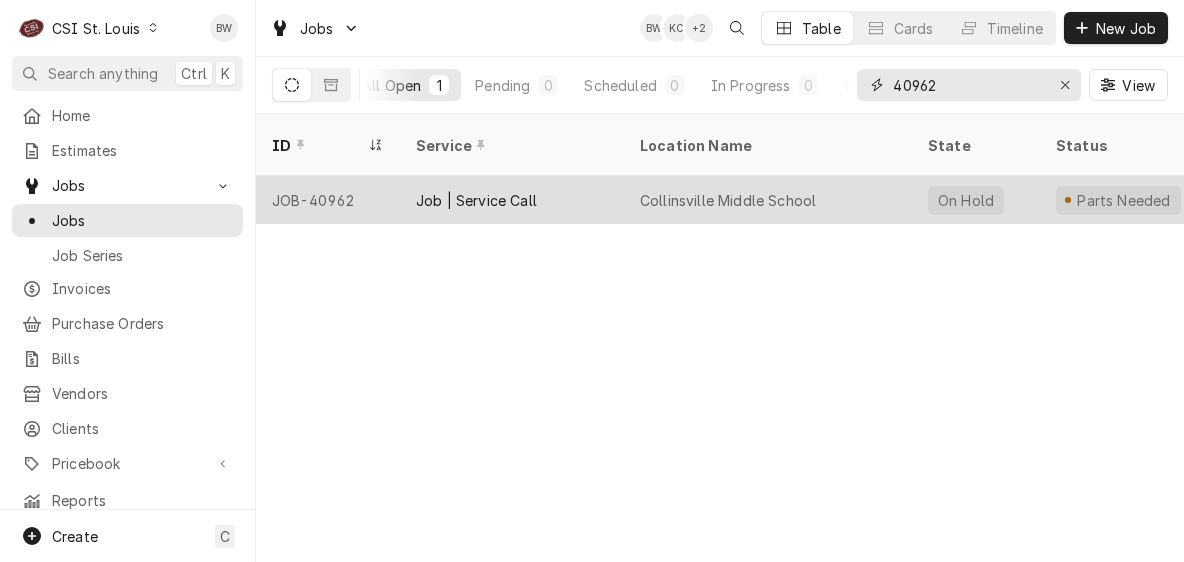 type on "40962" 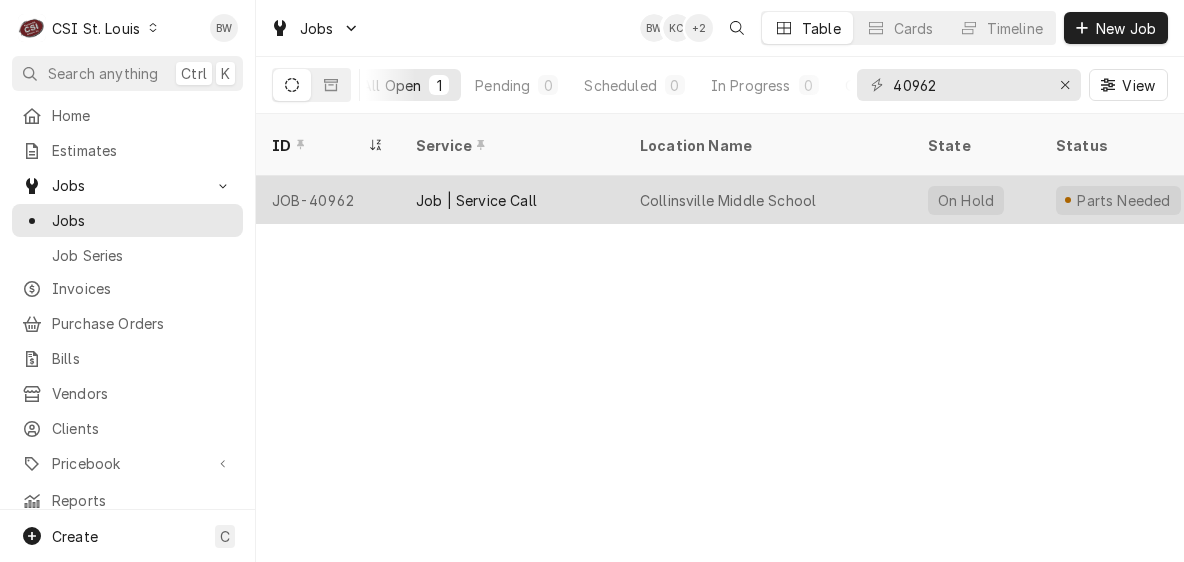 click on "JOB-40962" at bounding box center [328, 200] 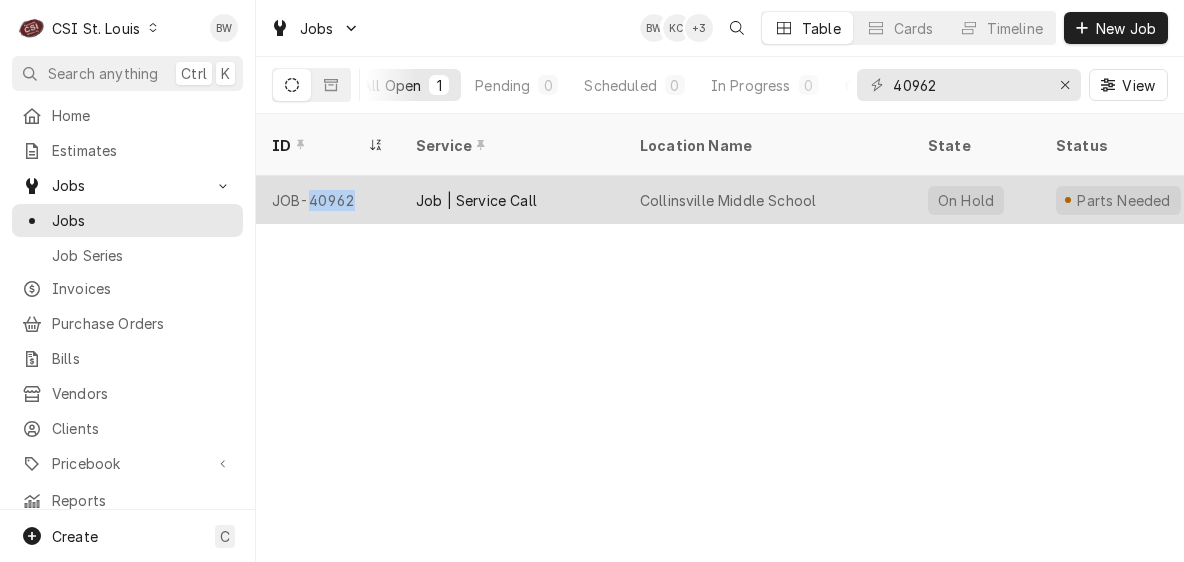 click on "JOB-40962" at bounding box center (328, 200) 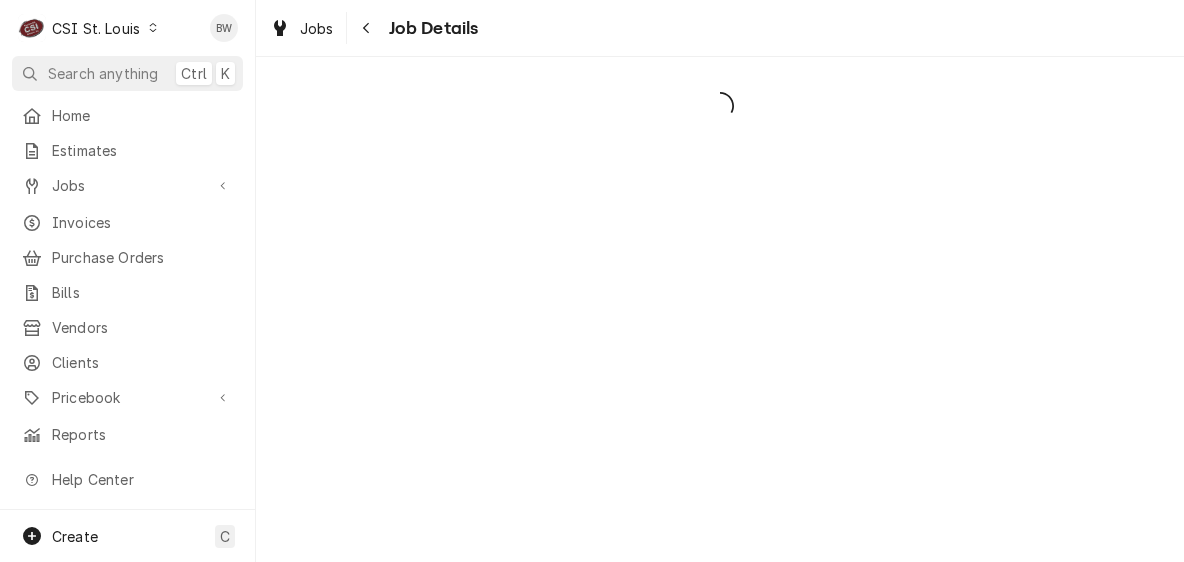 scroll, scrollTop: 0, scrollLeft: 0, axis: both 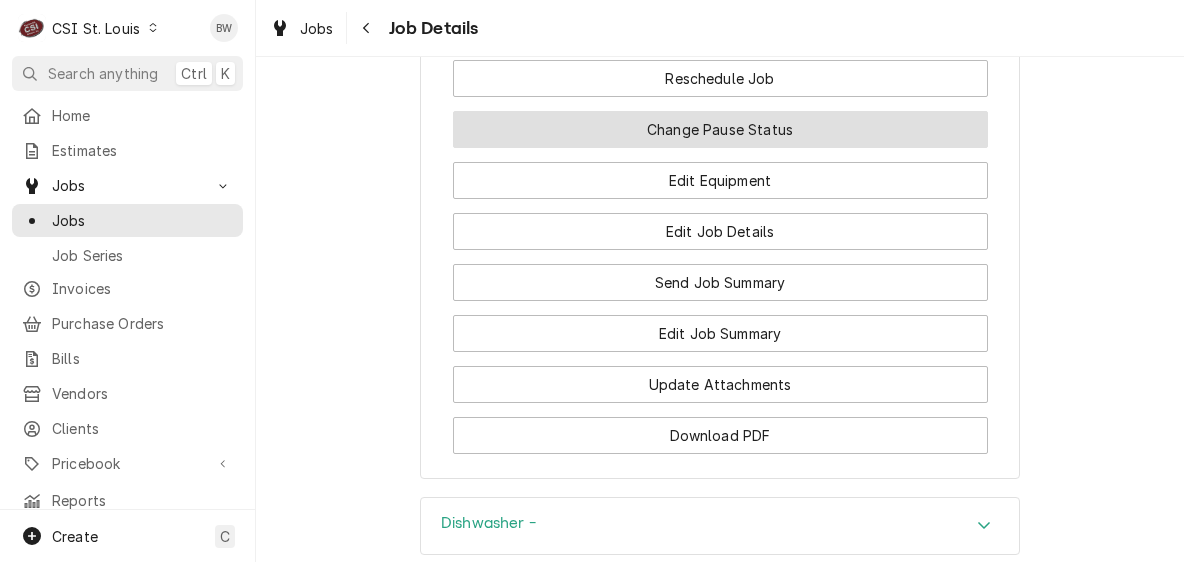 click on "Change Pause Status" at bounding box center [720, 129] 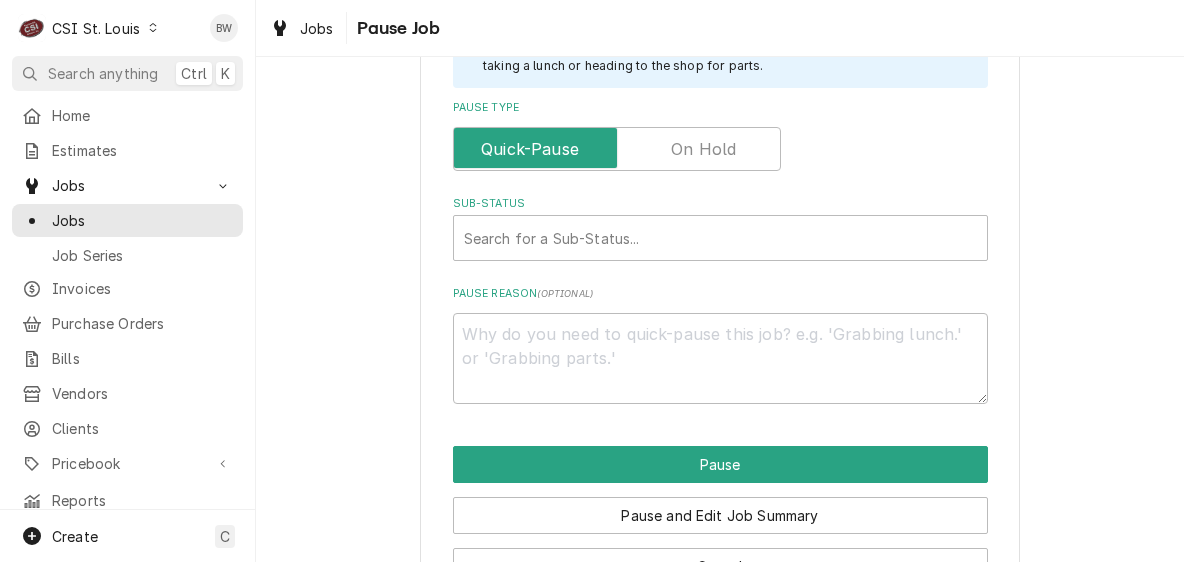 scroll, scrollTop: 500, scrollLeft: 0, axis: vertical 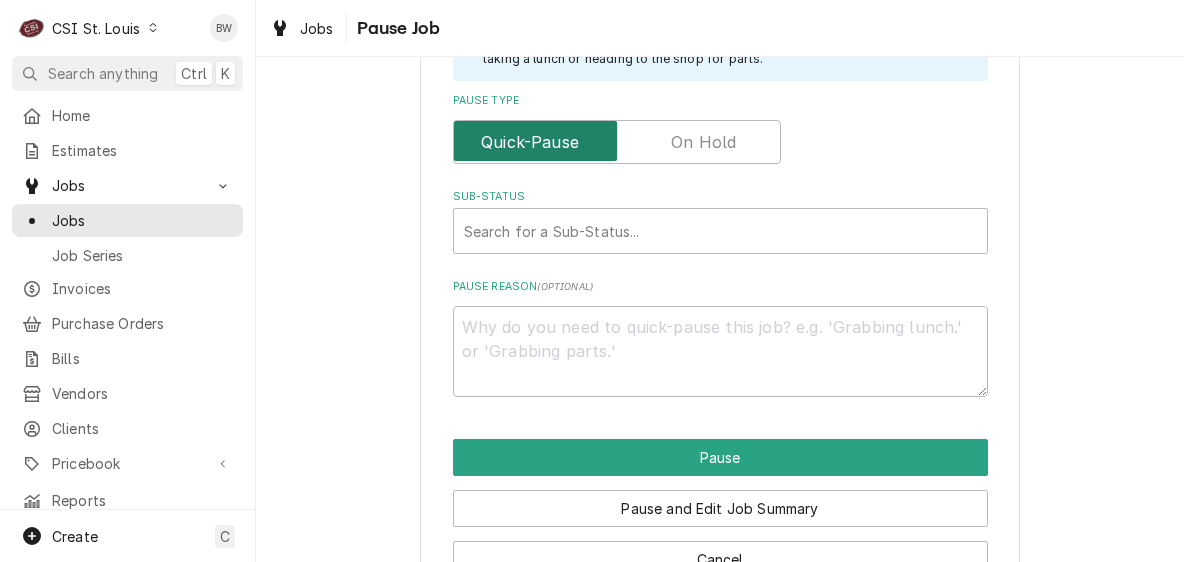 click at bounding box center (617, 142) 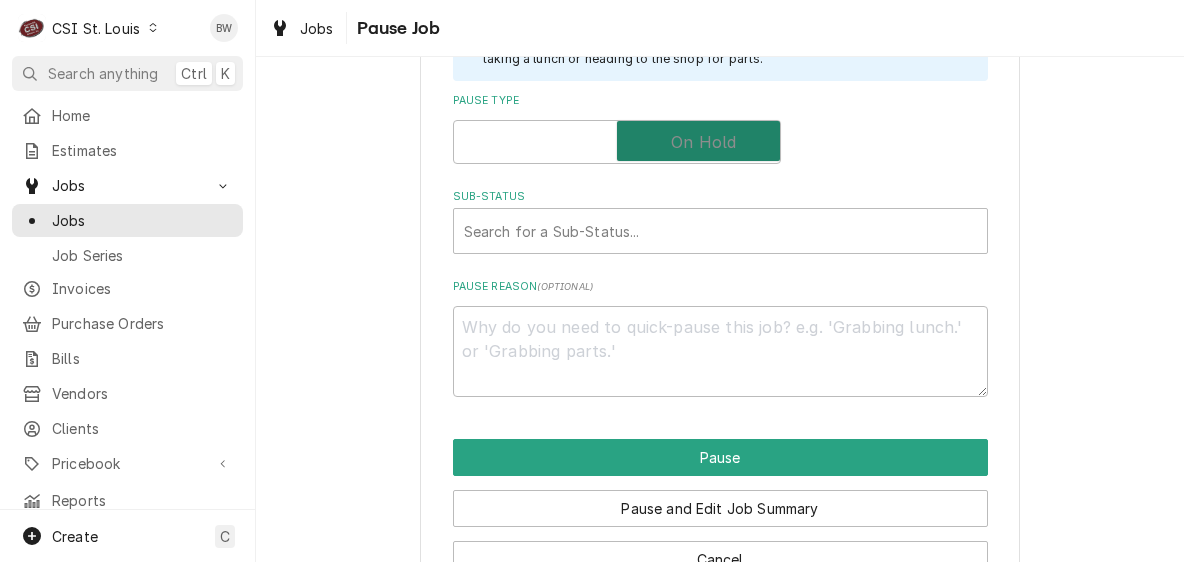 checkbox on "true" 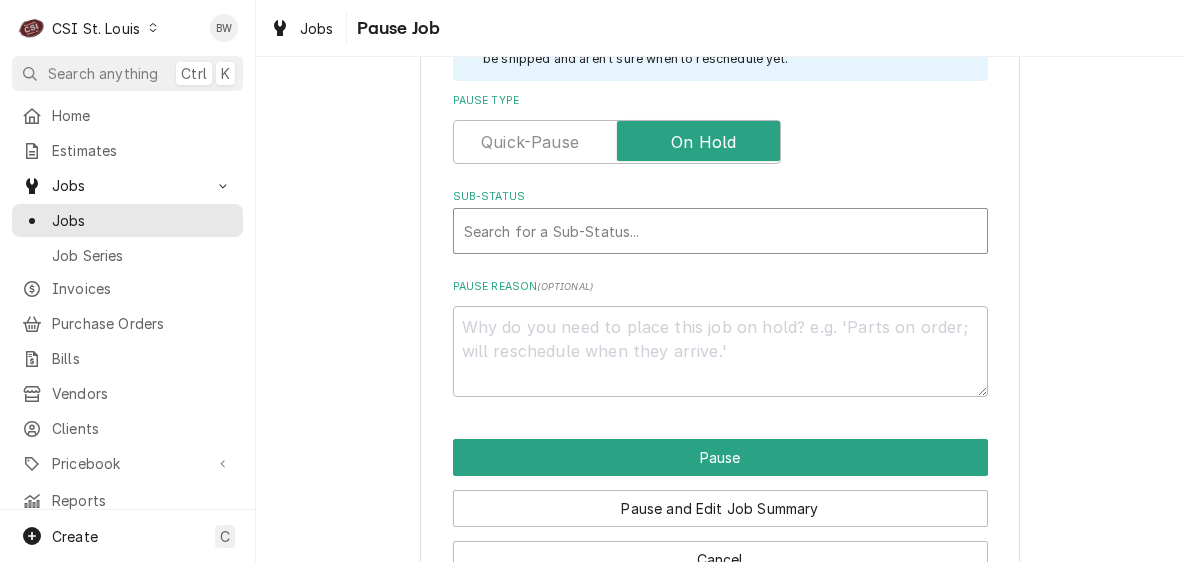 click at bounding box center (720, 231) 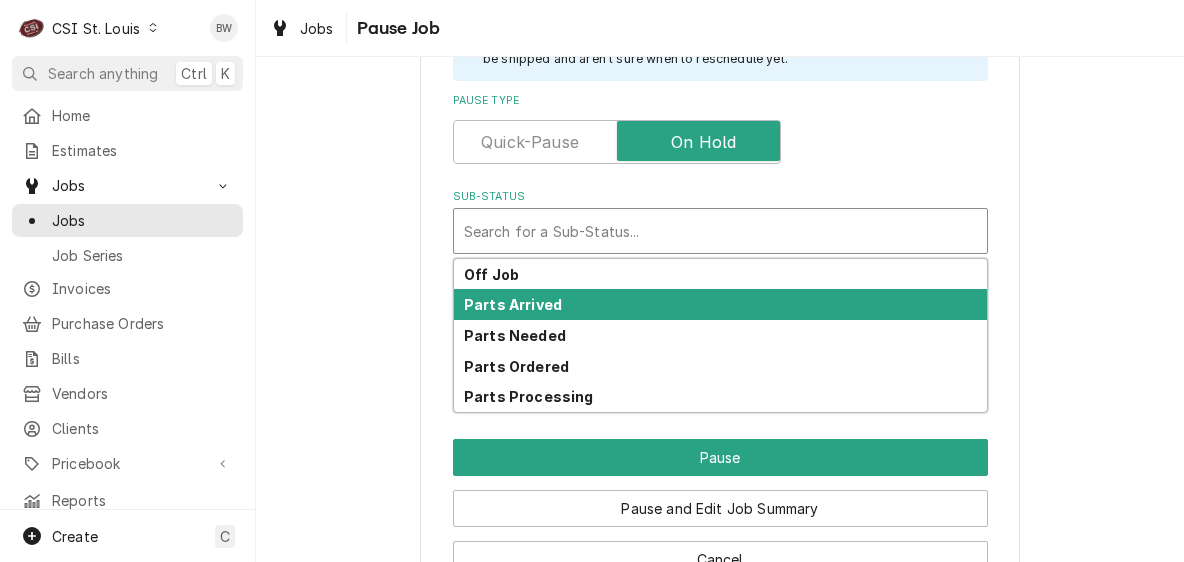 click on "Parts Arrived" at bounding box center (720, 304) 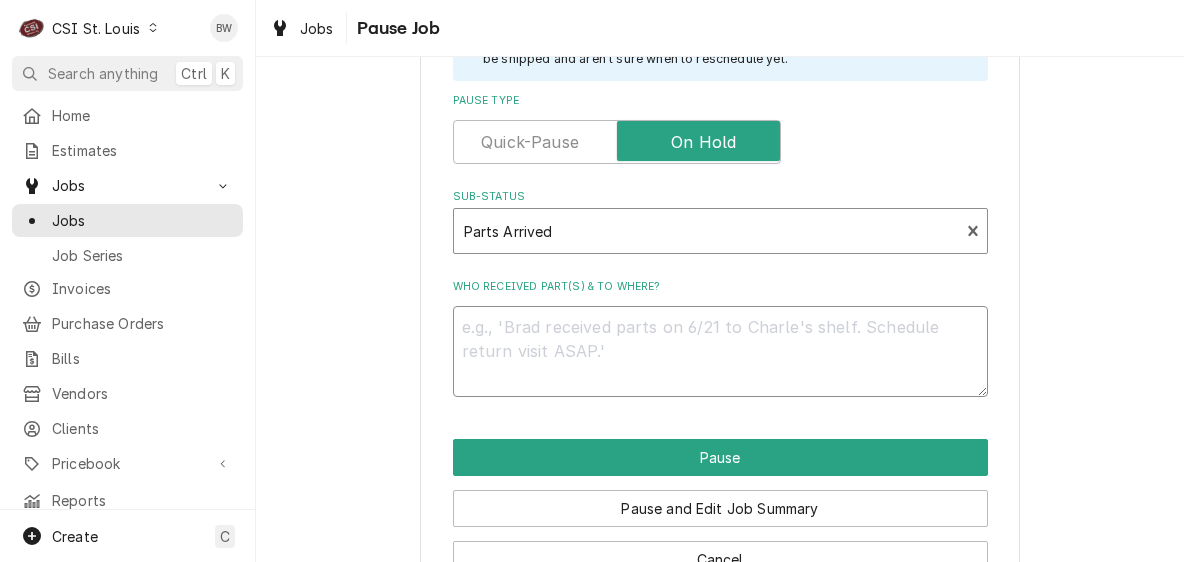 click on "Who received part(s) & to where?" at bounding box center (720, 351) 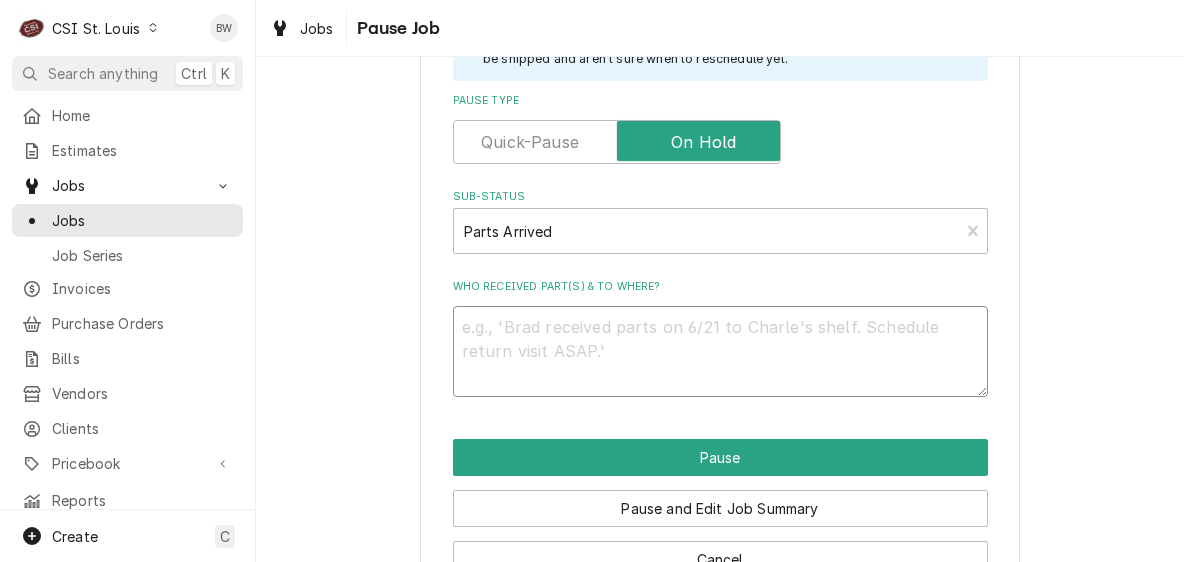 type on "x" 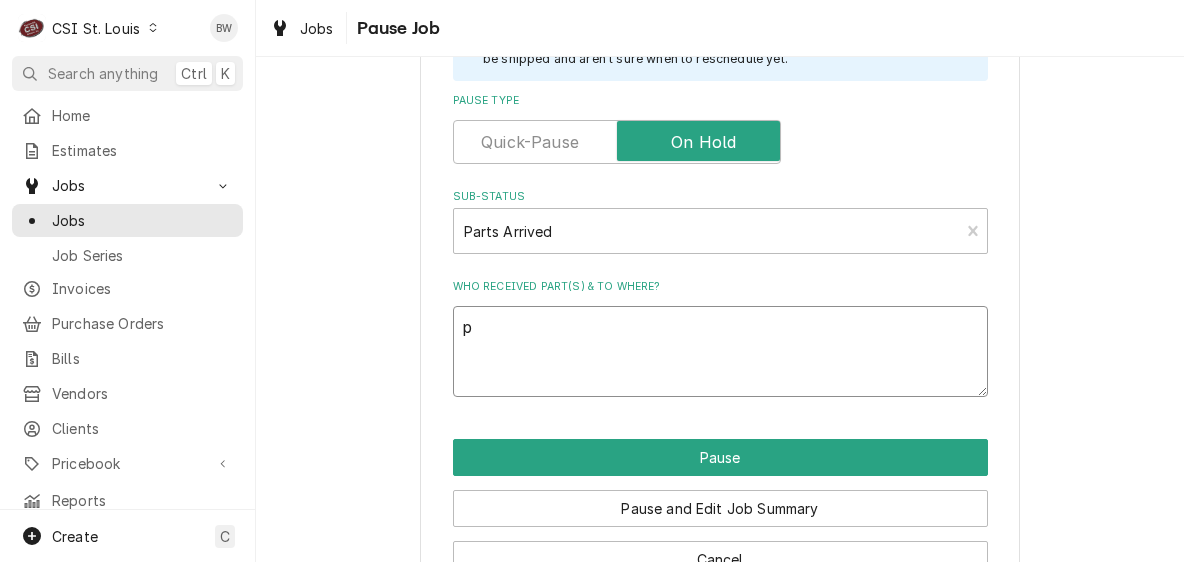 type on "x" 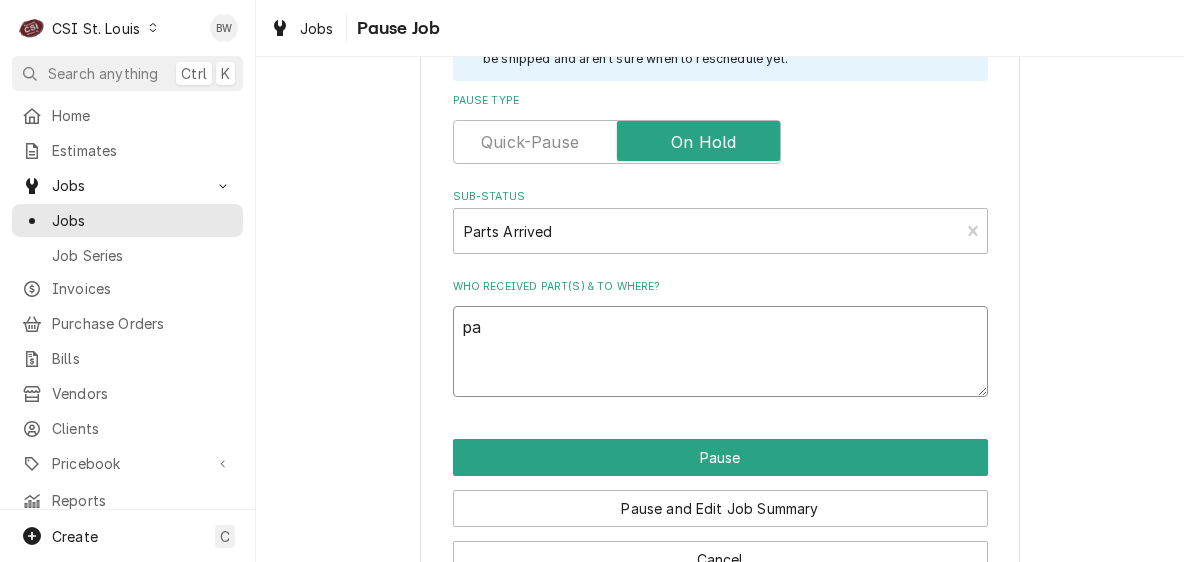 type on "x" 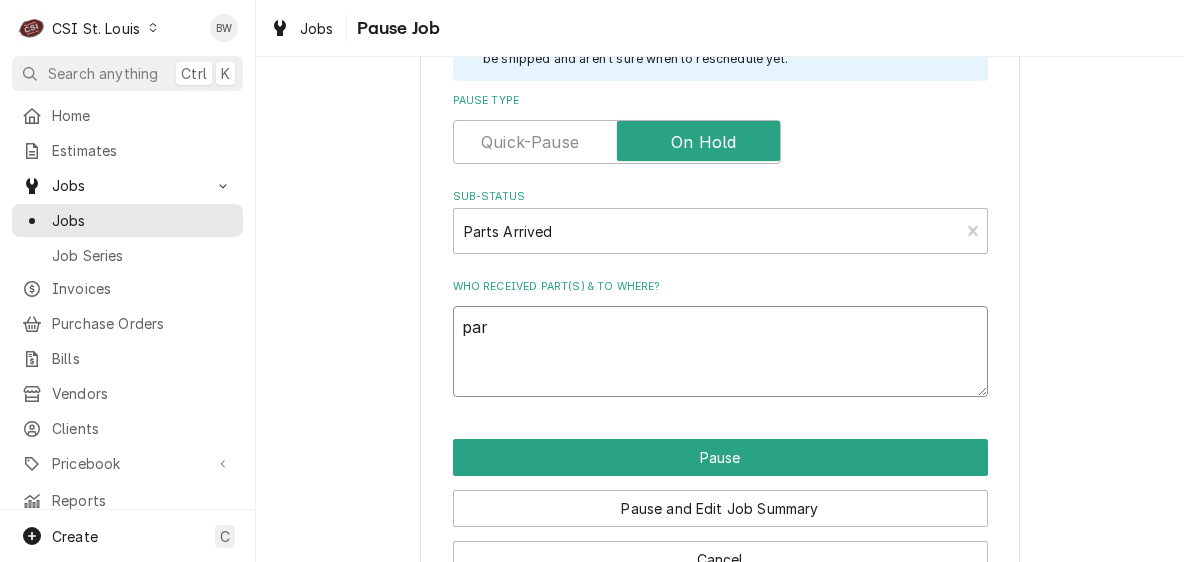 type on "x" 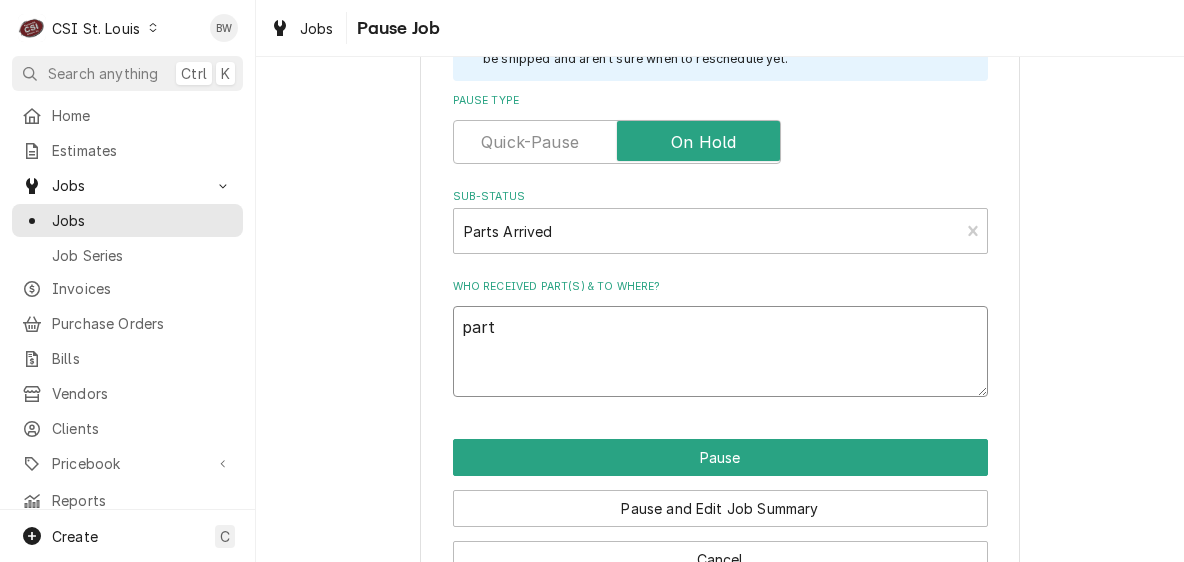 type on "x" 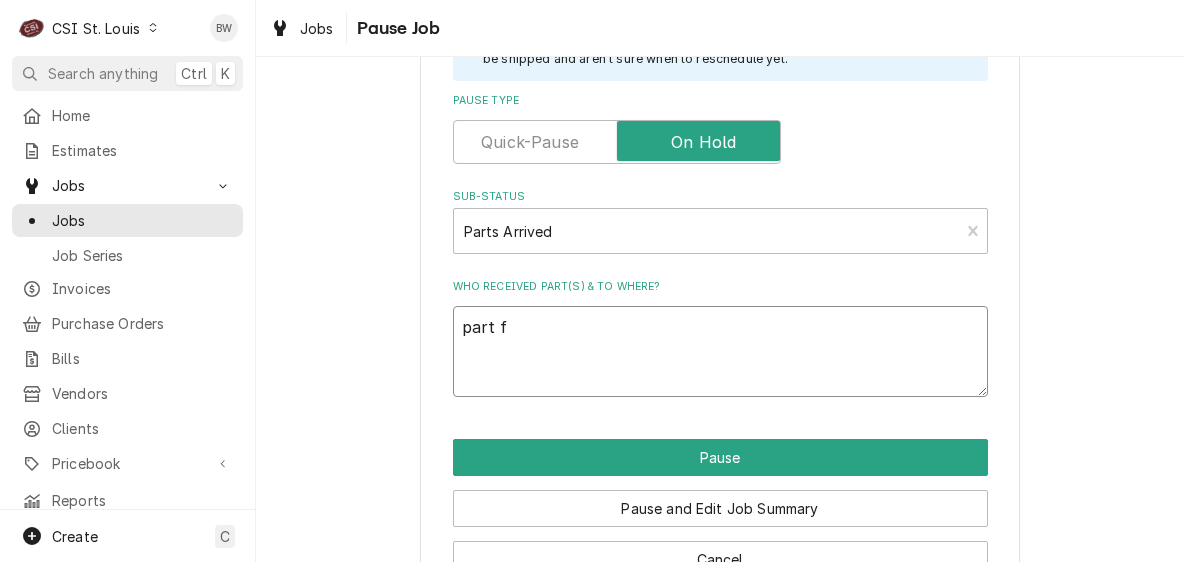 type on "part fr" 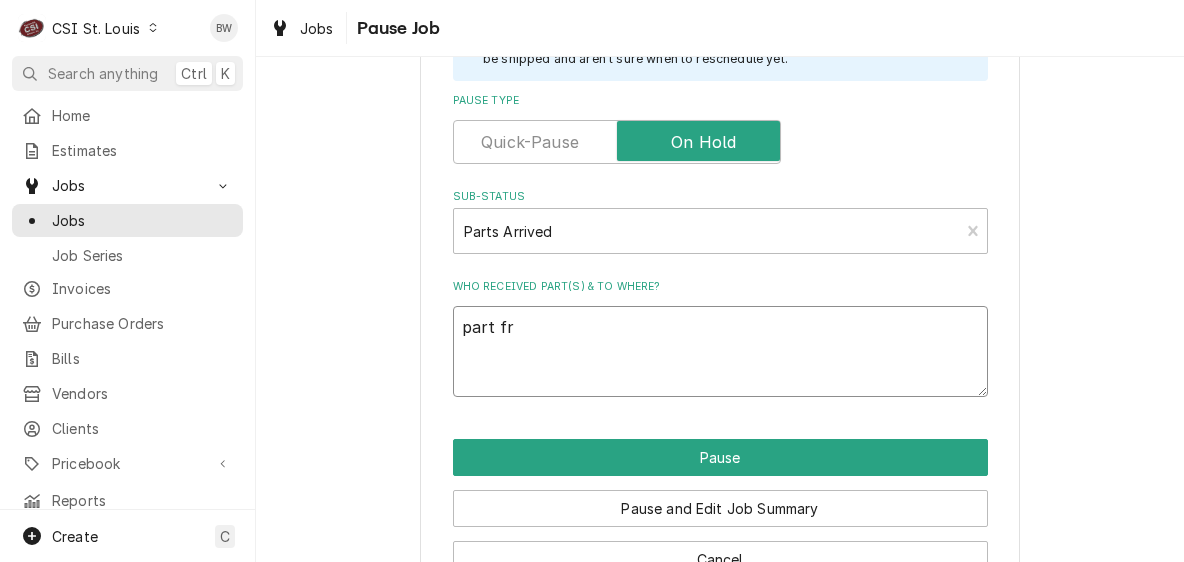 type on "x" 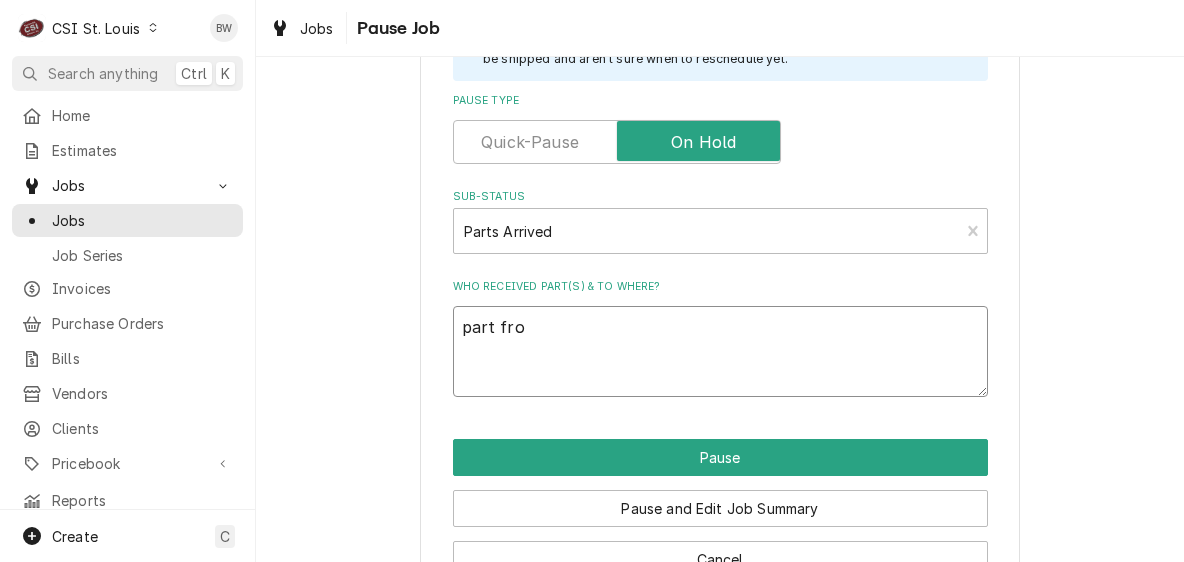 type on "x" 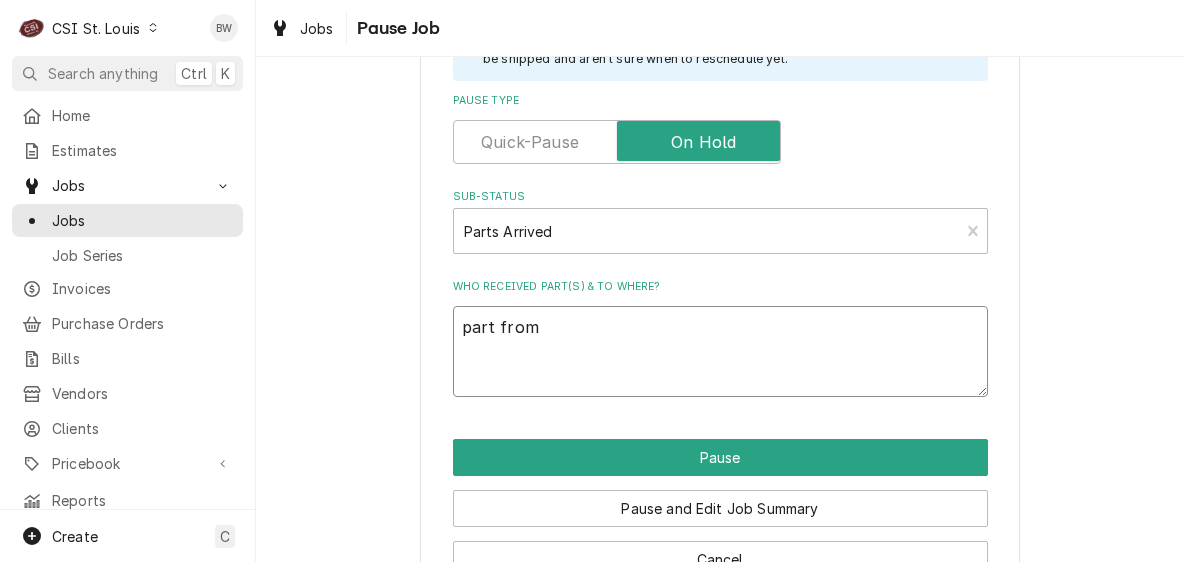 type on "x" 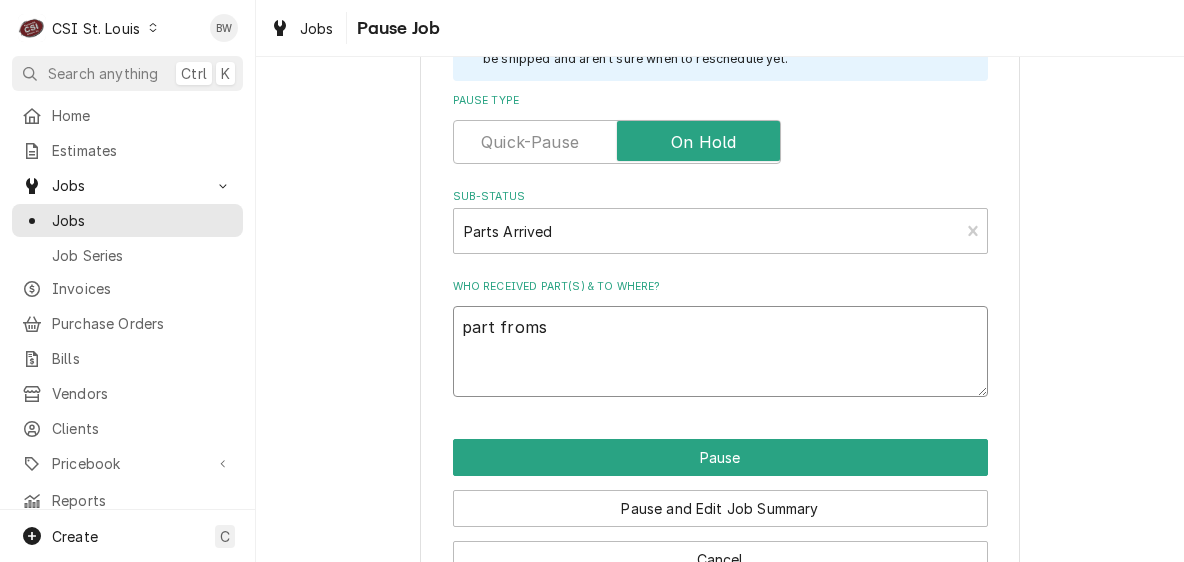type on "x" 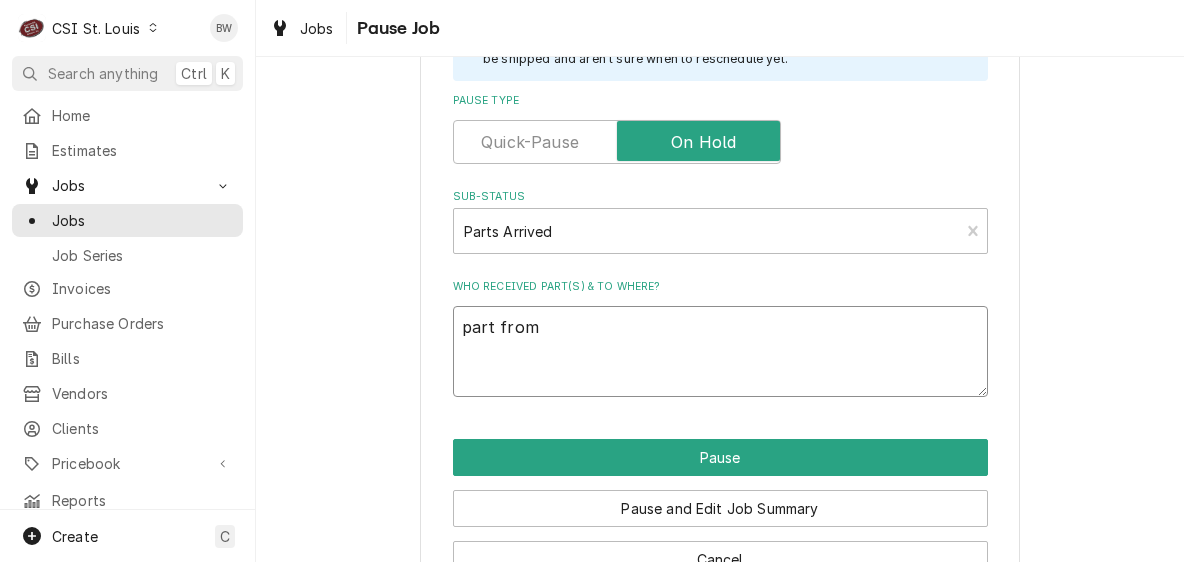 type on "x" 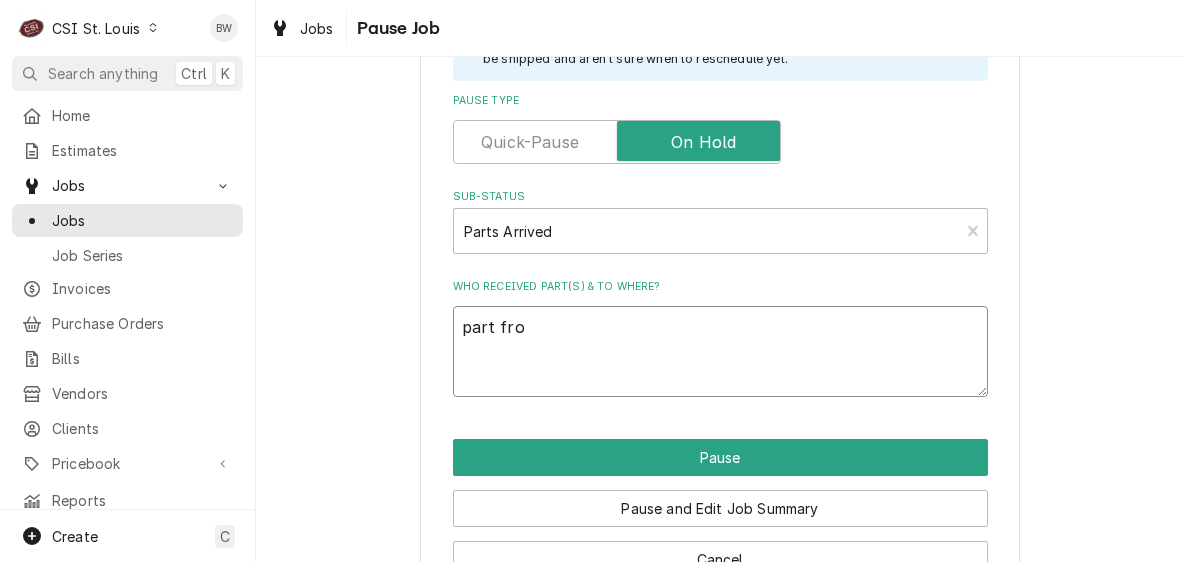 type on "x" 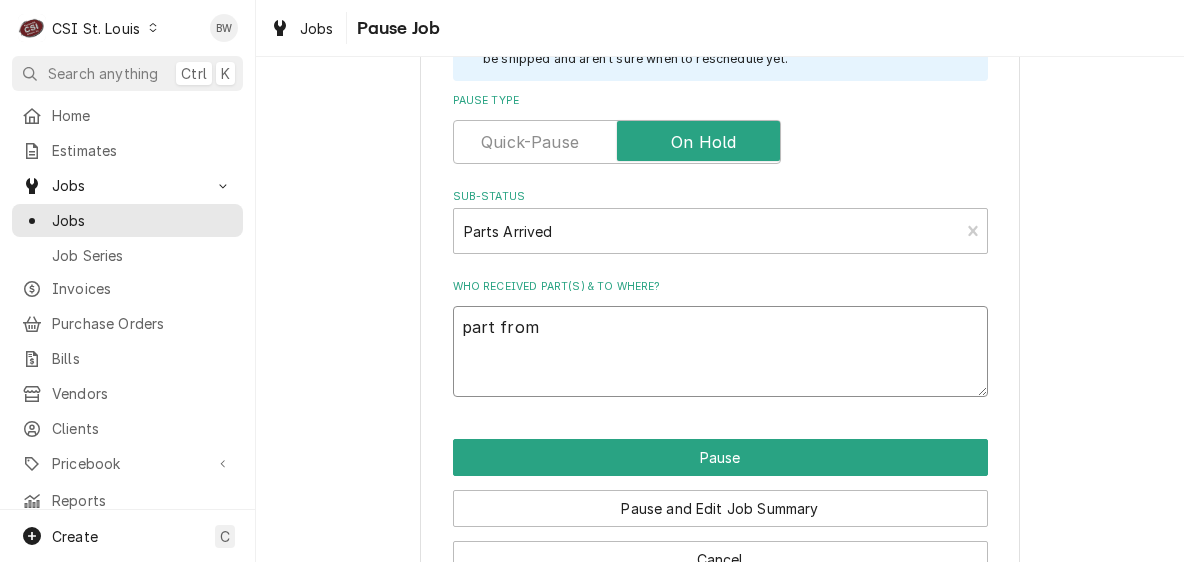 type on "x" 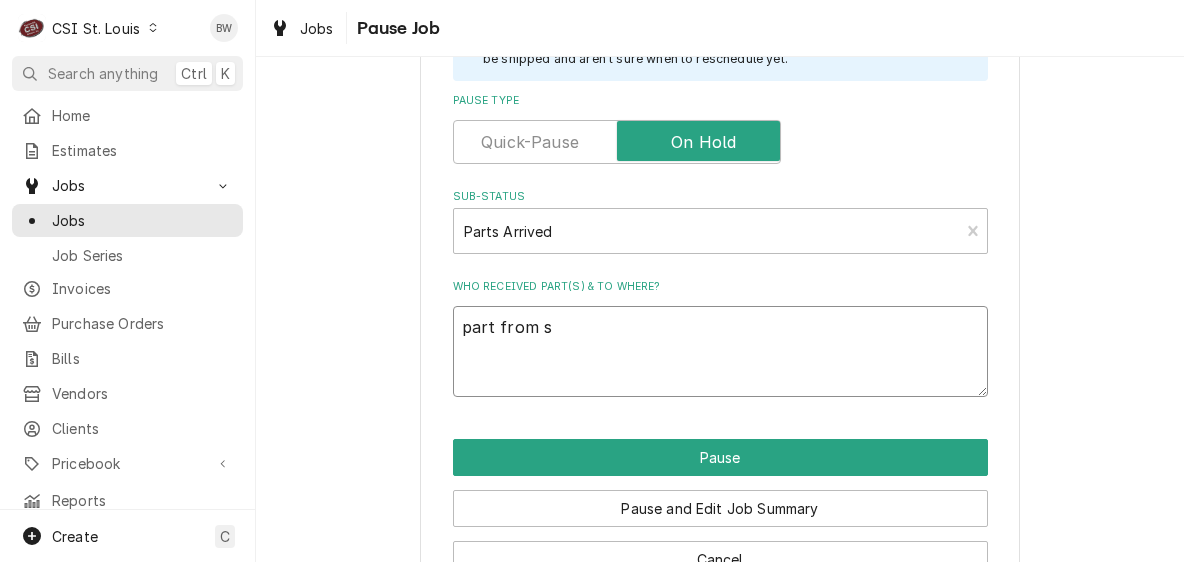 type on "x" 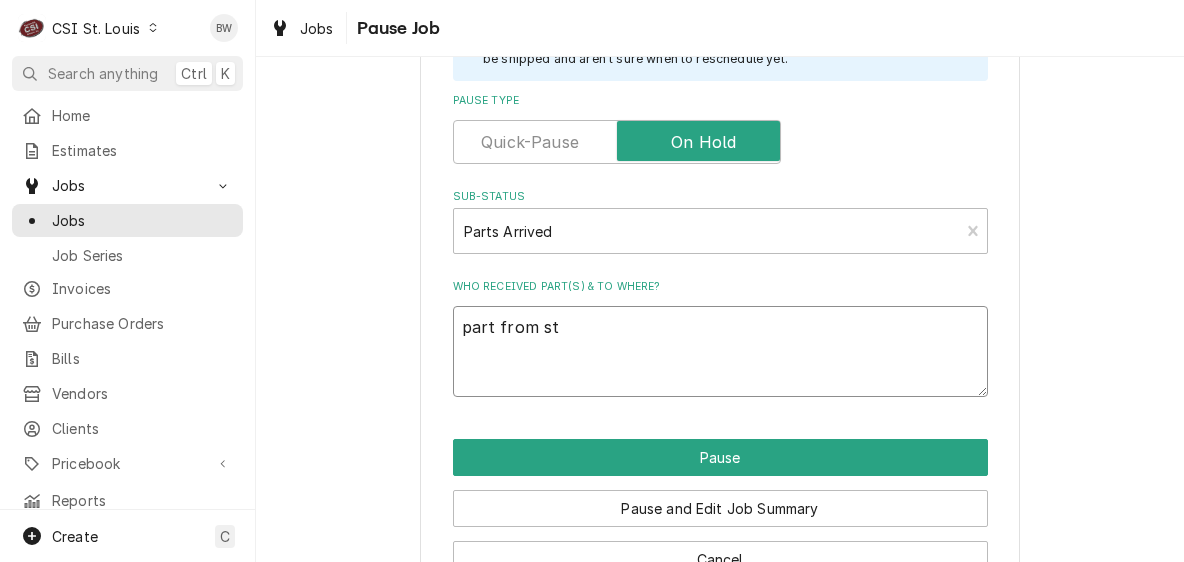 type on "x" 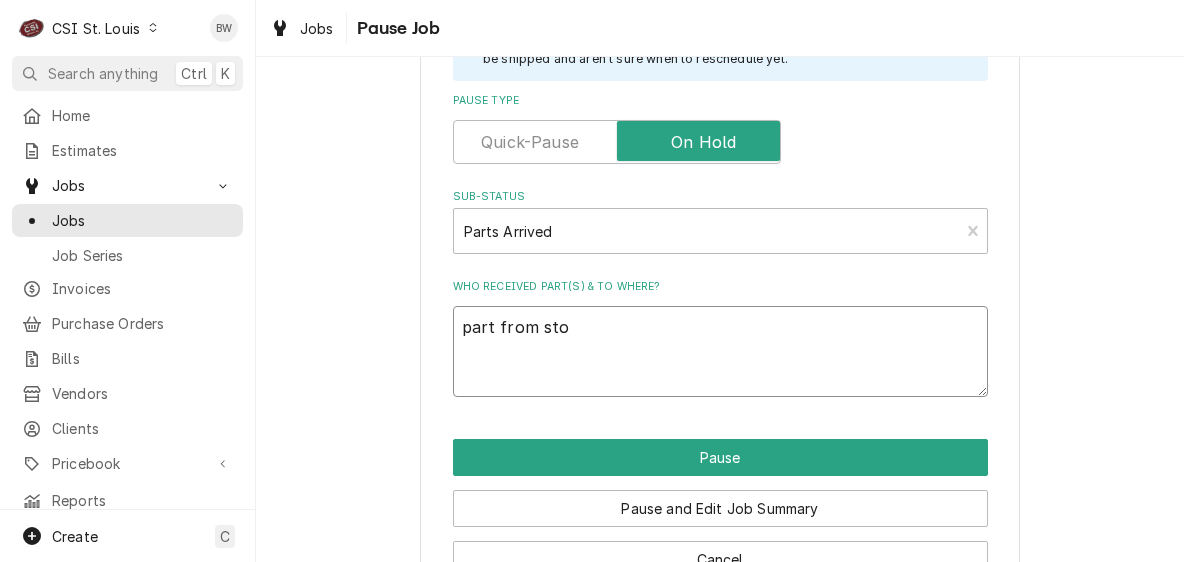 type on "x" 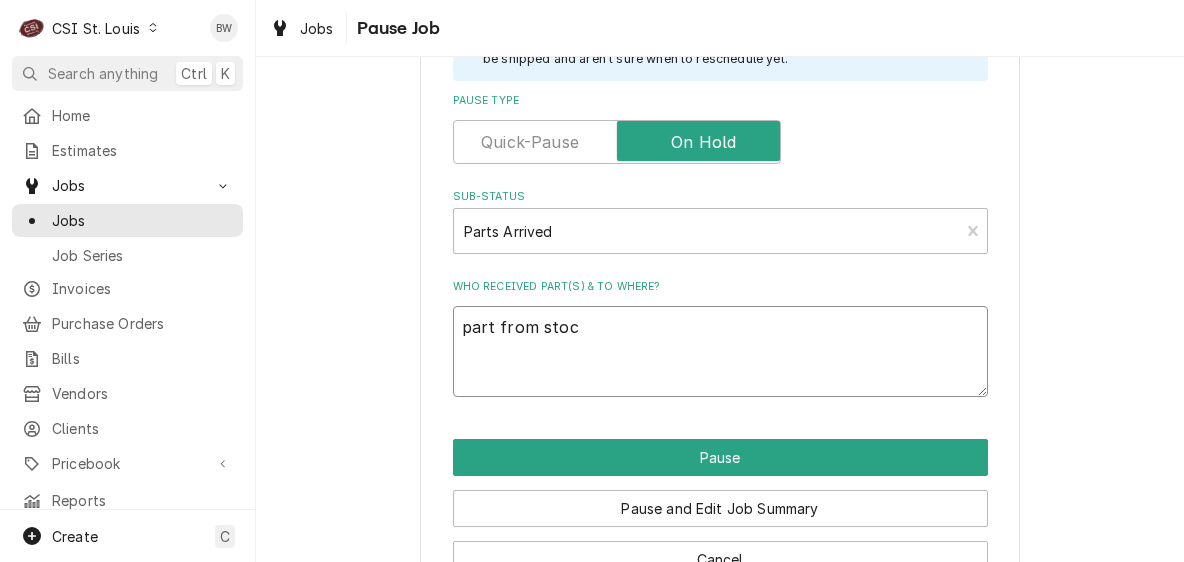 type on "x" 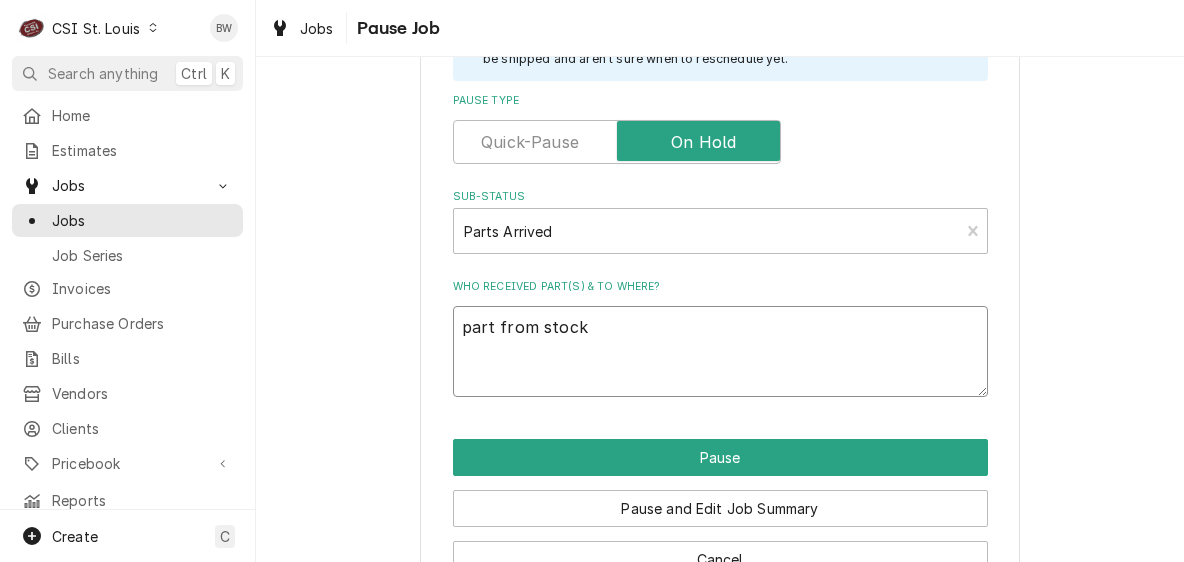 type on "x" 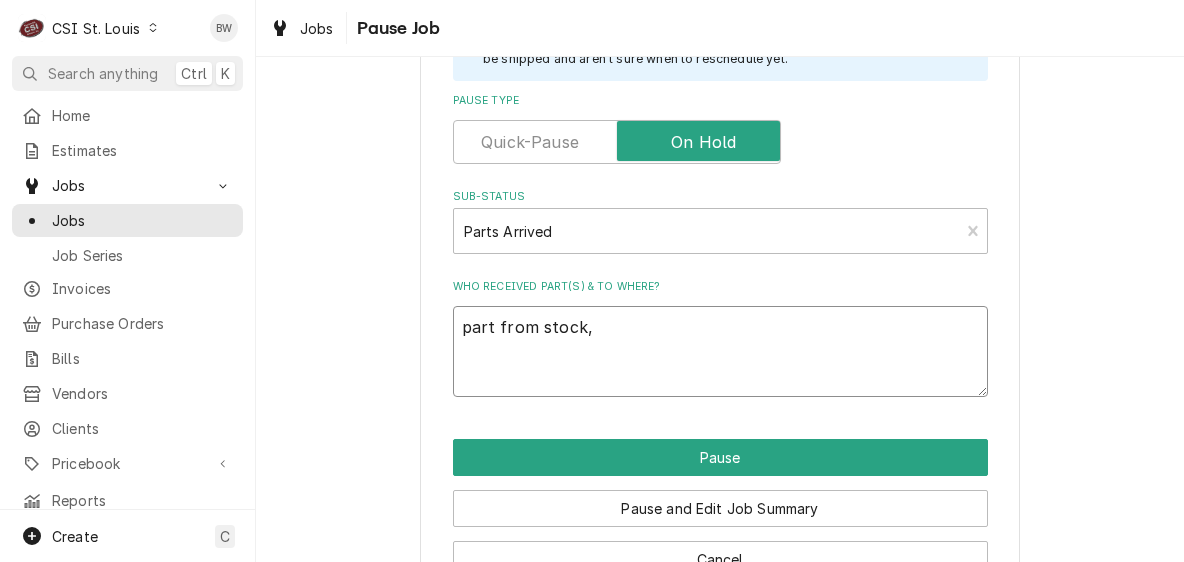 type on "x" 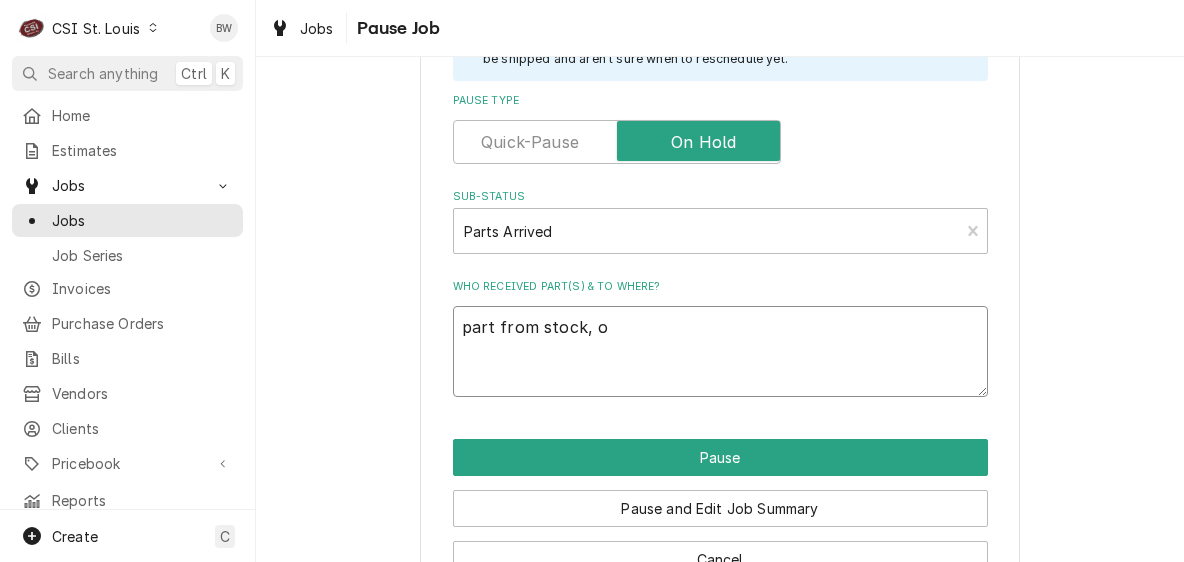 type on "x" 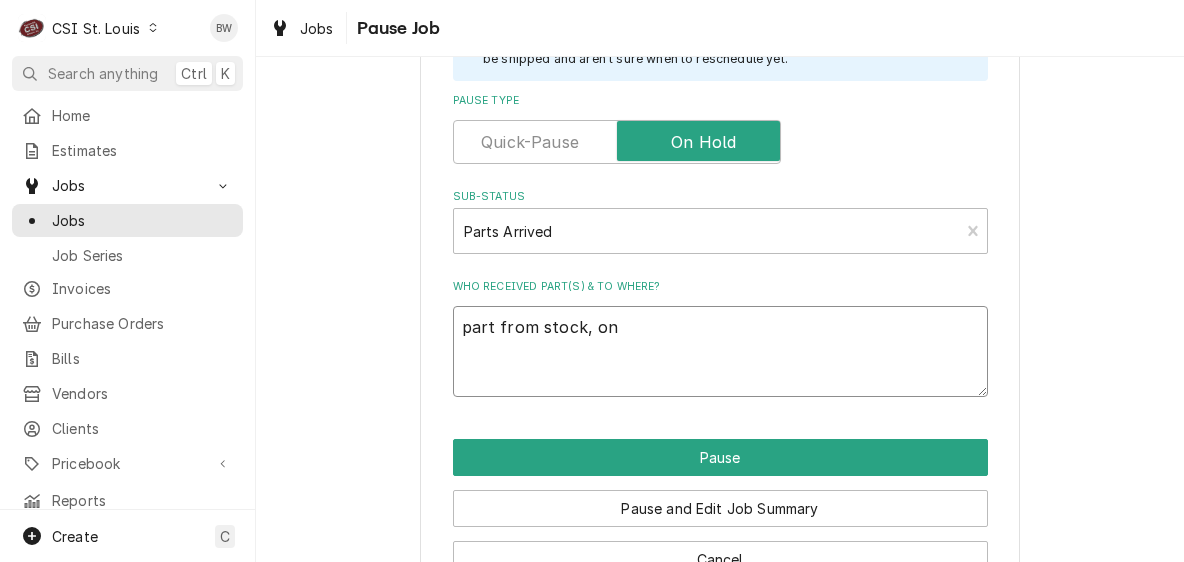 type on "x" 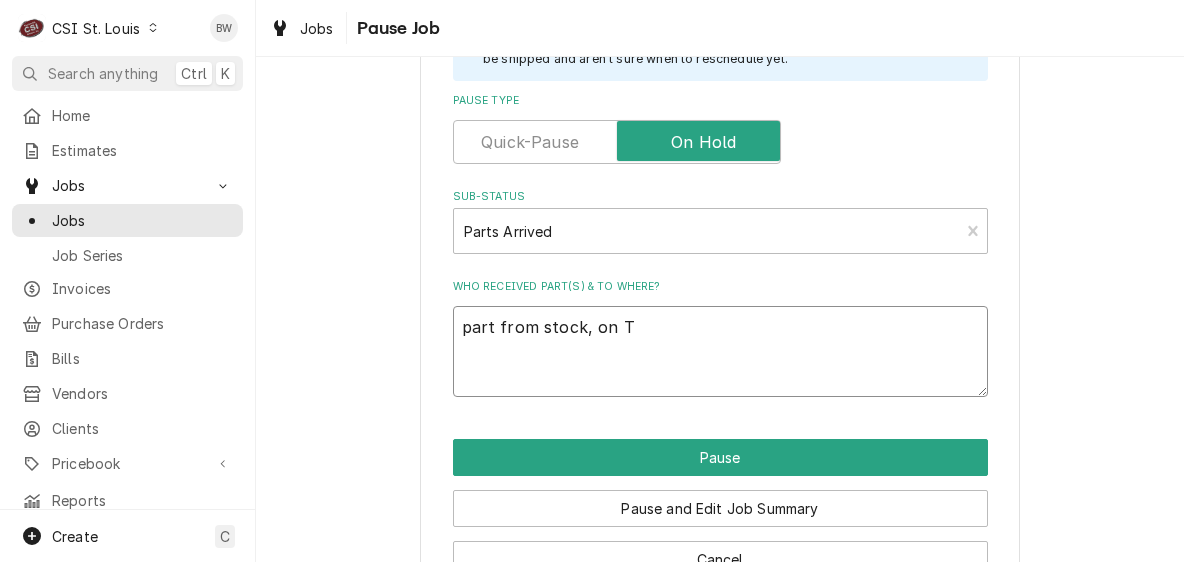 type on "x" 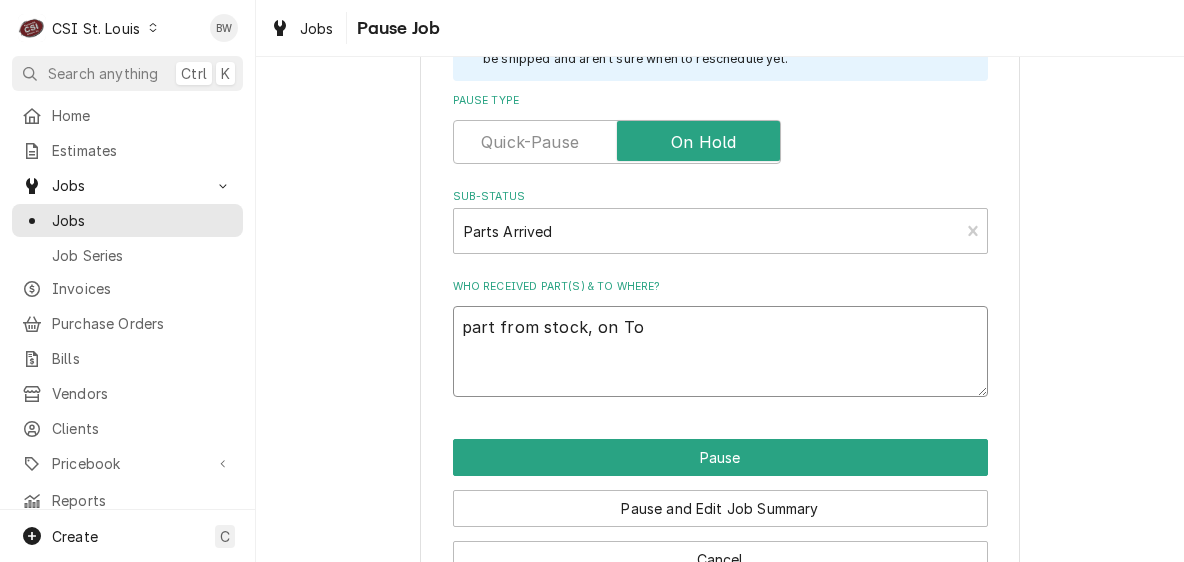 type on "x" 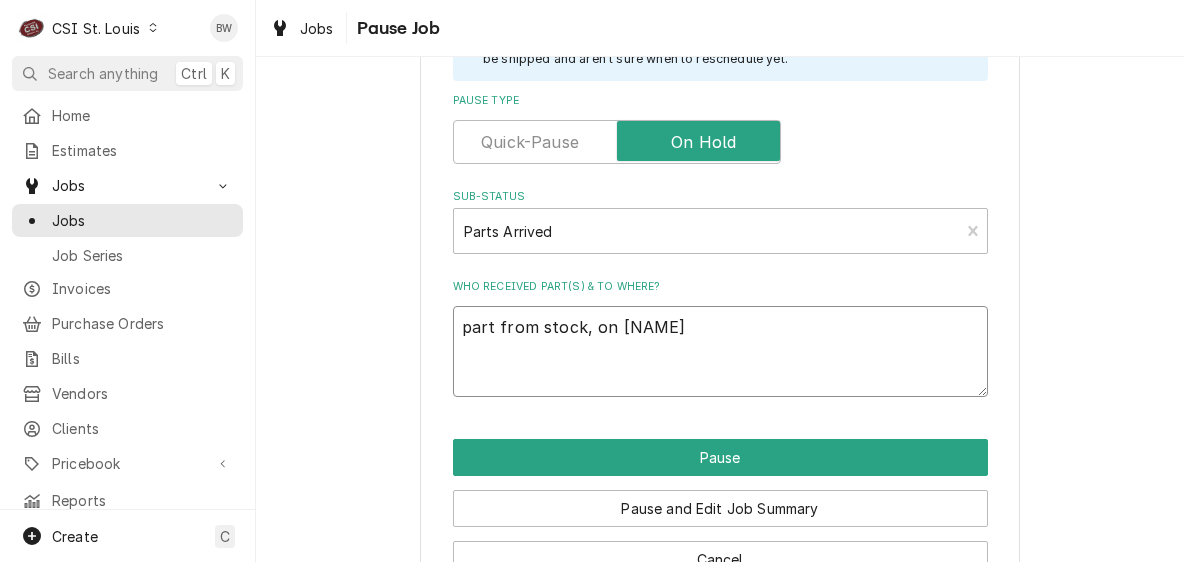 type on "x" 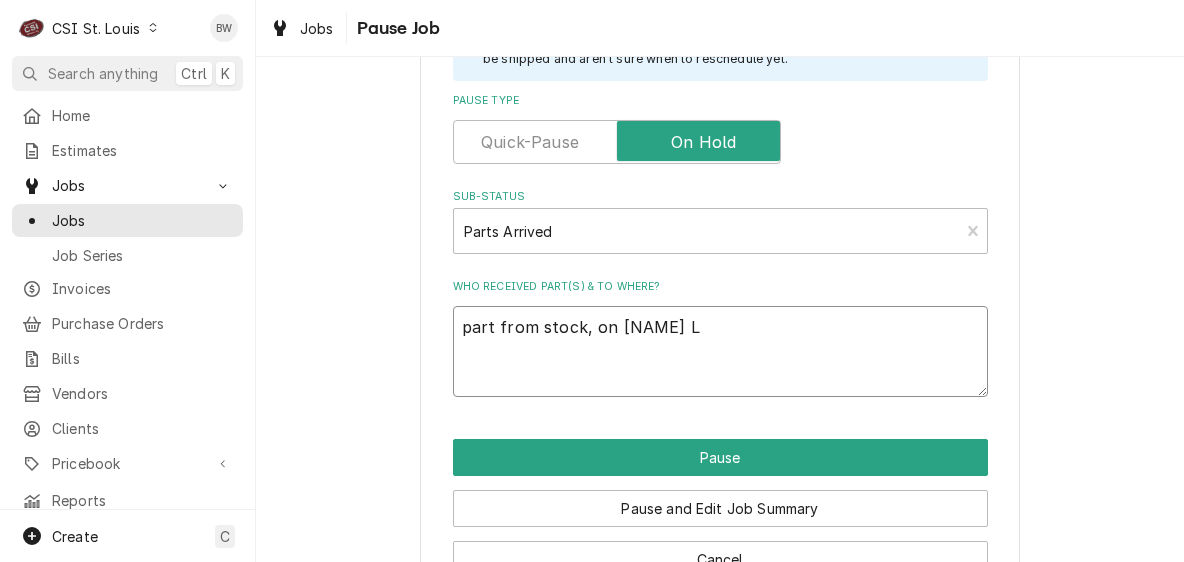 type on "x" 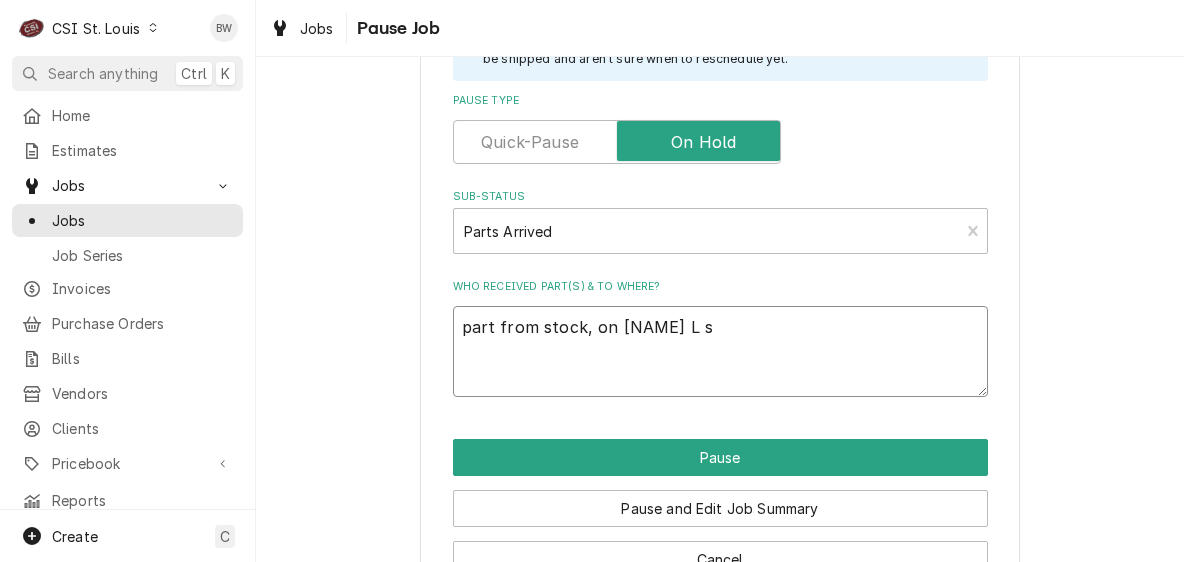 type on "x" 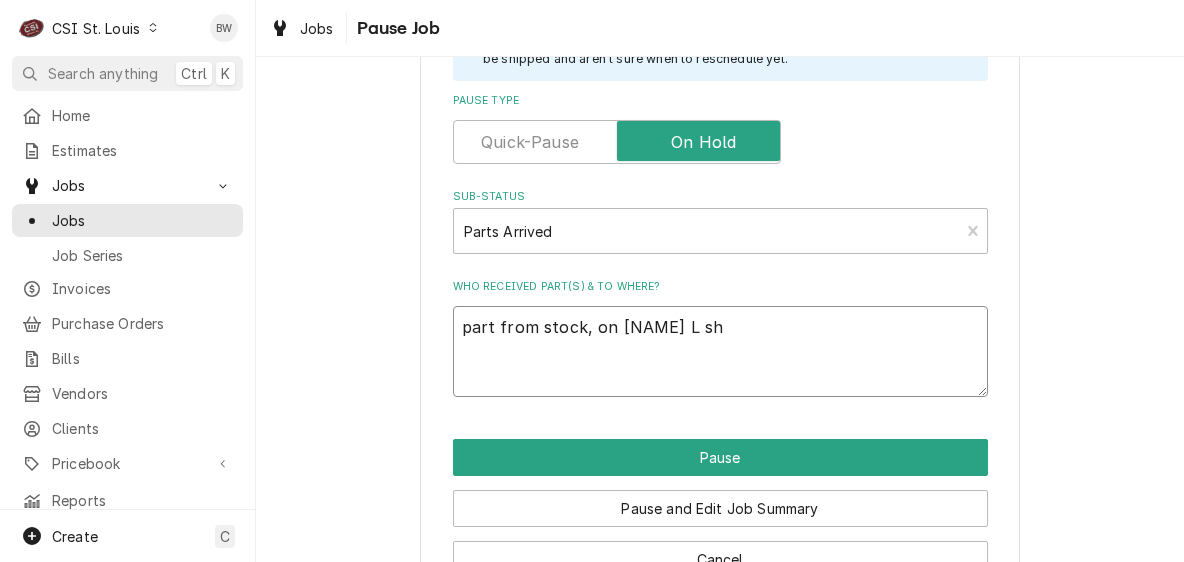 type on "x" 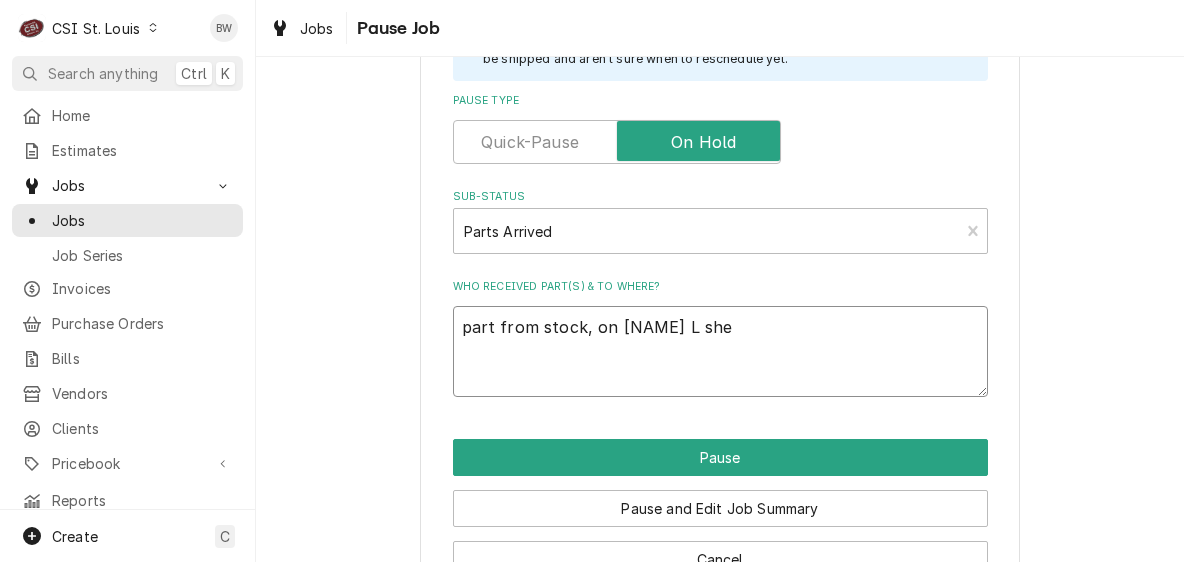 type on "x" 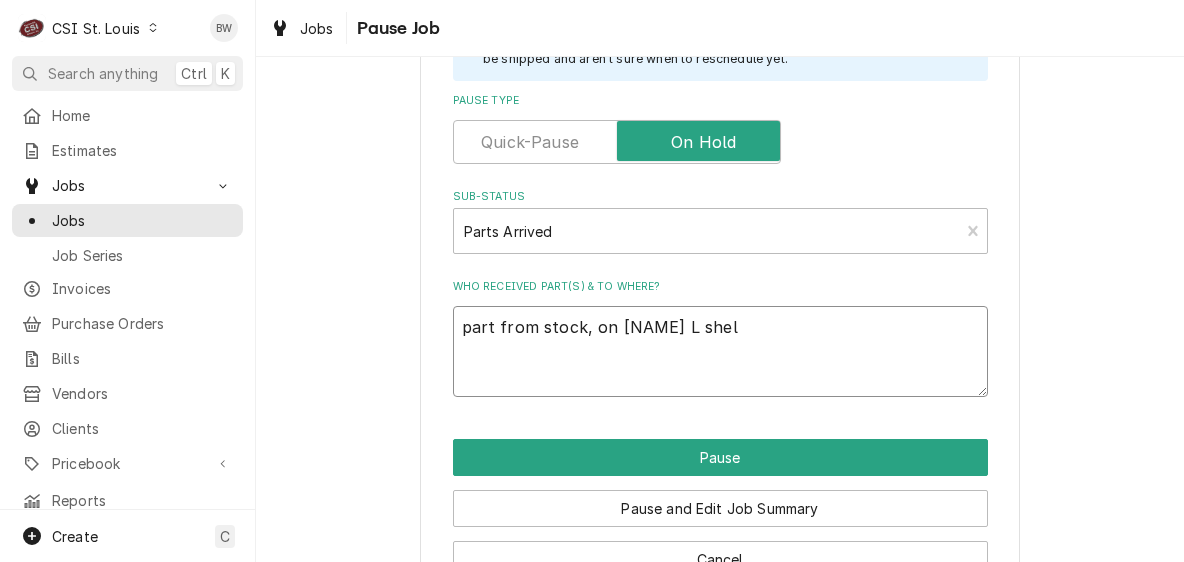 type on "x" 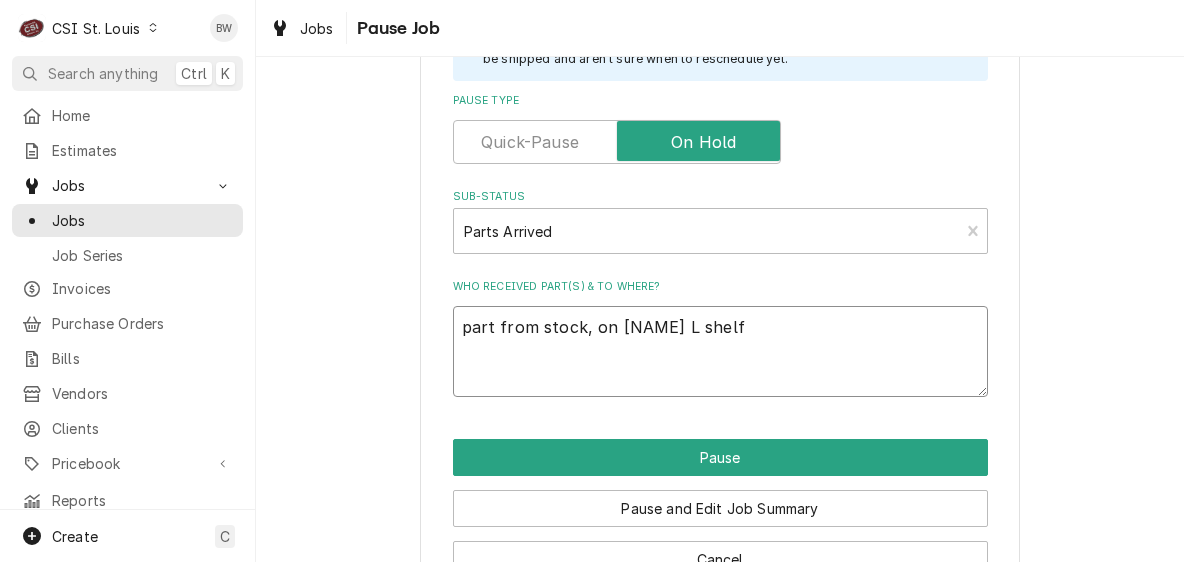 type on "x" 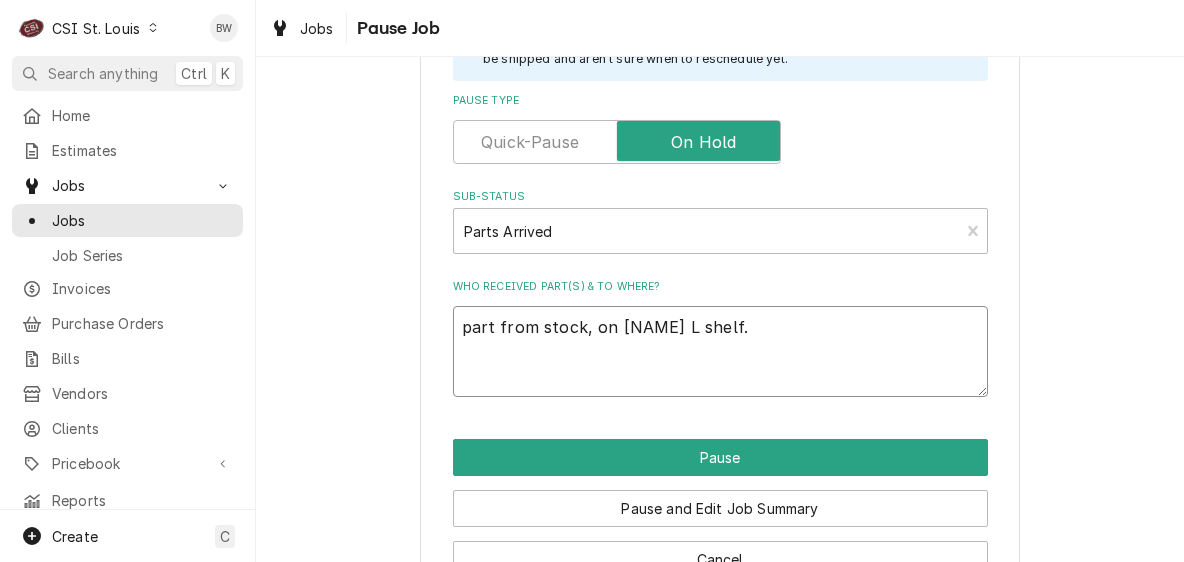 type on "x" 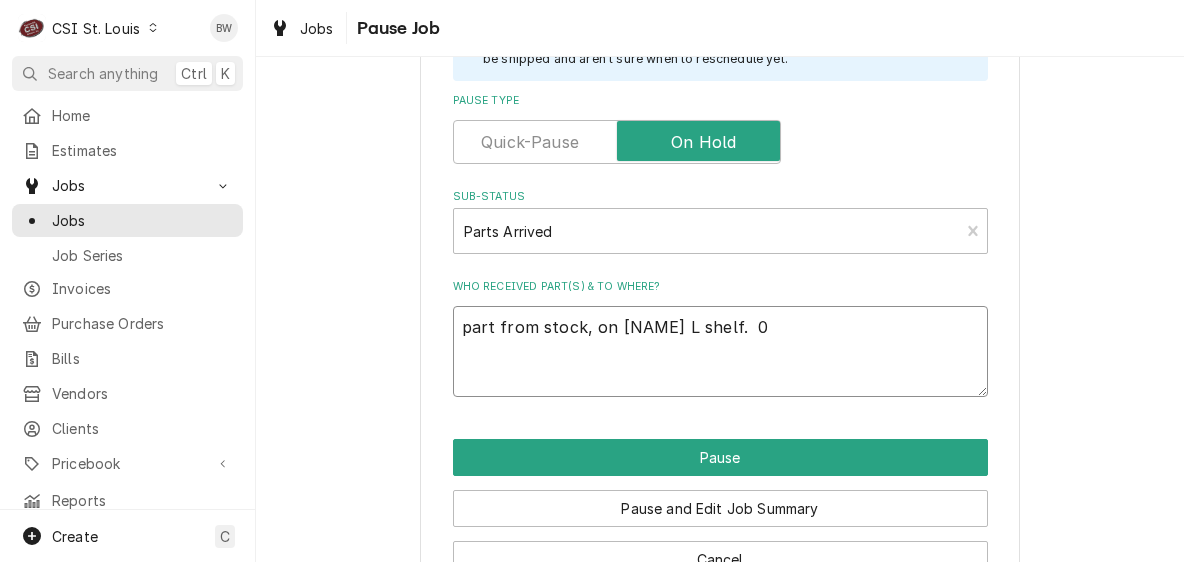 type on "x" 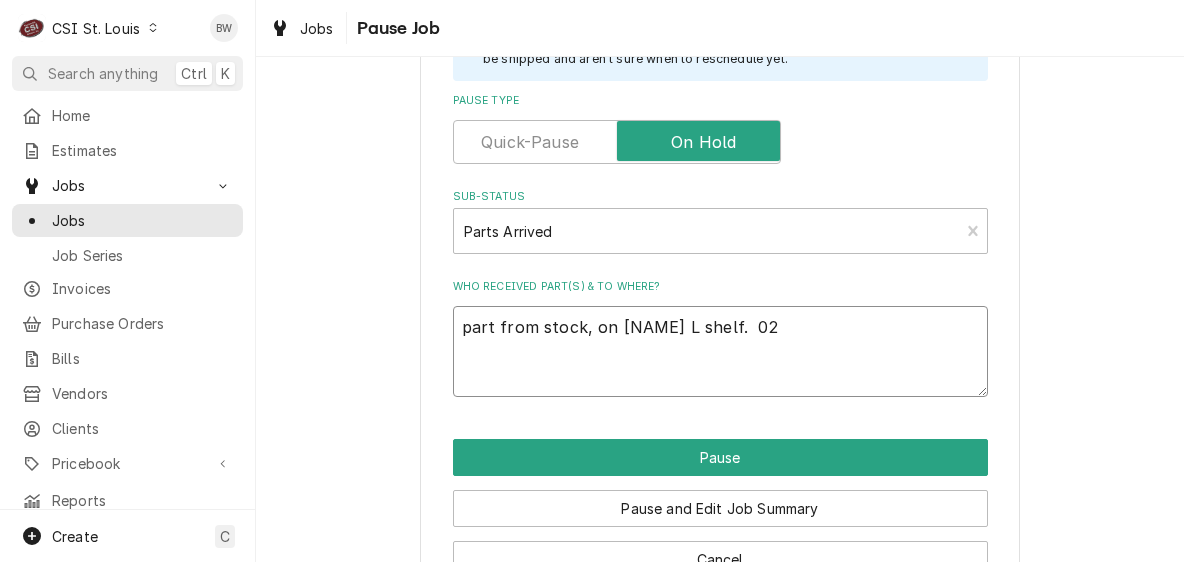 type on "x" 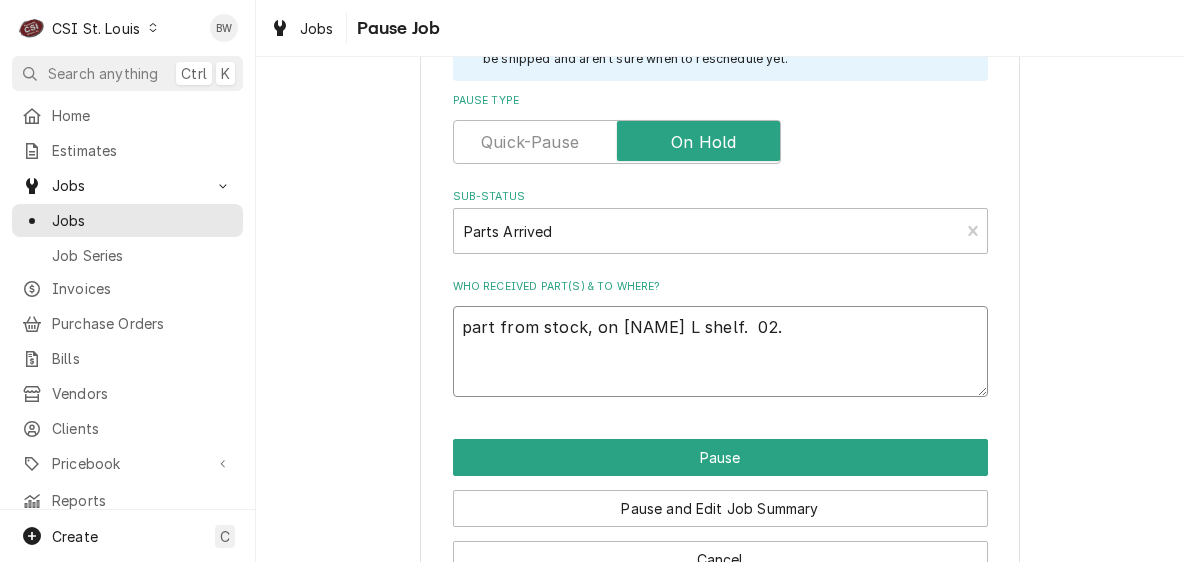 type on "x" 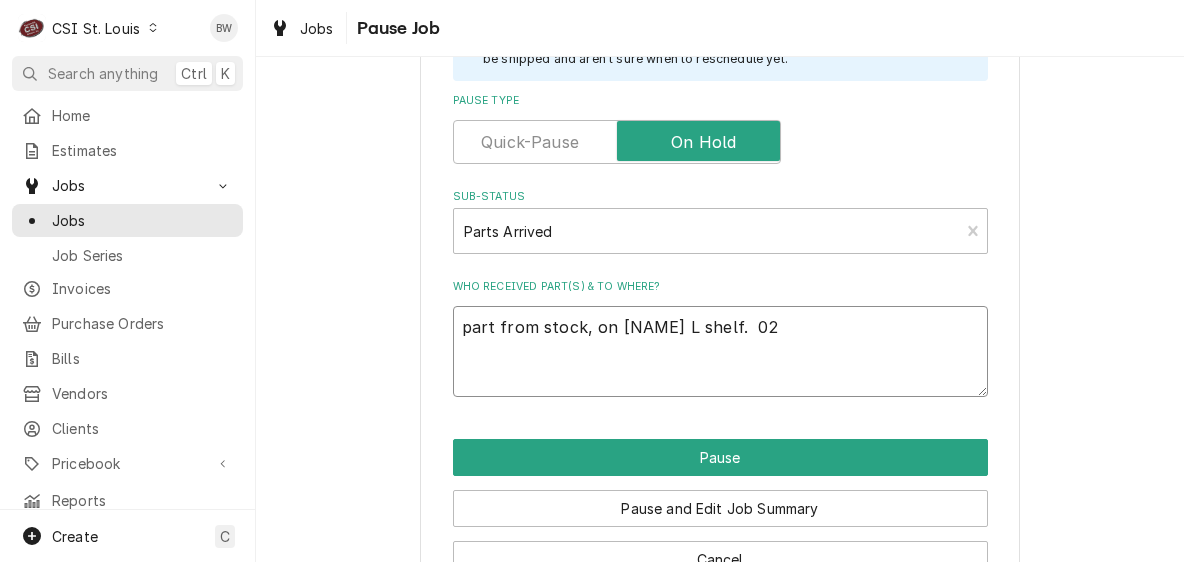 type on "x" 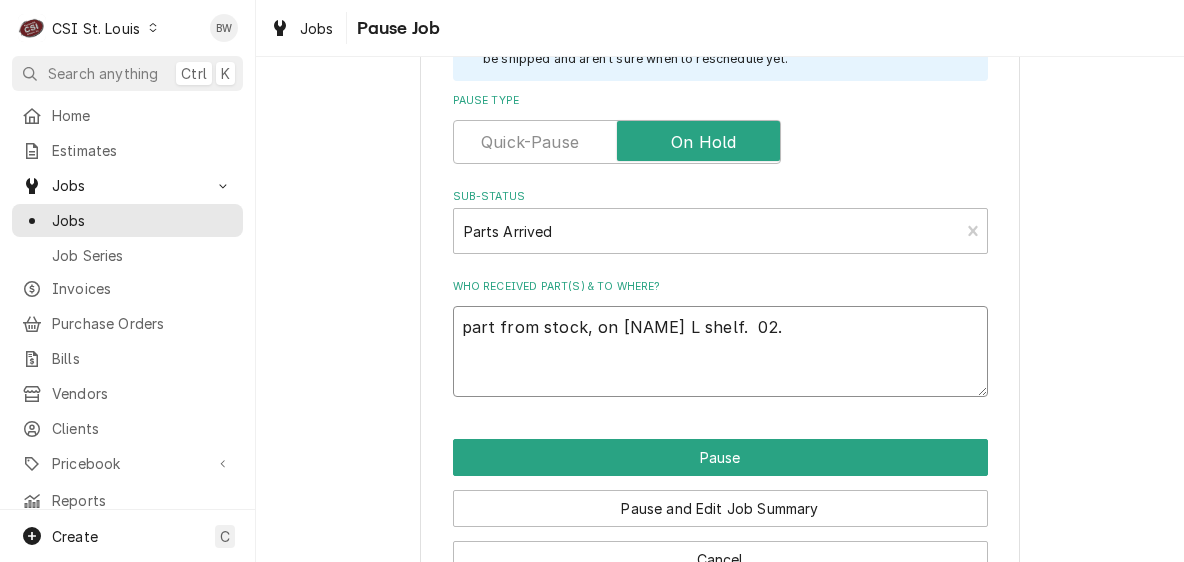 type on "part from stock, on Tom L shelf.  02.16.2" 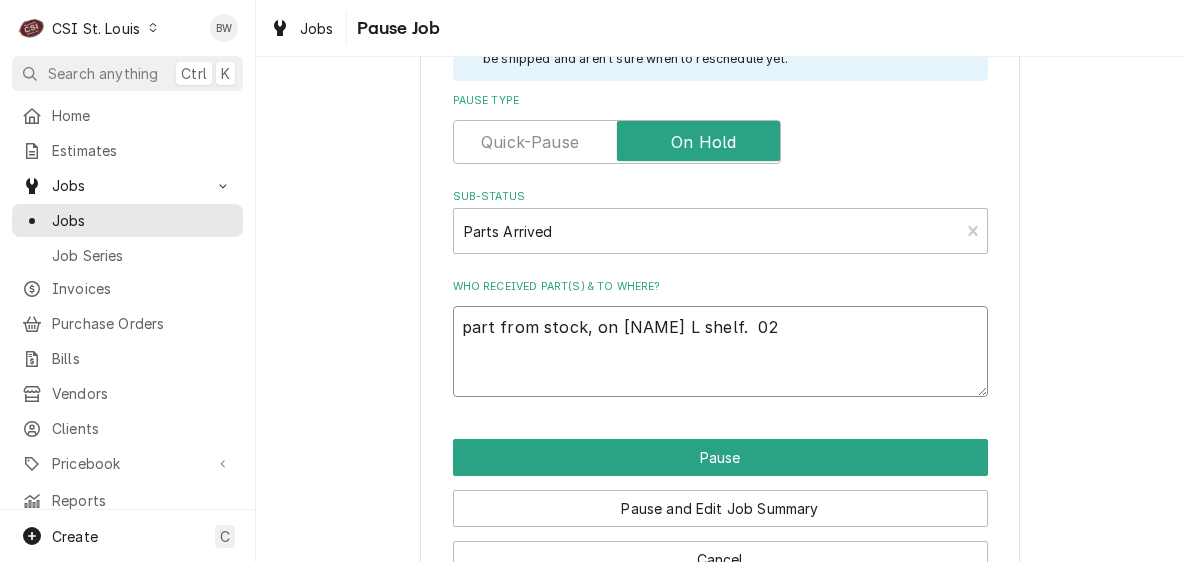 type on "x" 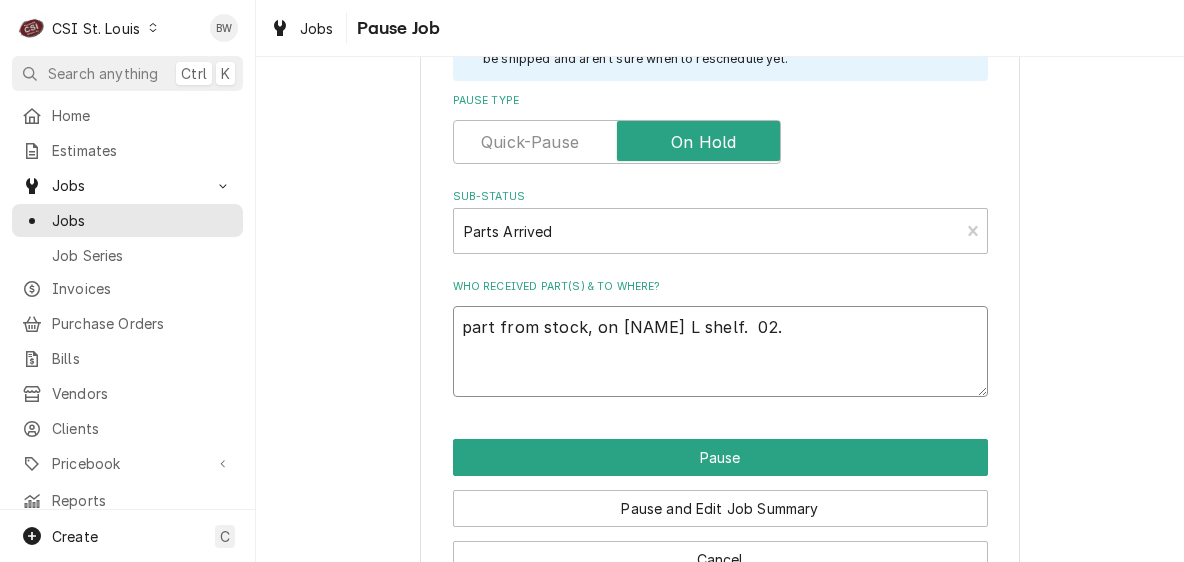 type on "x" 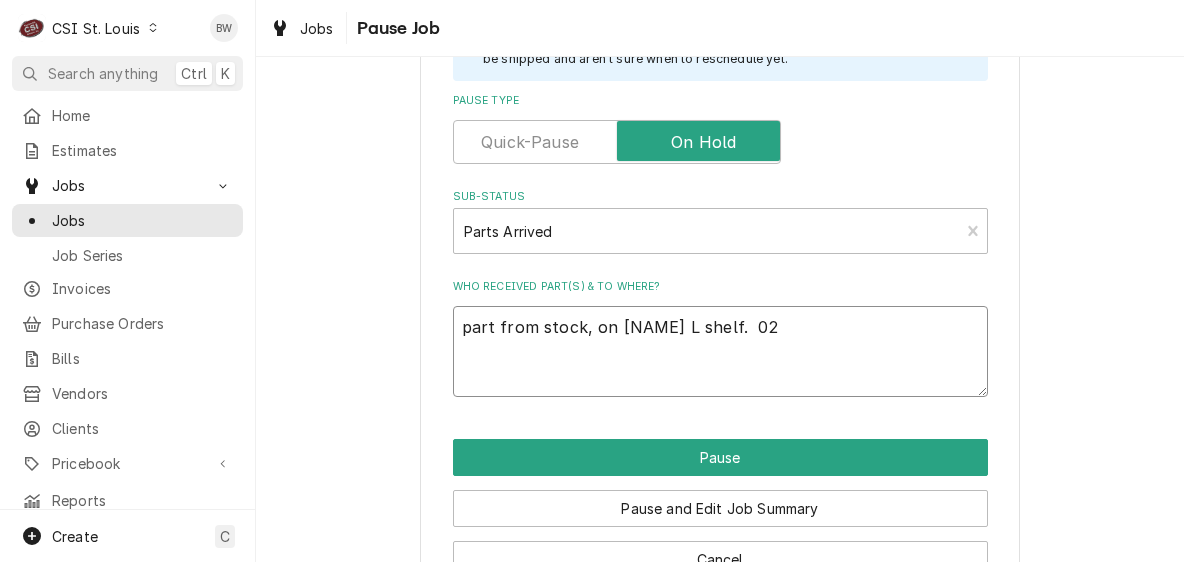 type on "x" 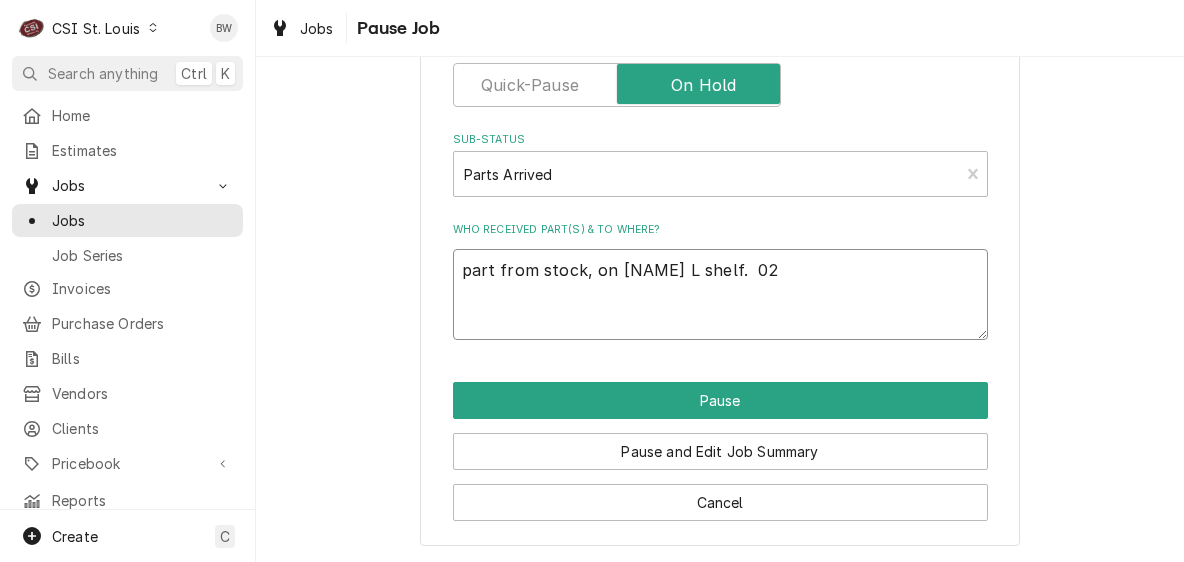 scroll, scrollTop: 558, scrollLeft: 0, axis: vertical 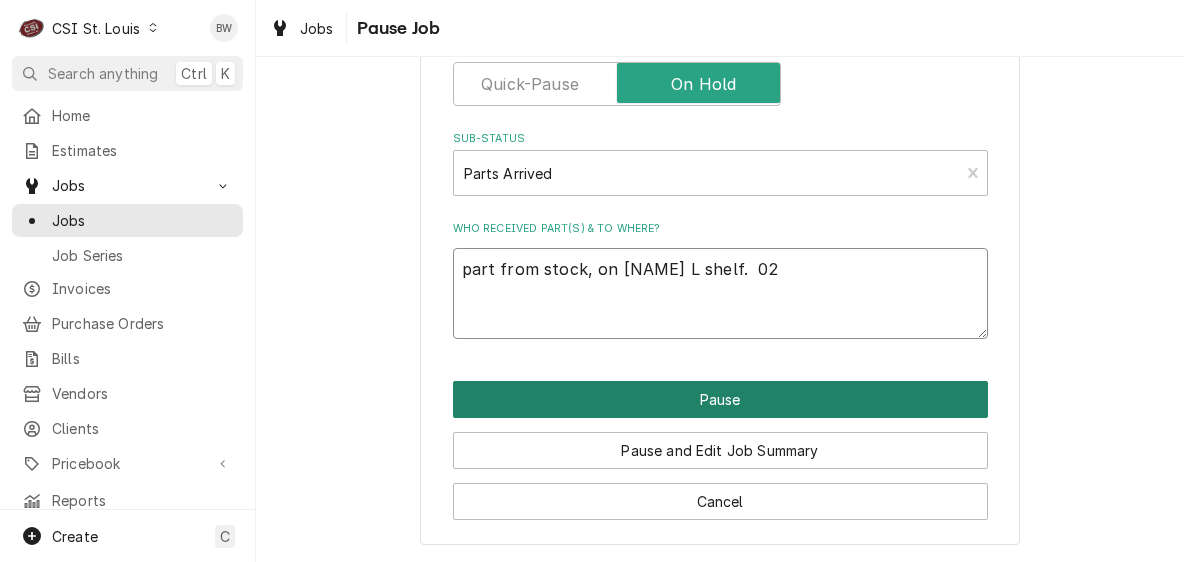 type on "part from stock, on Tom L shelf.  02.16.24.00" 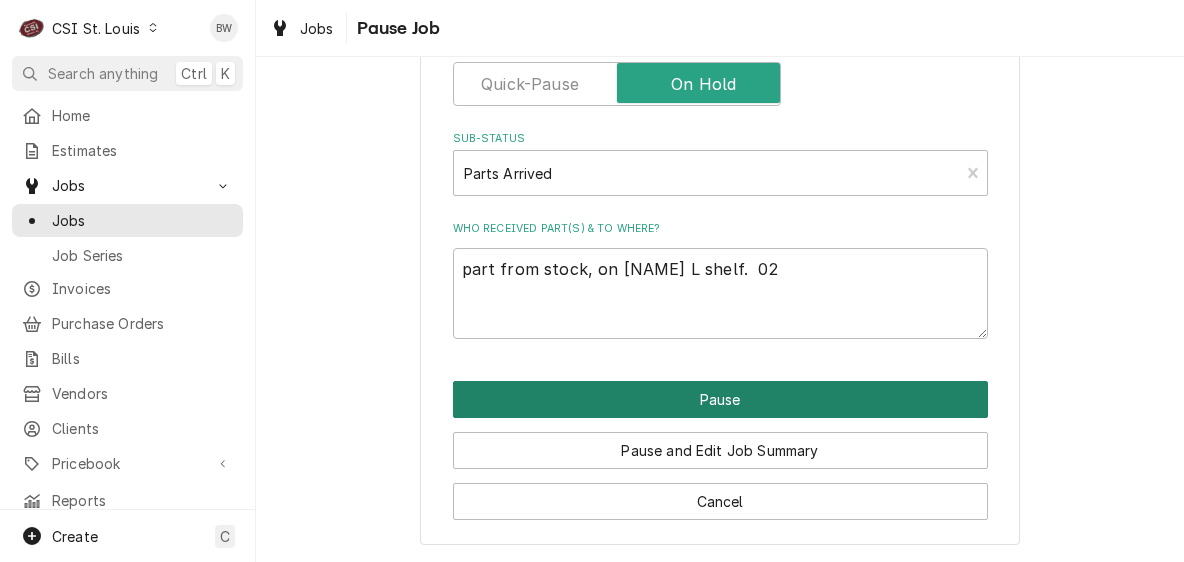 click on "Pause" at bounding box center (720, 399) 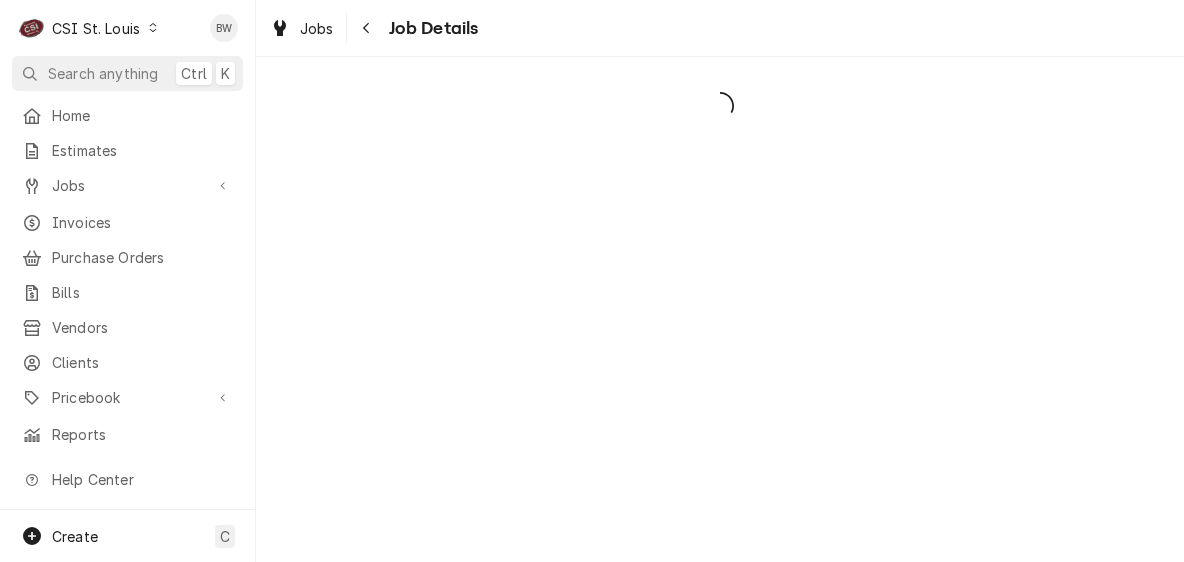 scroll, scrollTop: 0, scrollLeft: 0, axis: both 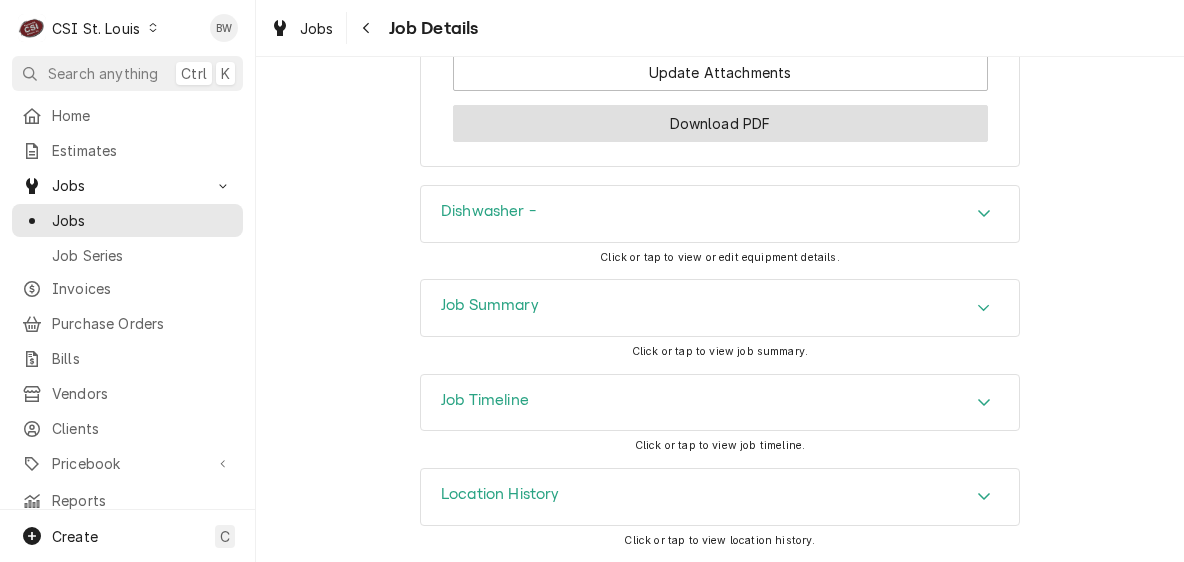 click on "Download PDF" at bounding box center (720, 123) 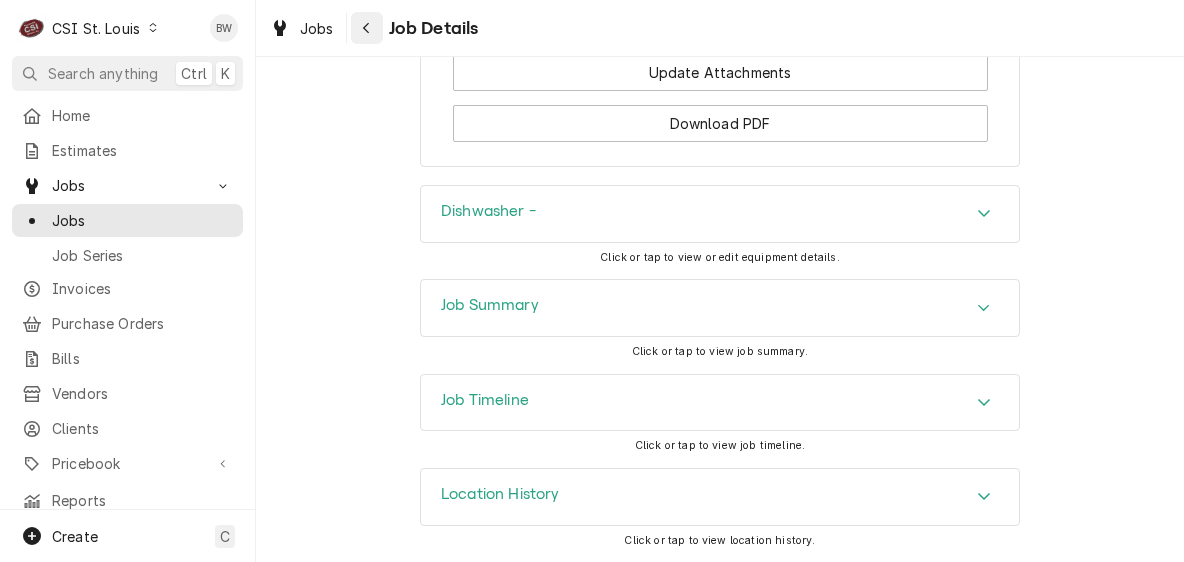 click 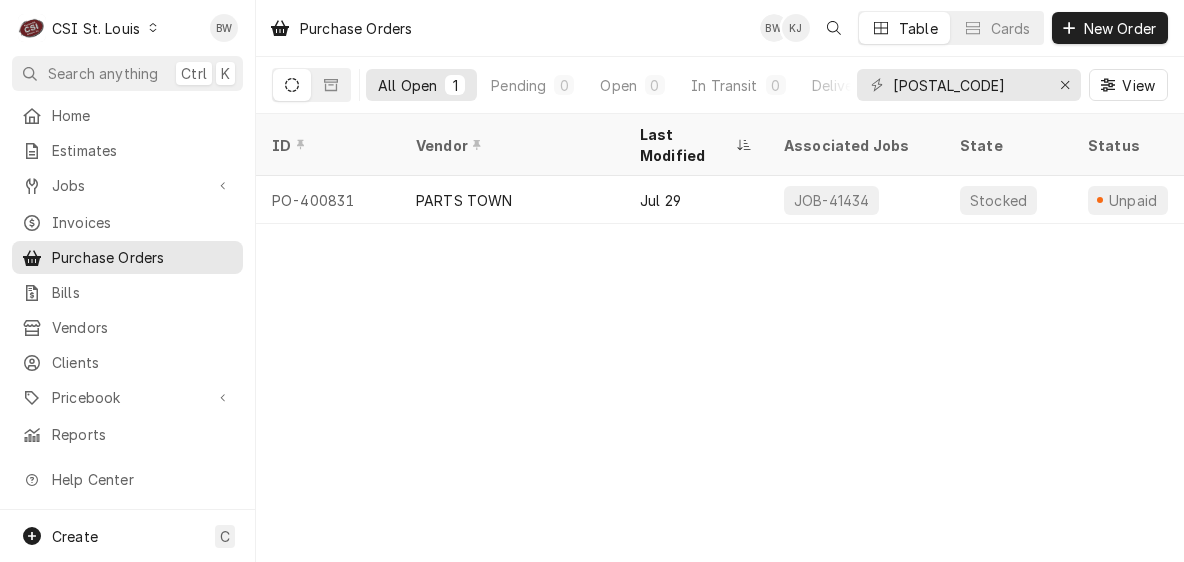 scroll, scrollTop: 0, scrollLeft: 0, axis: both 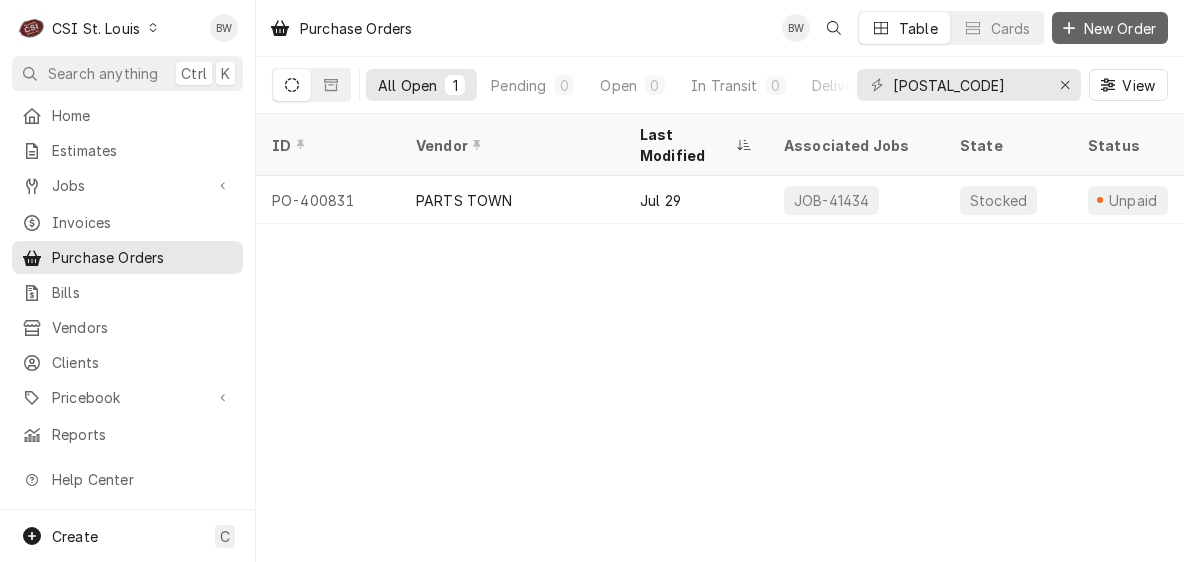 click on "New Order" at bounding box center [1120, 28] 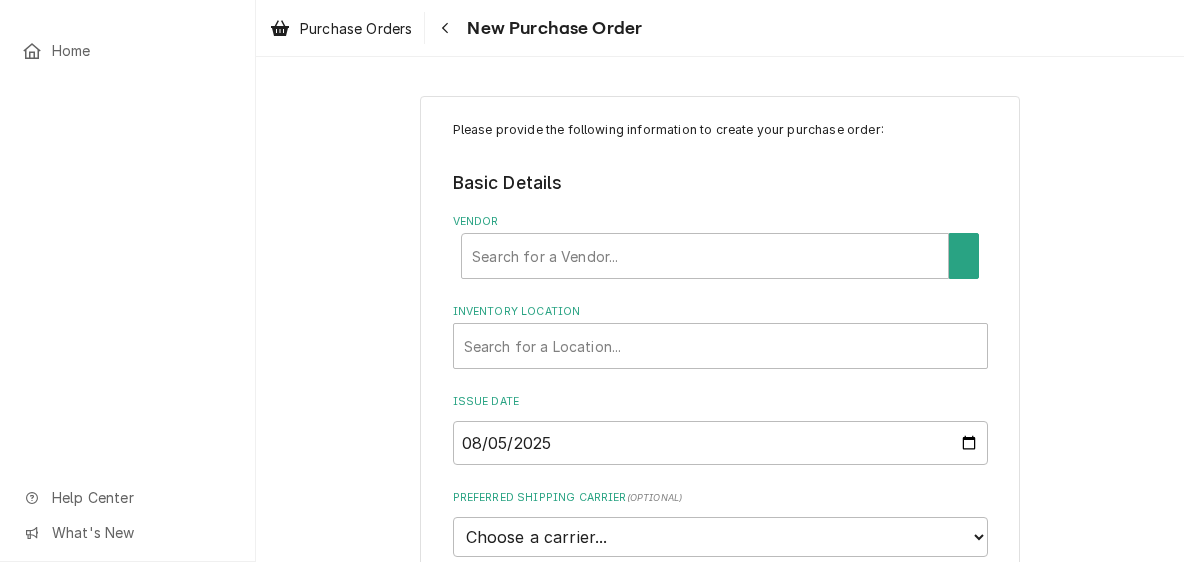 scroll, scrollTop: 0, scrollLeft: 0, axis: both 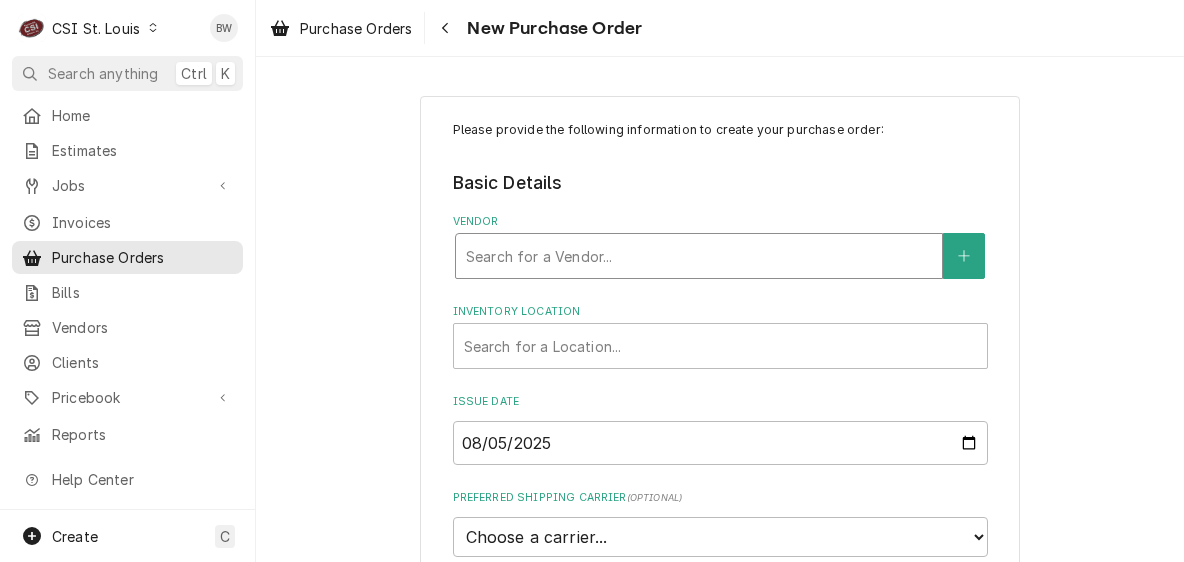 click at bounding box center (699, 256) 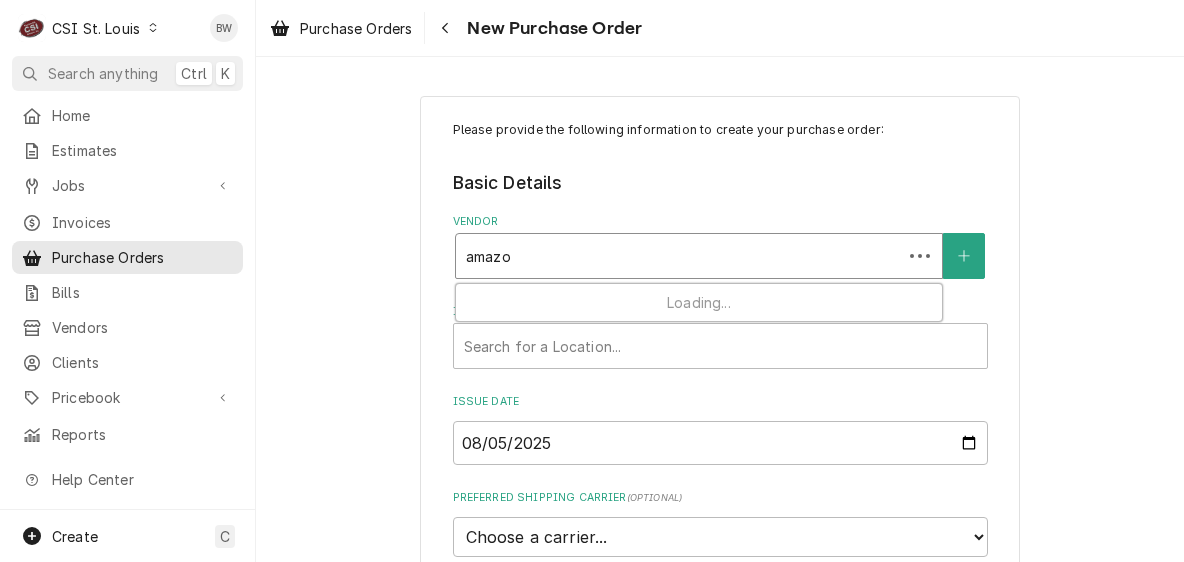 type on "amazon" 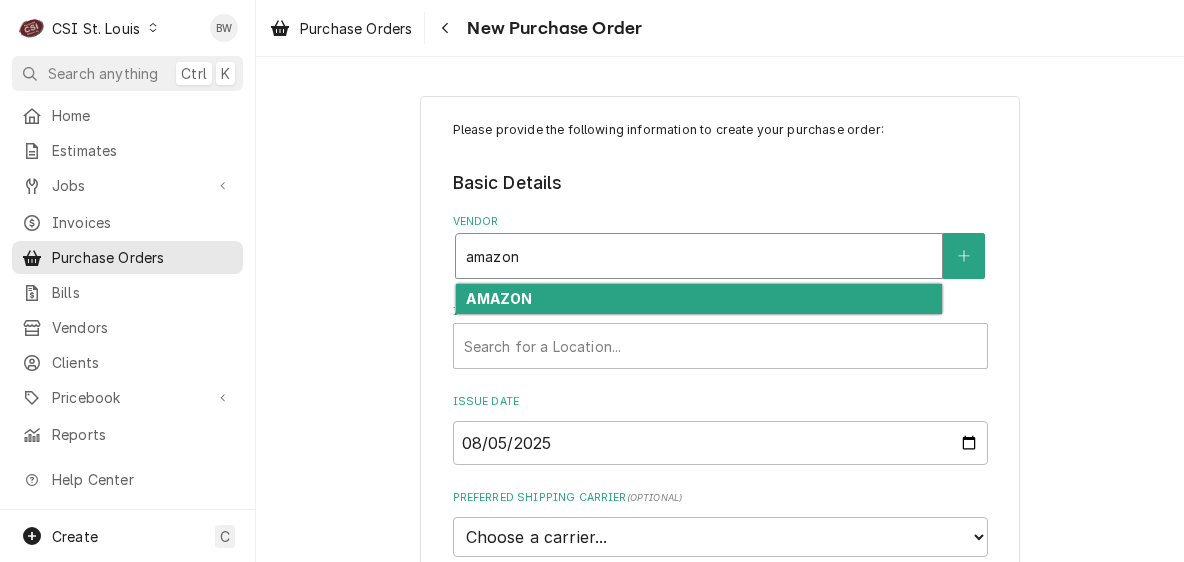click on "AMAZON" at bounding box center (699, 299) 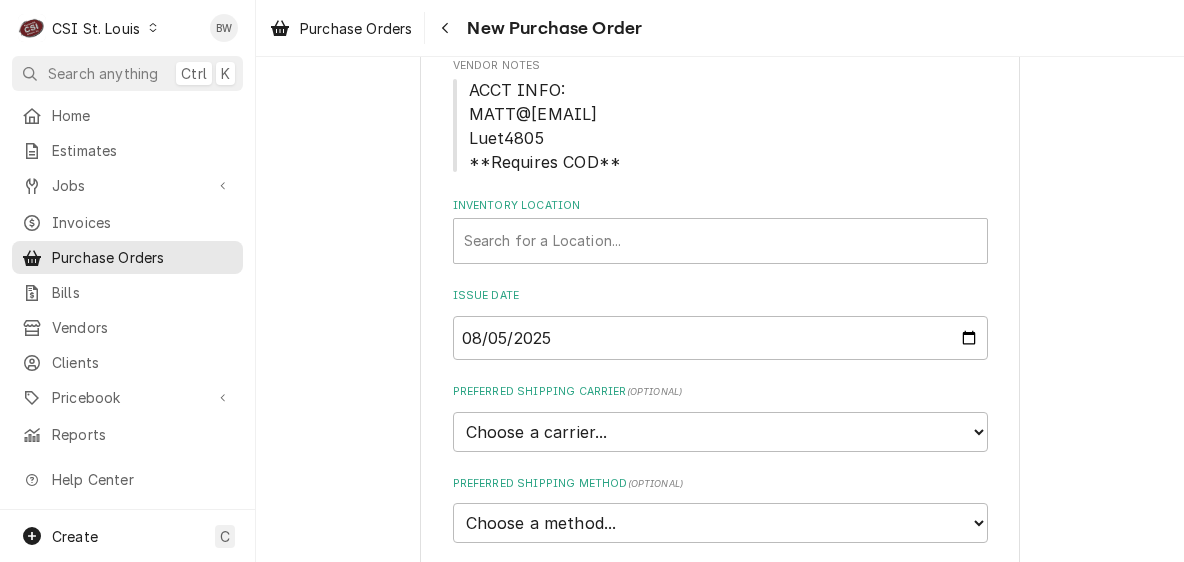 scroll, scrollTop: 300, scrollLeft: 0, axis: vertical 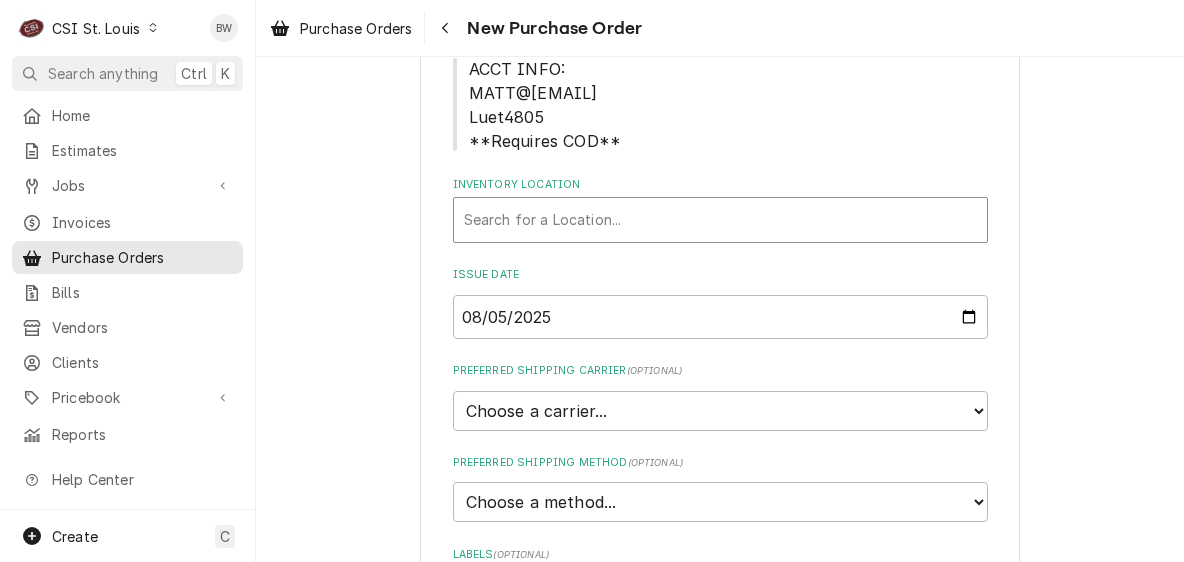 click at bounding box center [720, 220] 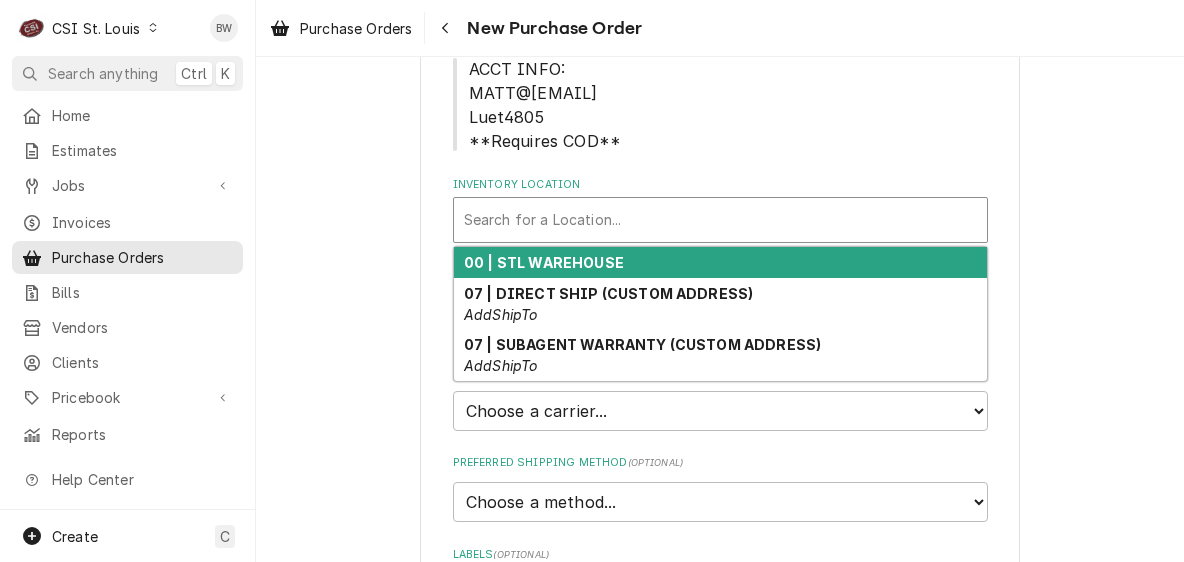 click on "00 | STL WAREHOUSE" at bounding box center (720, 262) 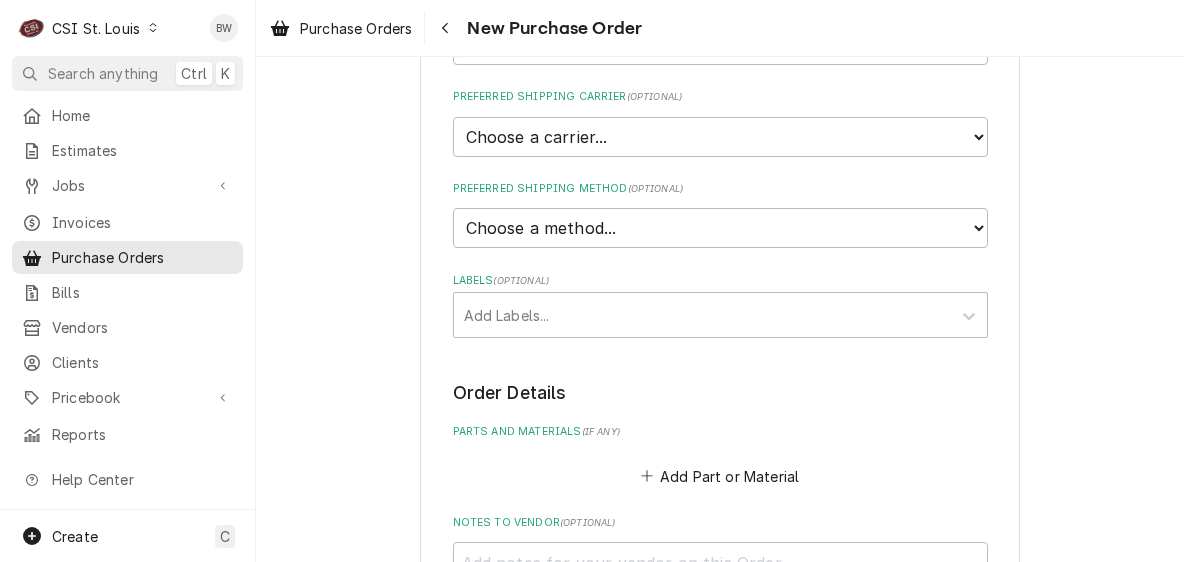 scroll, scrollTop: 600, scrollLeft: 0, axis: vertical 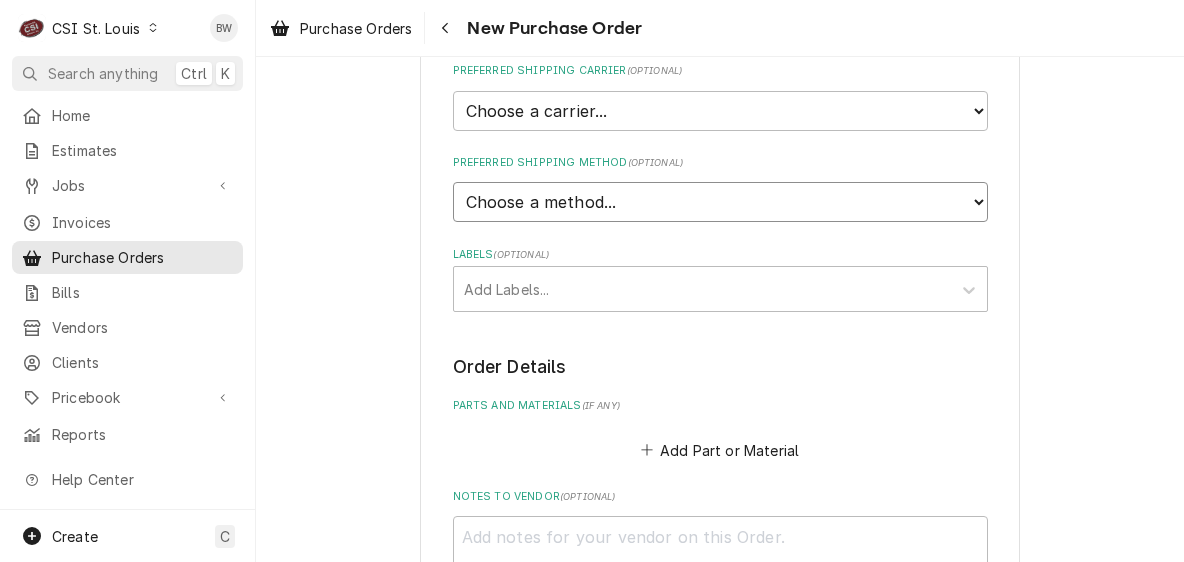 click on "Choose a method... Ground Next Day Early AM Next Day Air 2 Day Air Other" at bounding box center [720, 202] 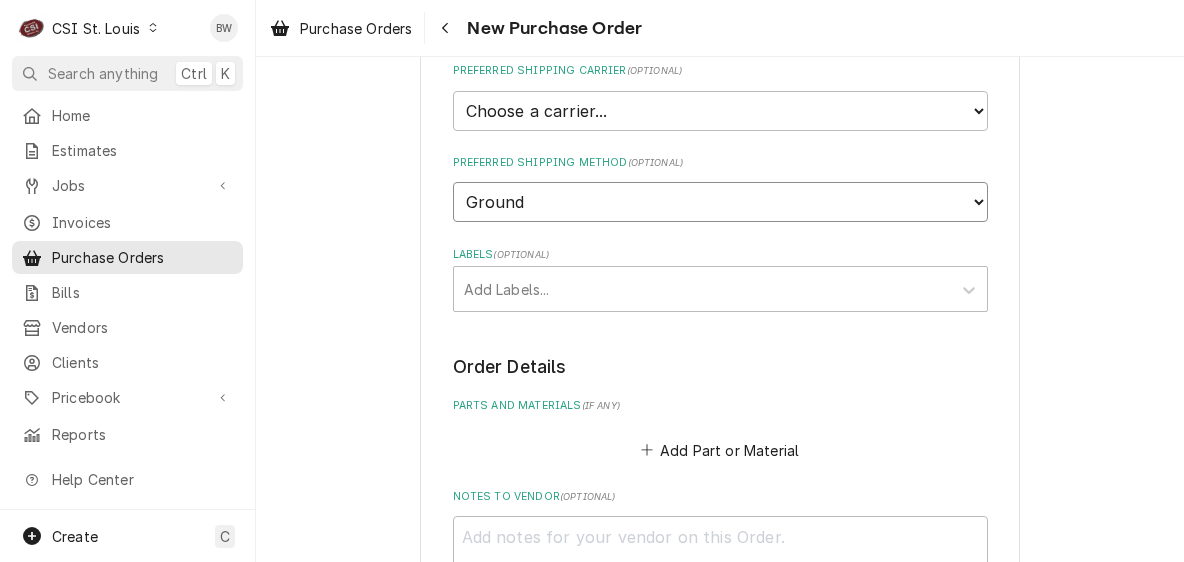 click on "Choose a method... Ground Next Day Early AM Next Day Air 2 Day Air Other" at bounding box center [720, 202] 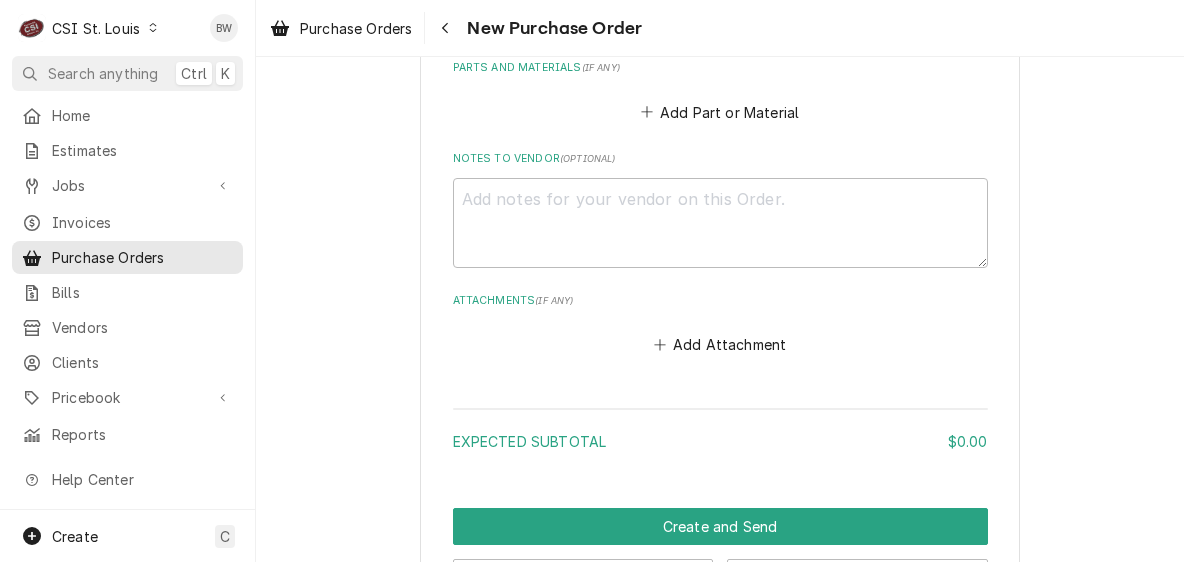 scroll, scrollTop: 900, scrollLeft: 0, axis: vertical 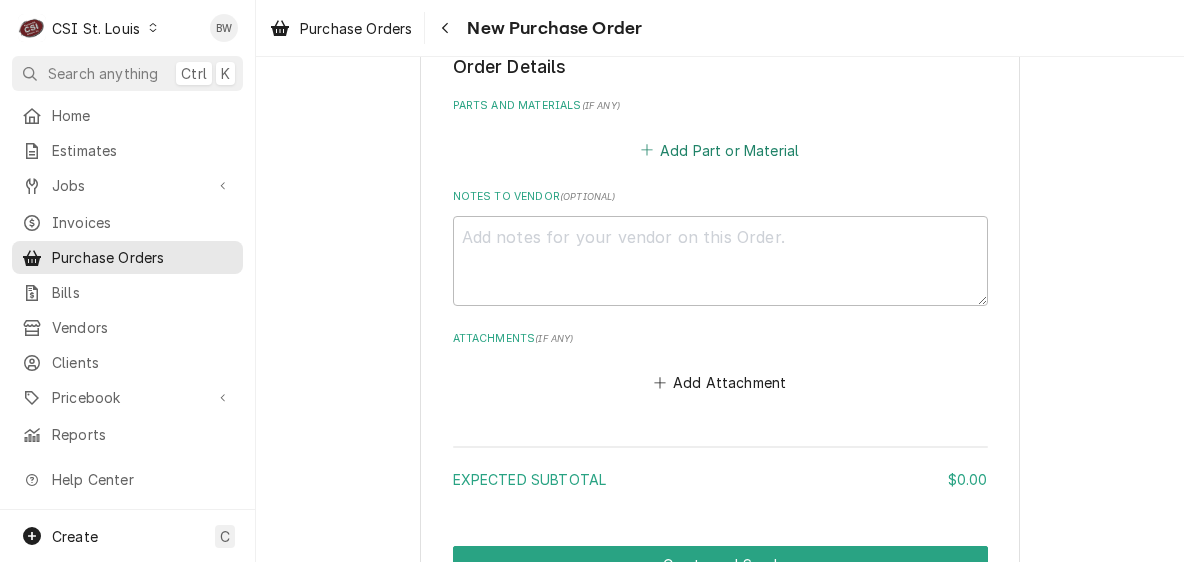 click on "Add Part or Material" at bounding box center (719, 150) 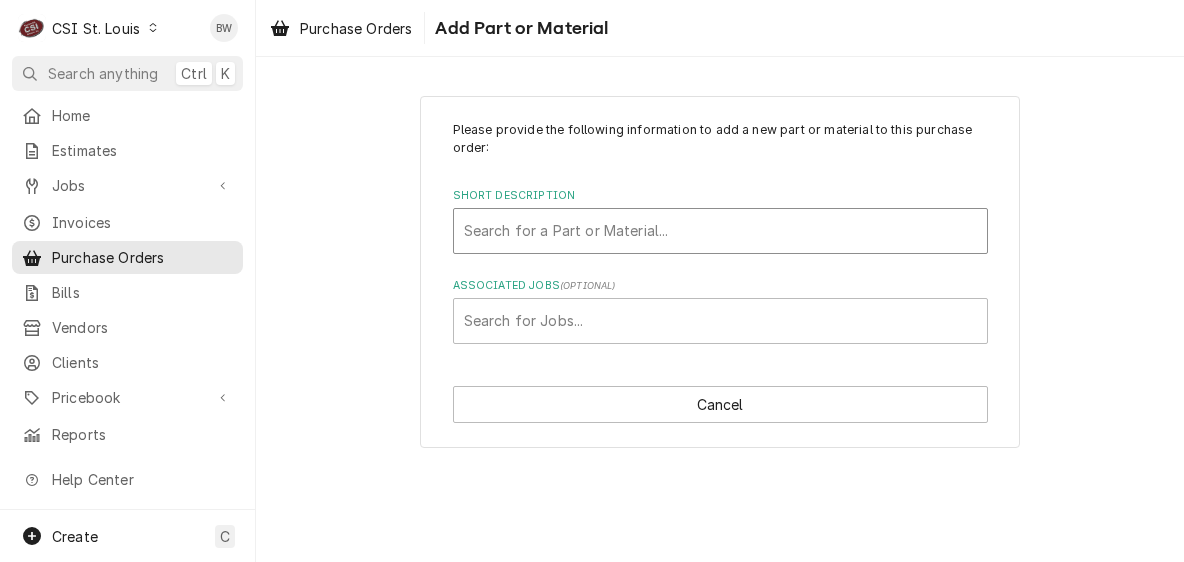 click at bounding box center (720, 231) 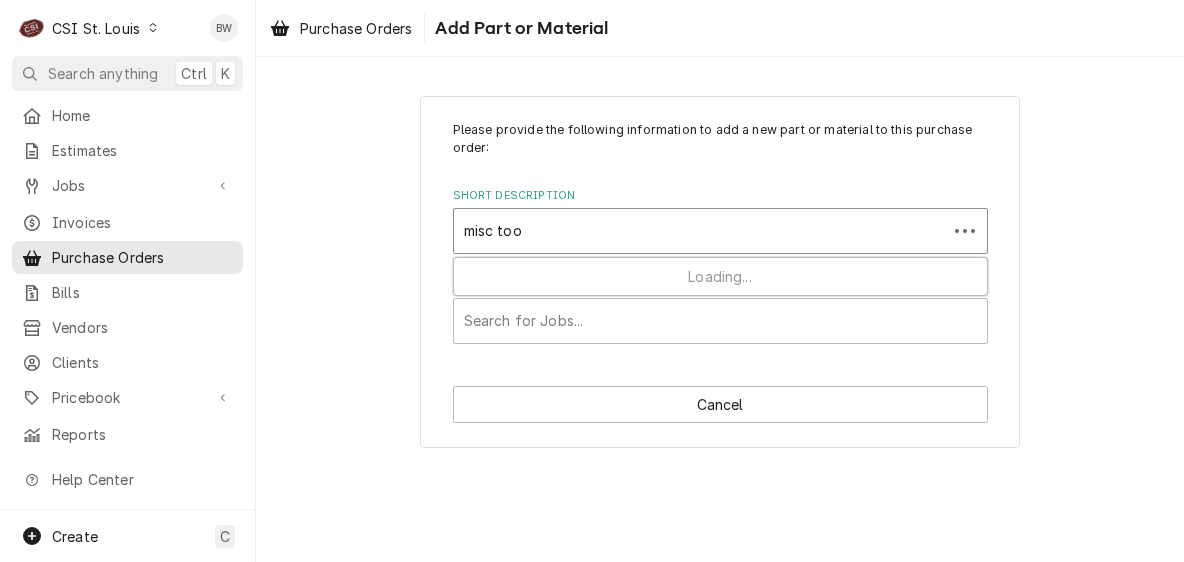 type on "misc tool [NAME]" 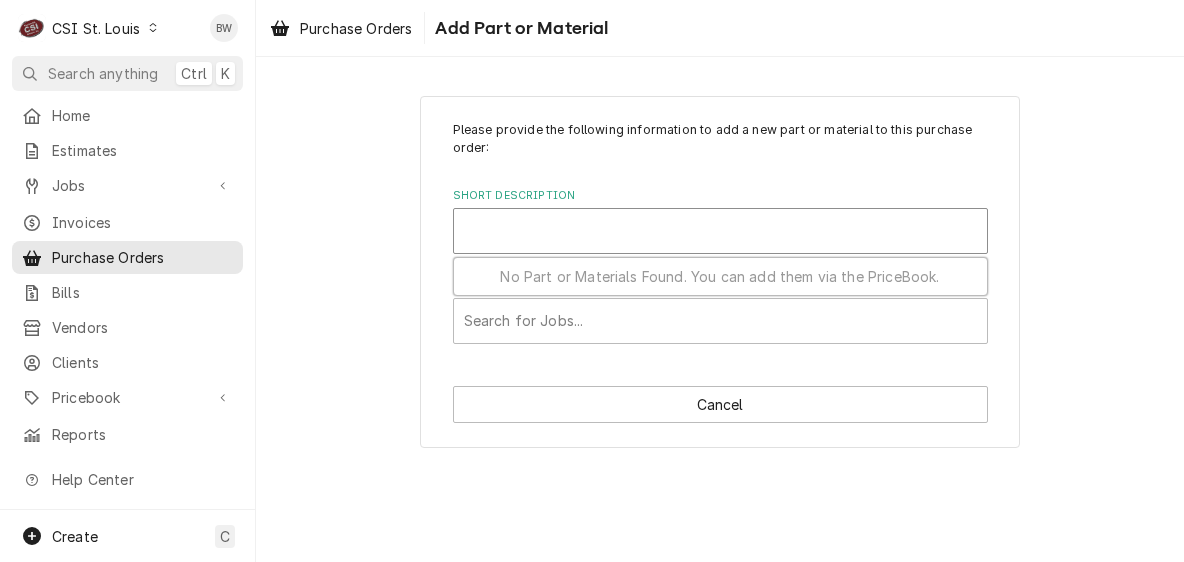 click at bounding box center [720, 231] 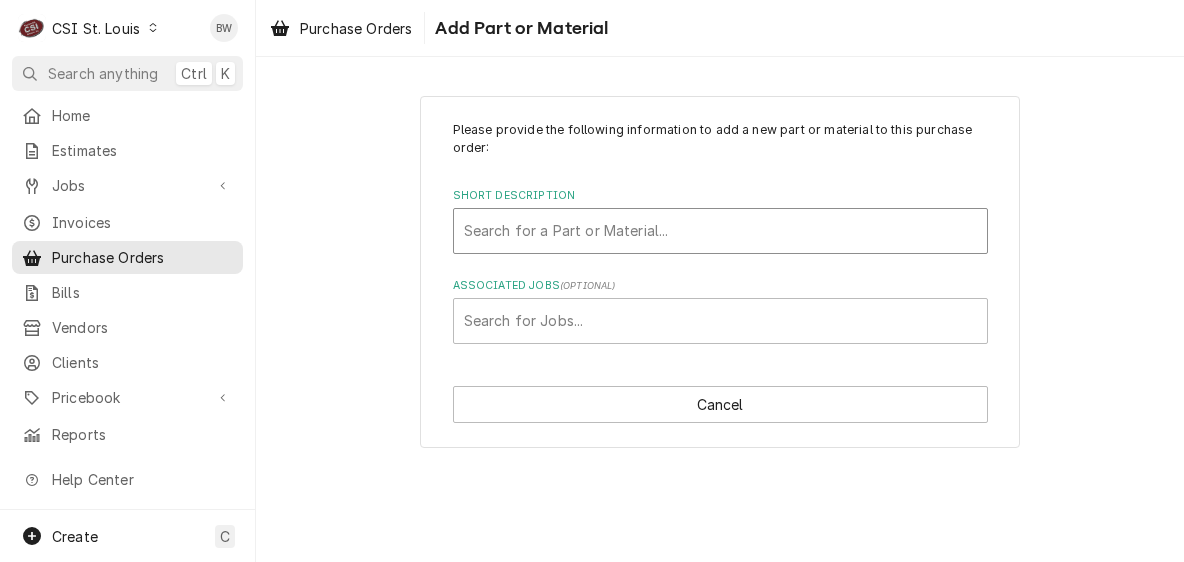 click at bounding box center (720, 231) 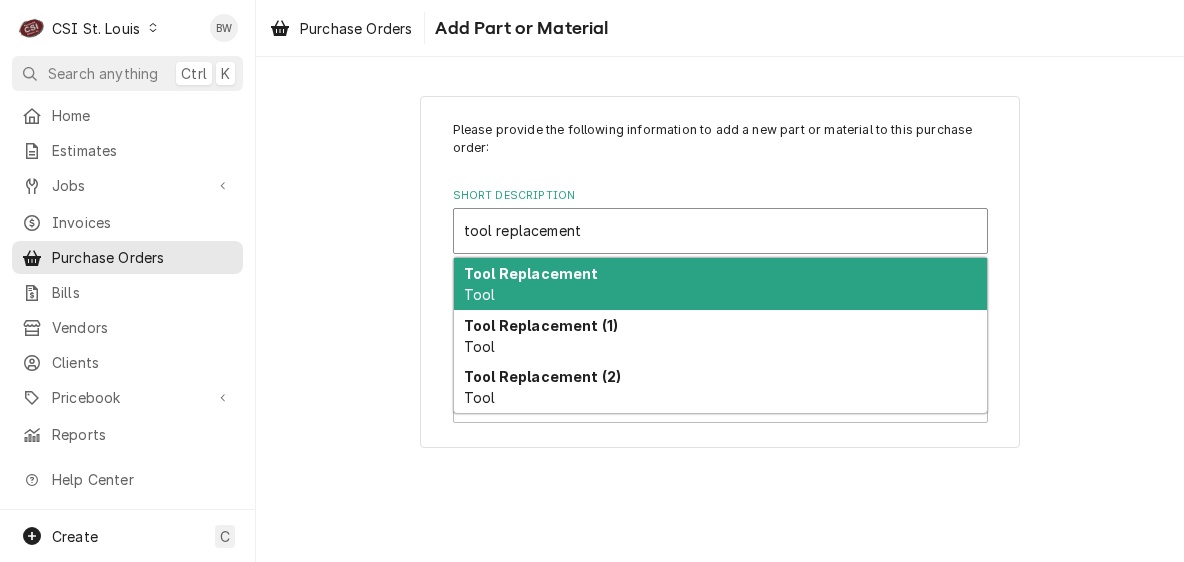 drag, startPoint x: 578, startPoint y: 232, endPoint x: 466, endPoint y: 224, distance: 112.28535 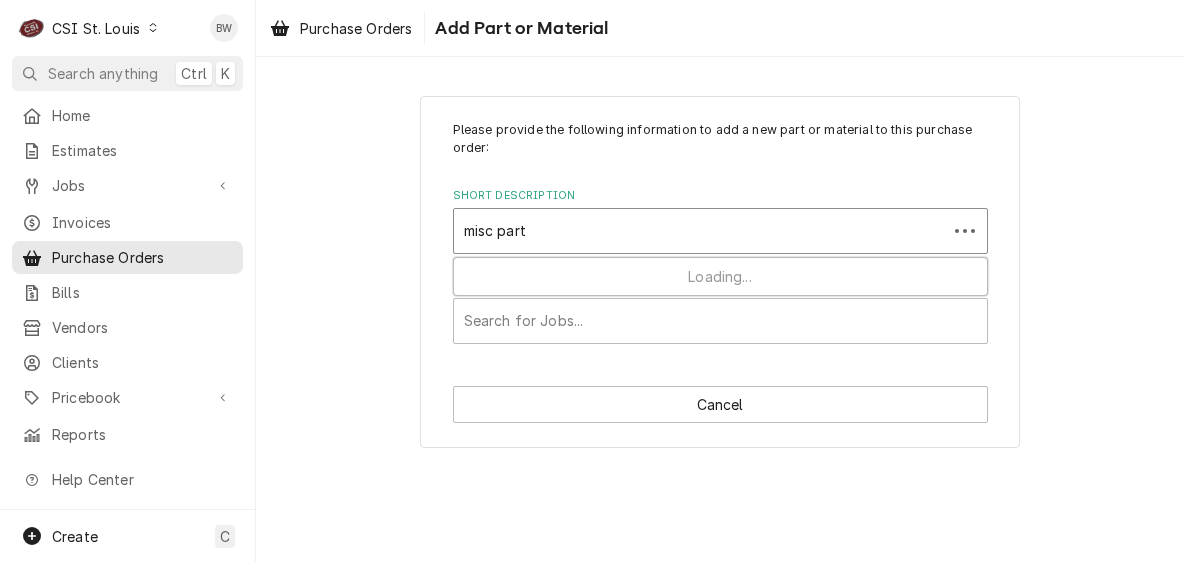 type on "misc parts" 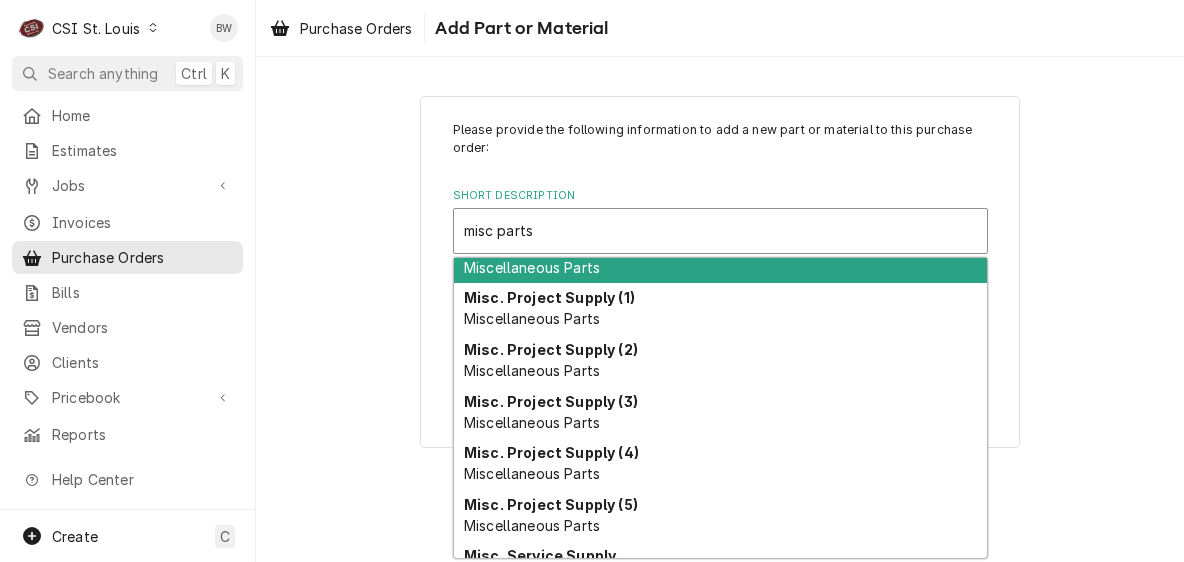 scroll, scrollTop: 0, scrollLeft: 0, axis: both 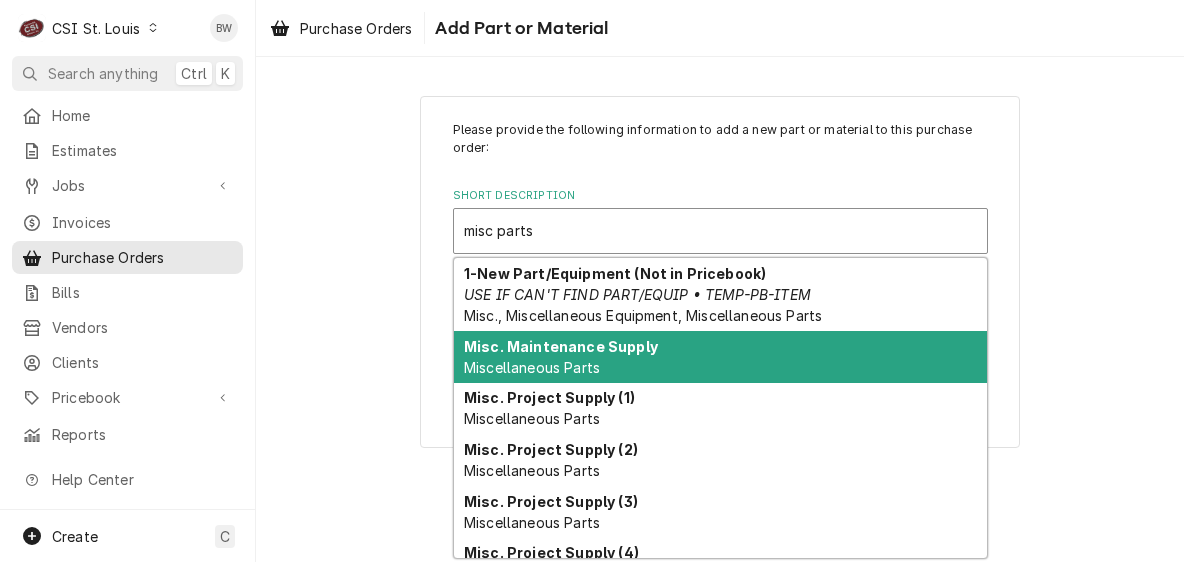 click on "Miscellaneous Parts" at bounding box center [532, 367] 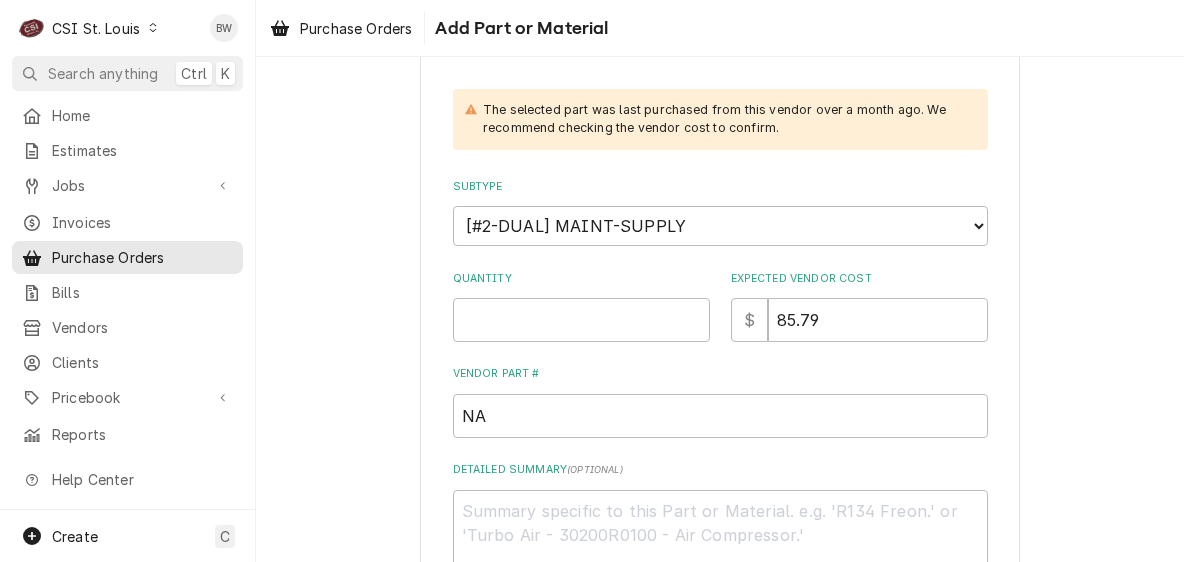 scroll, scrollTop: 400, scrollLeft: 0, axis: vertical 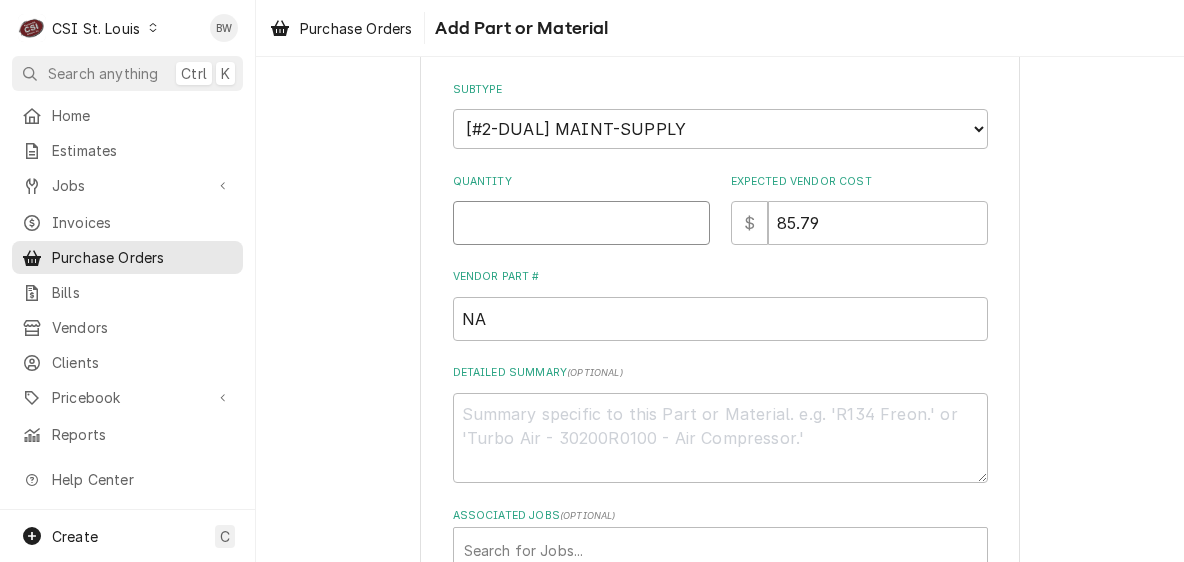 click on "Quantity" at bounding box center (581, 223) 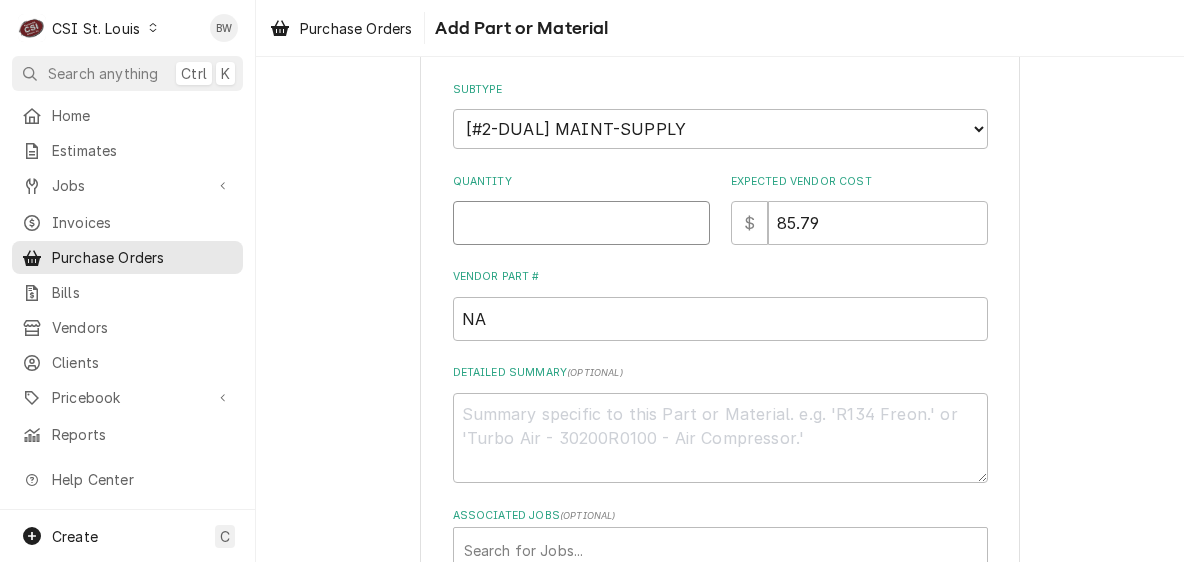type on "x" 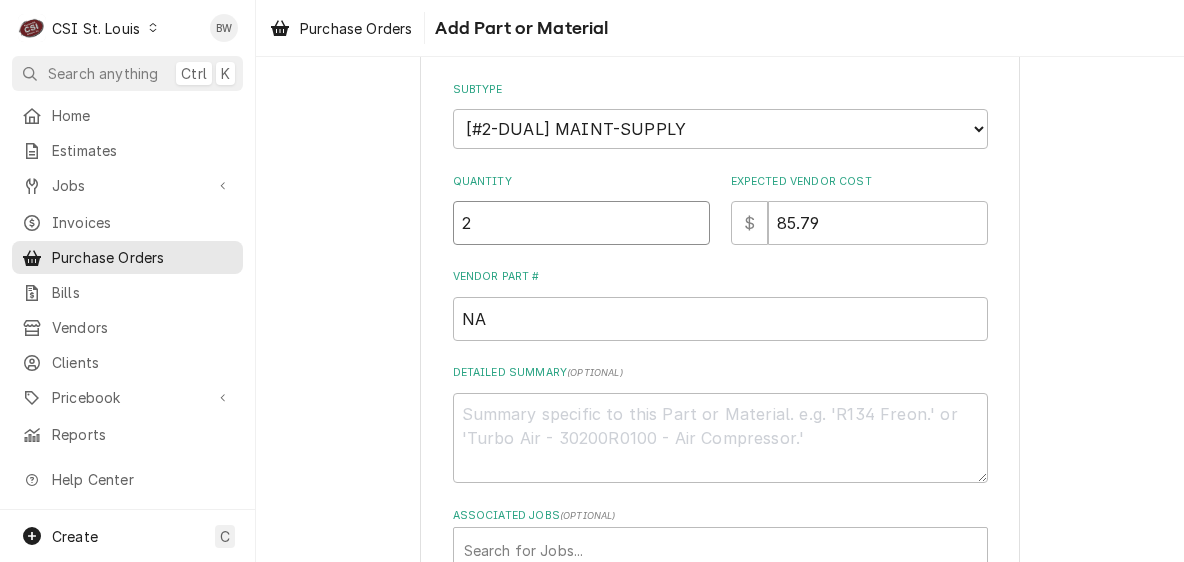 type on "2" 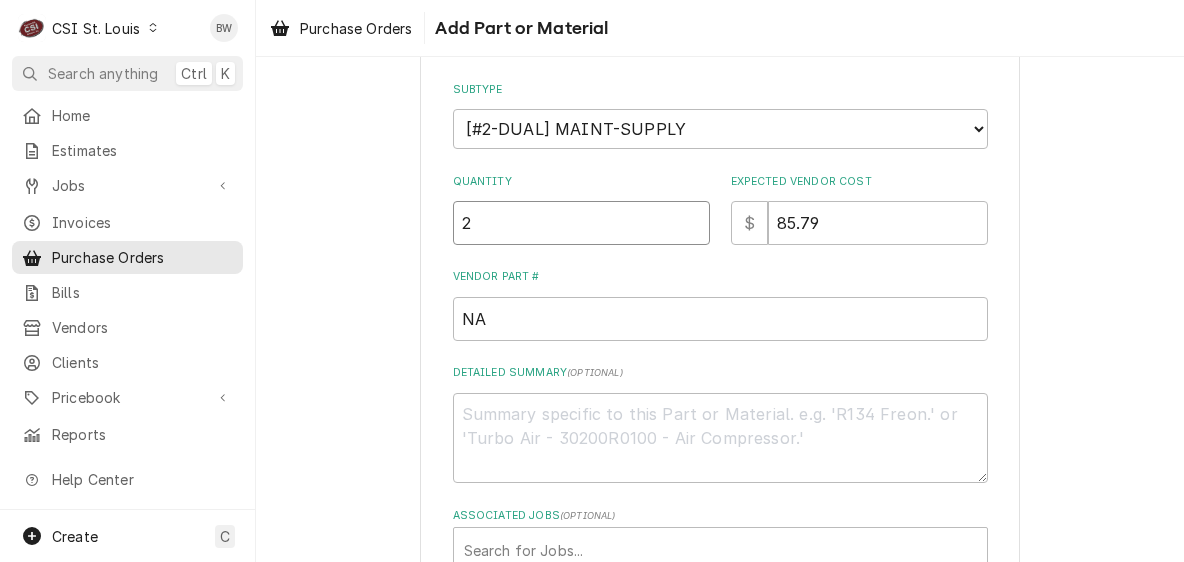 drag, startPoint x: 544, startPoint y: 198, endPoint x: 404, endPoint y: 205, distance: 140.1749 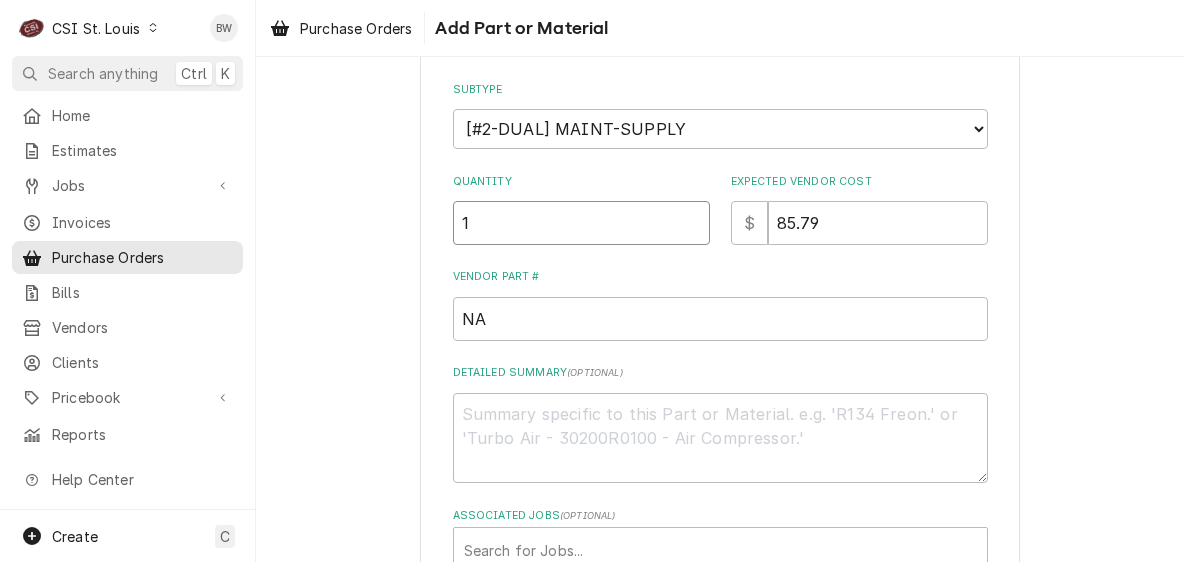 type on "1" 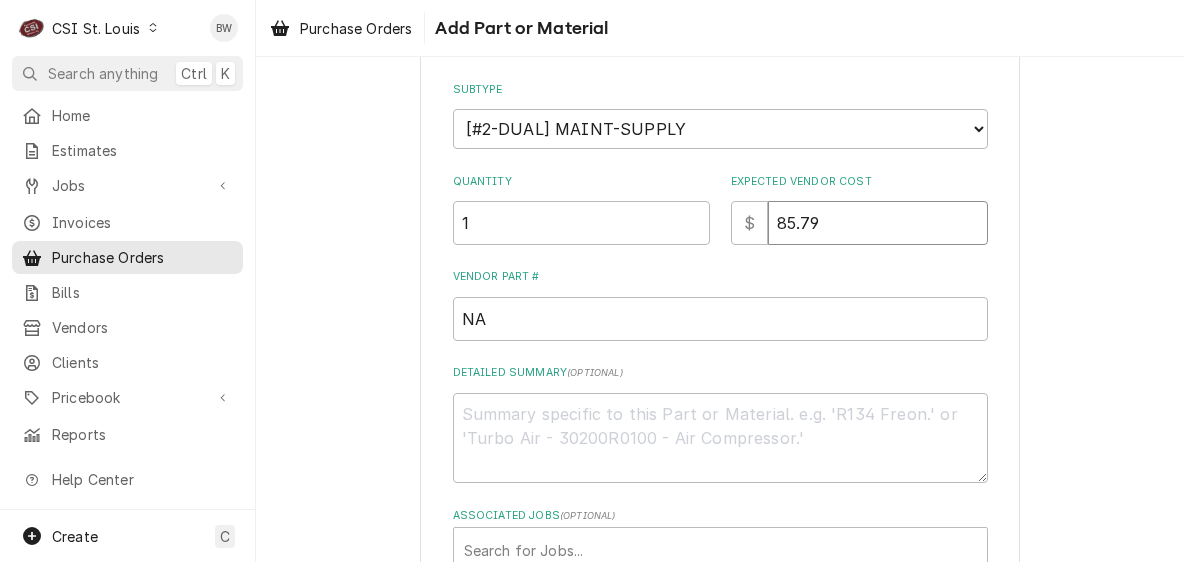 drag, startPoint x: 832, startPoint y: 217, endPoint x: 728, endPoint y: 219, distance: 104.019226 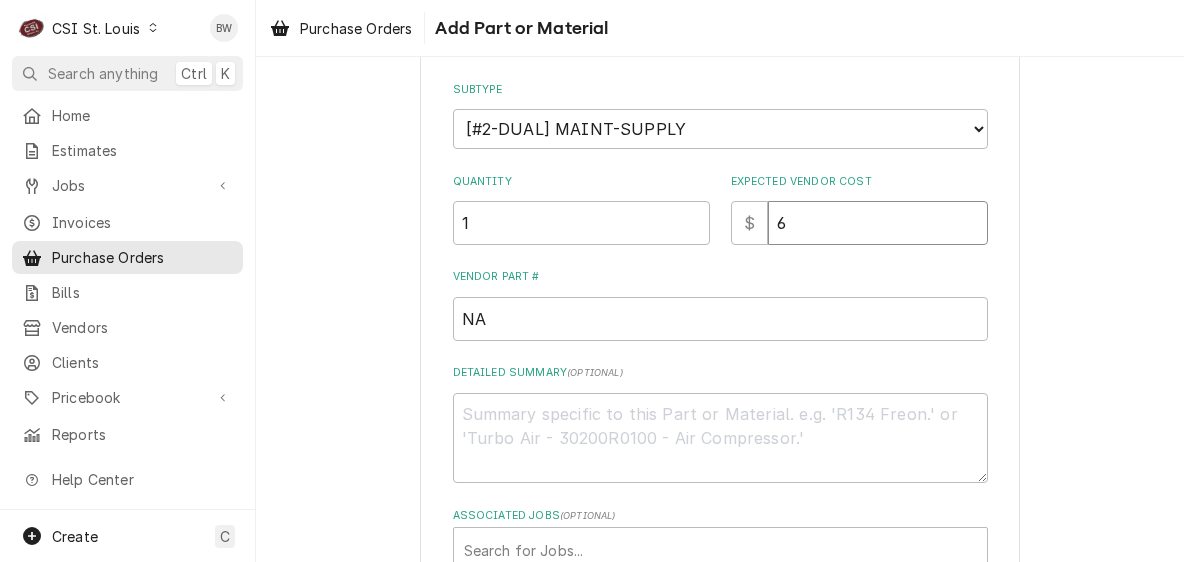 type on "x" 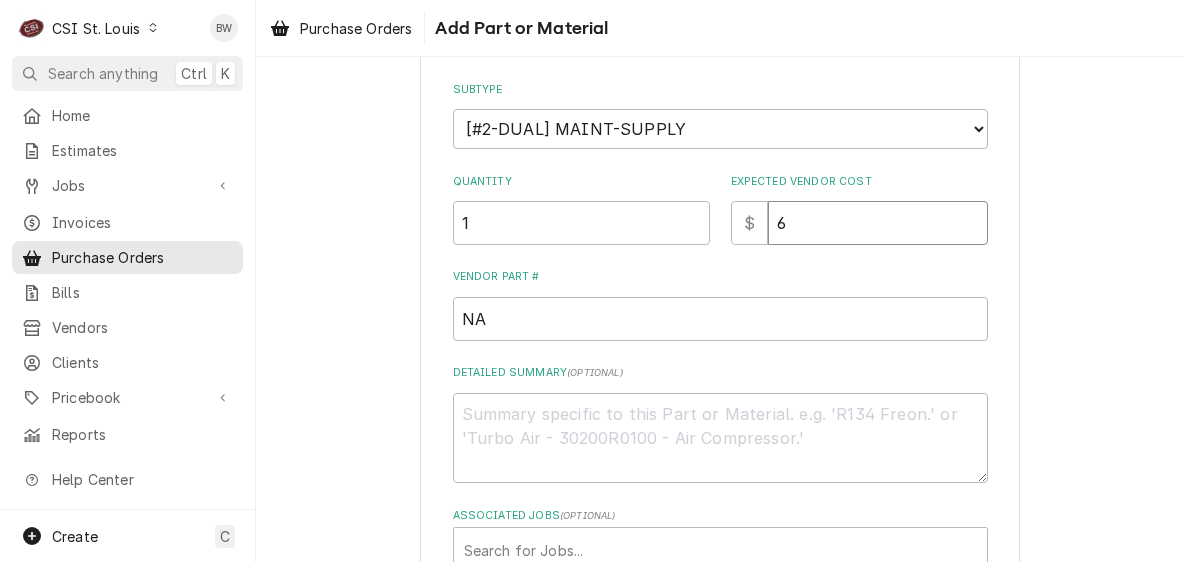 type on "67" 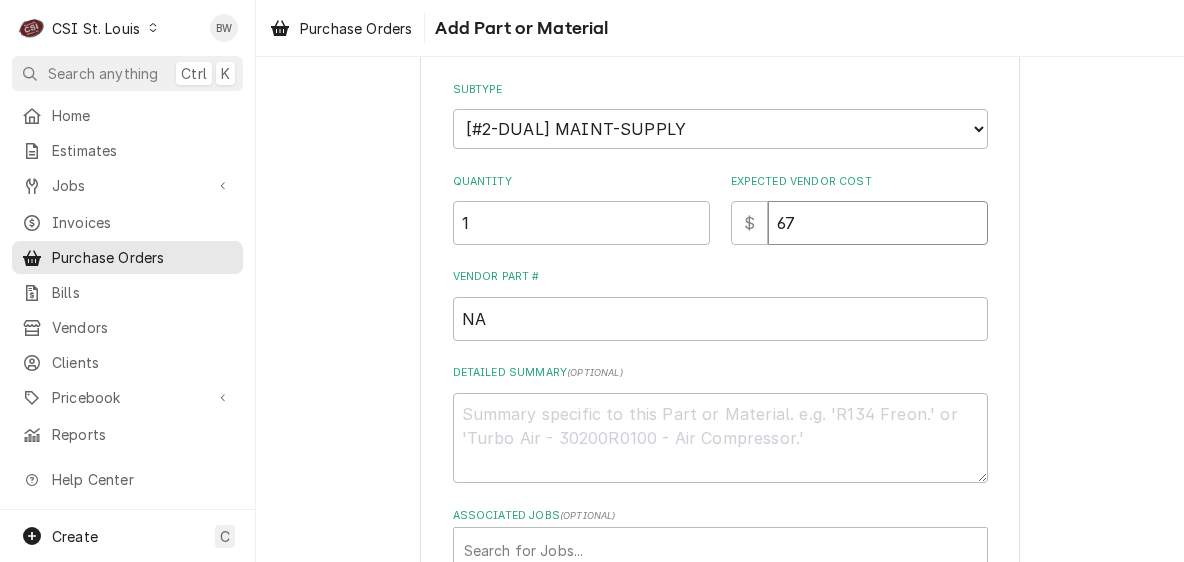 type on "x" 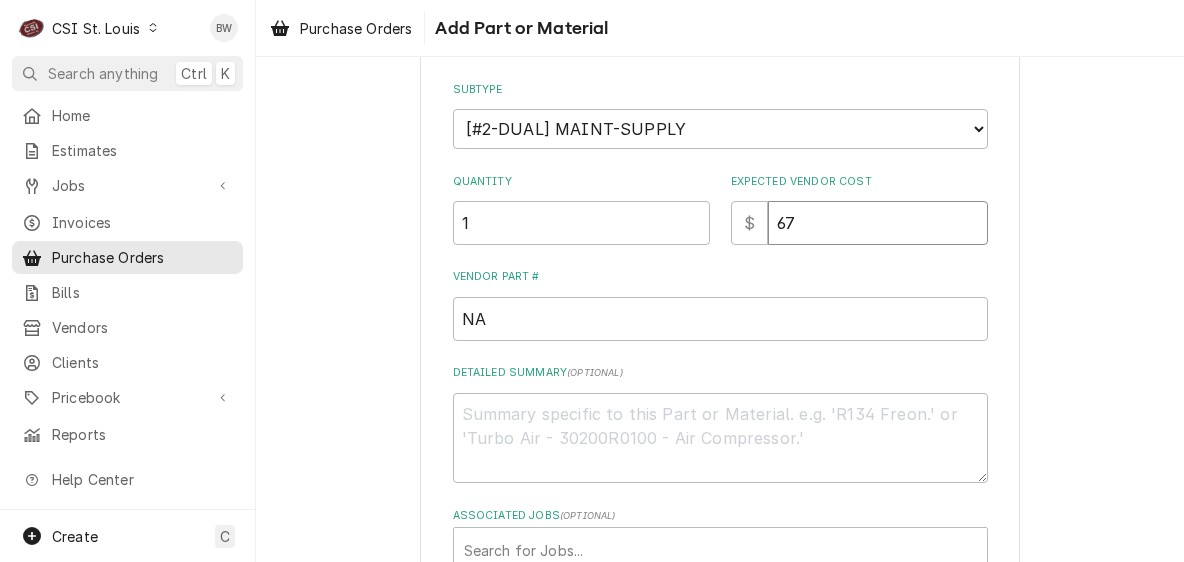 type on "67.8" 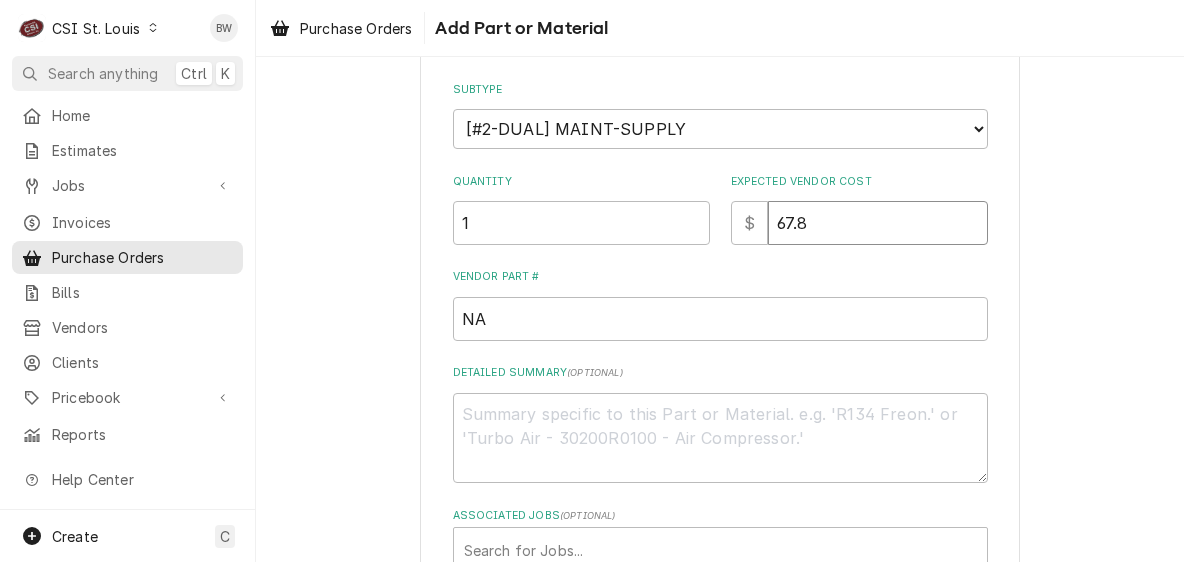 type on "x" 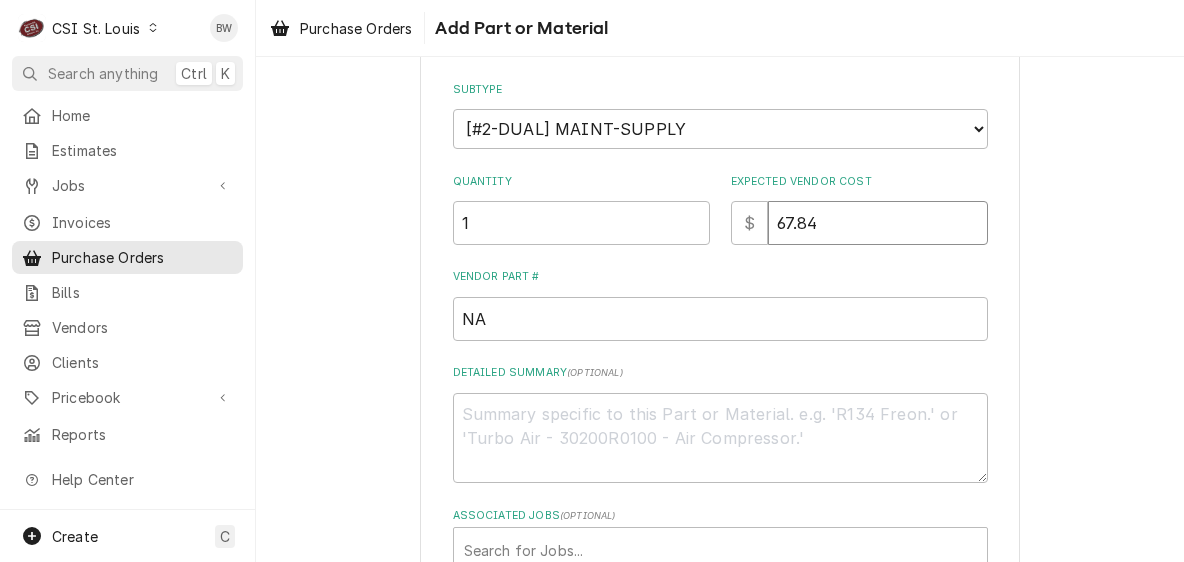type on "67.84" 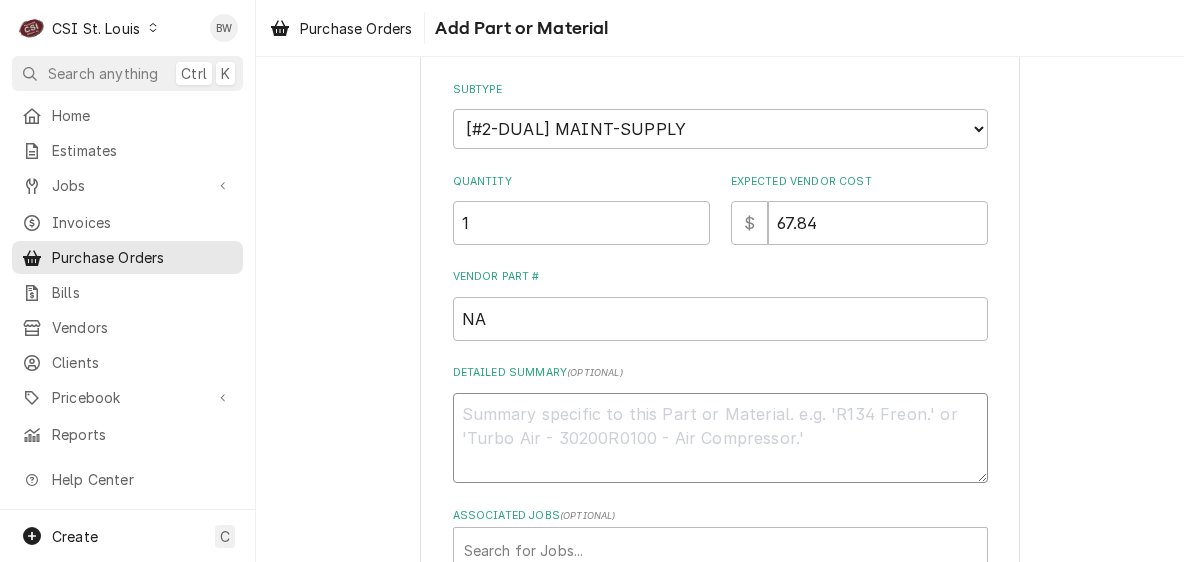 click on "Detailed Summary  ( optional )" at bounding box center [720, 438] 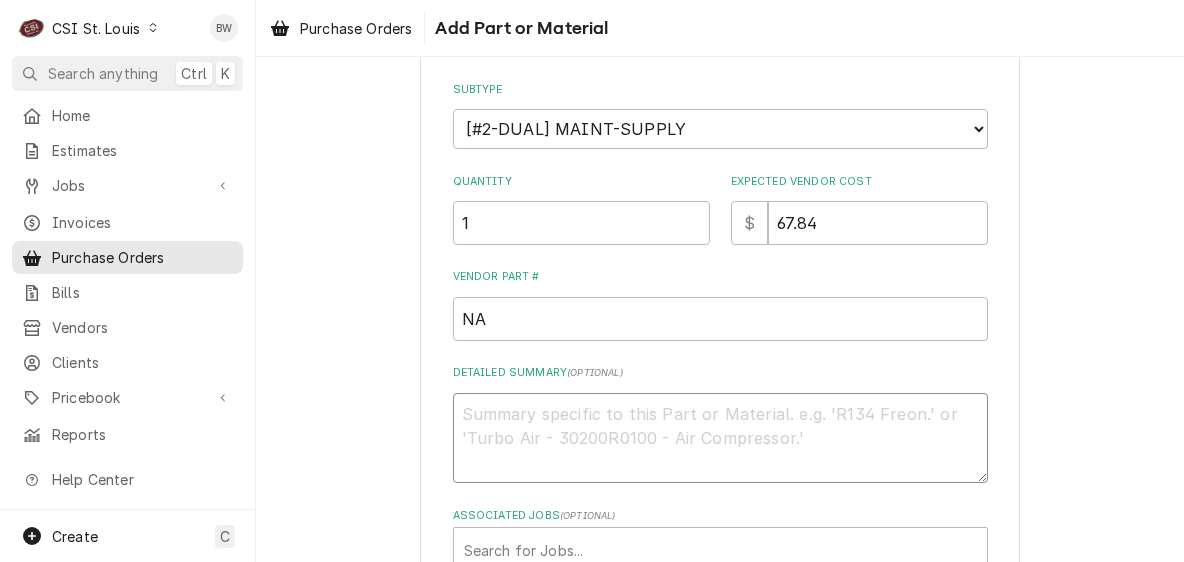 type on "x" 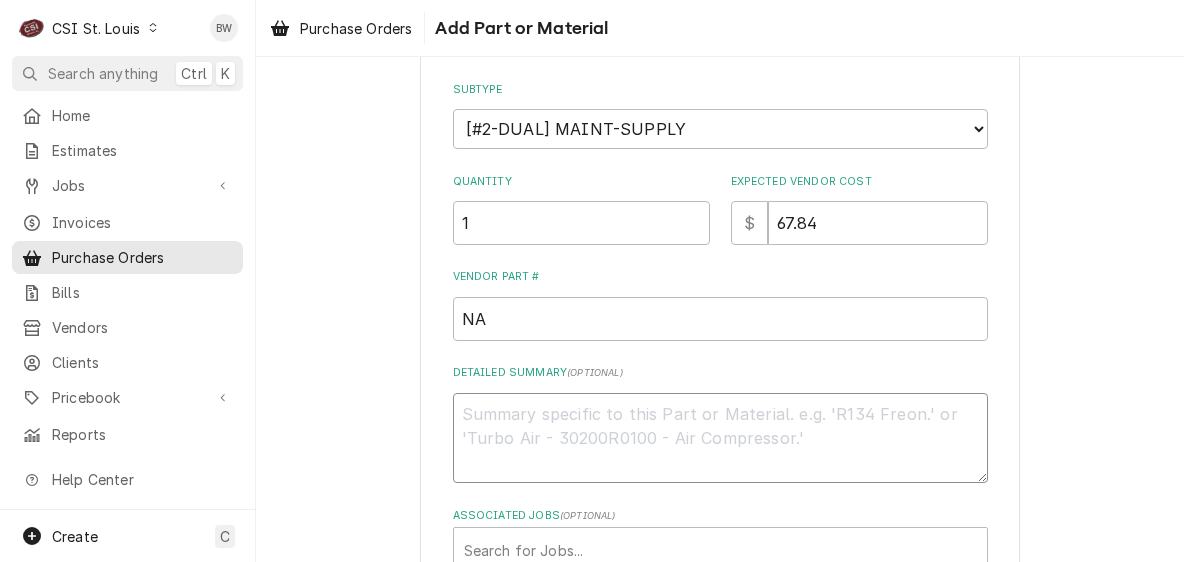 type on "V" 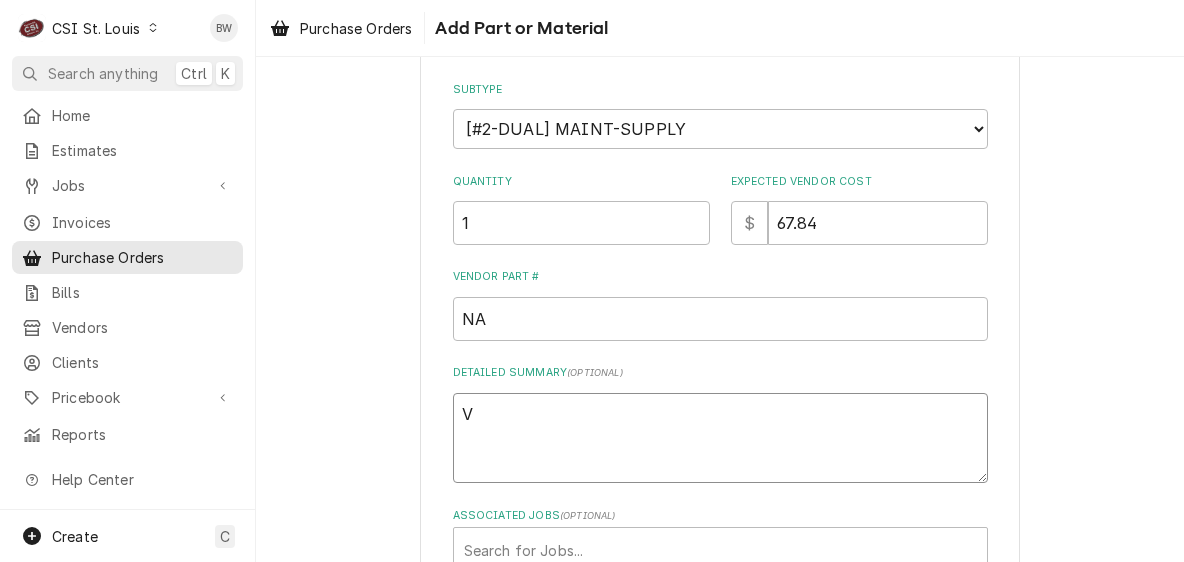 type on "x" 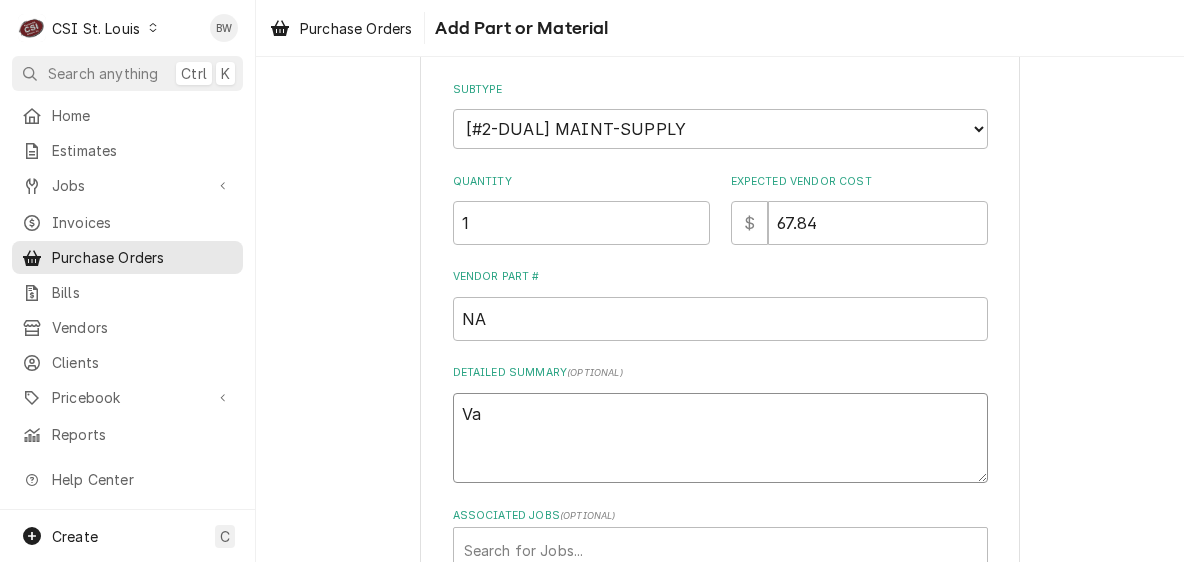 type on "x" 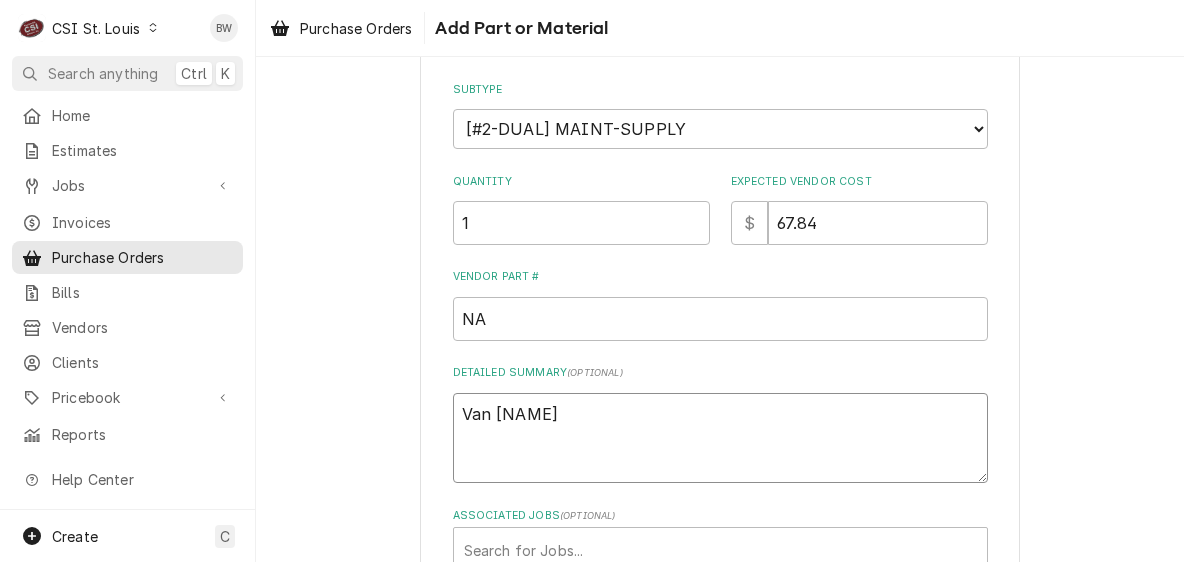 type on "x" 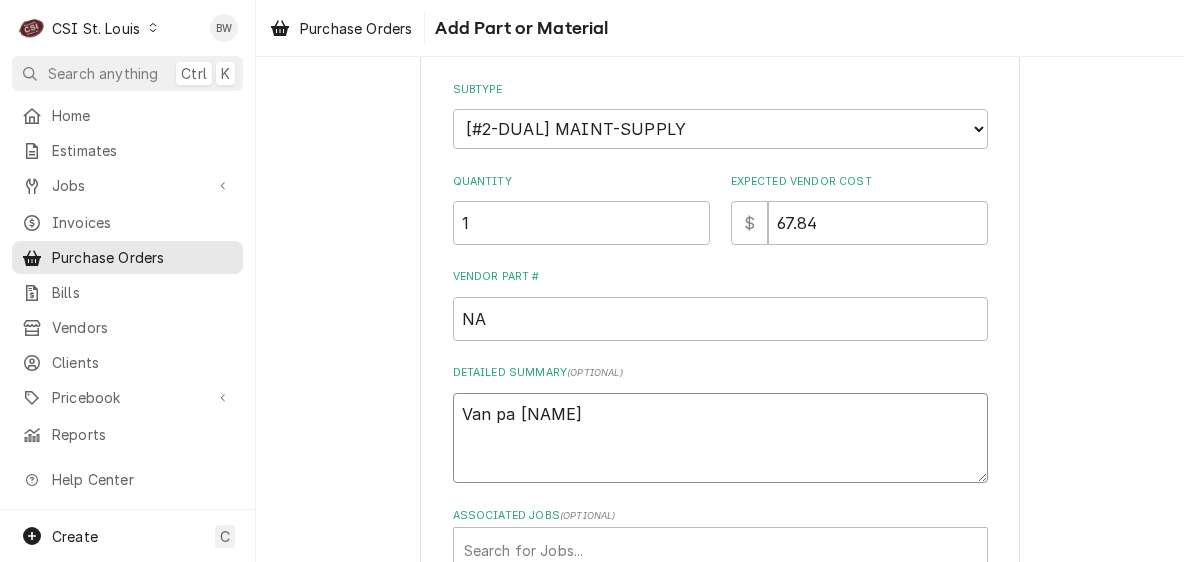 type on "Van par" 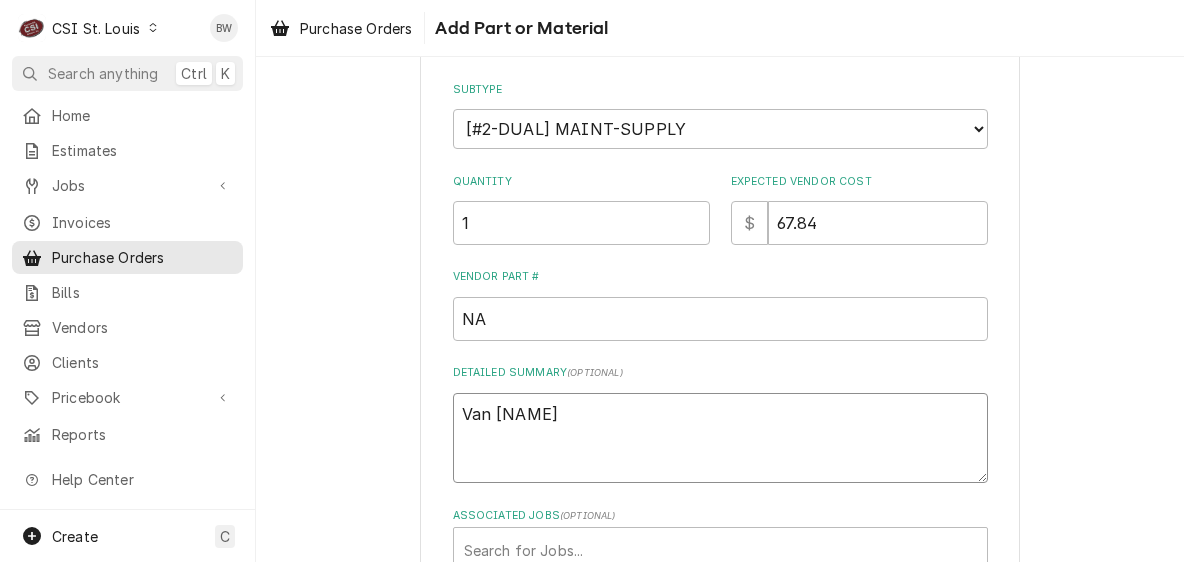 type on "x" 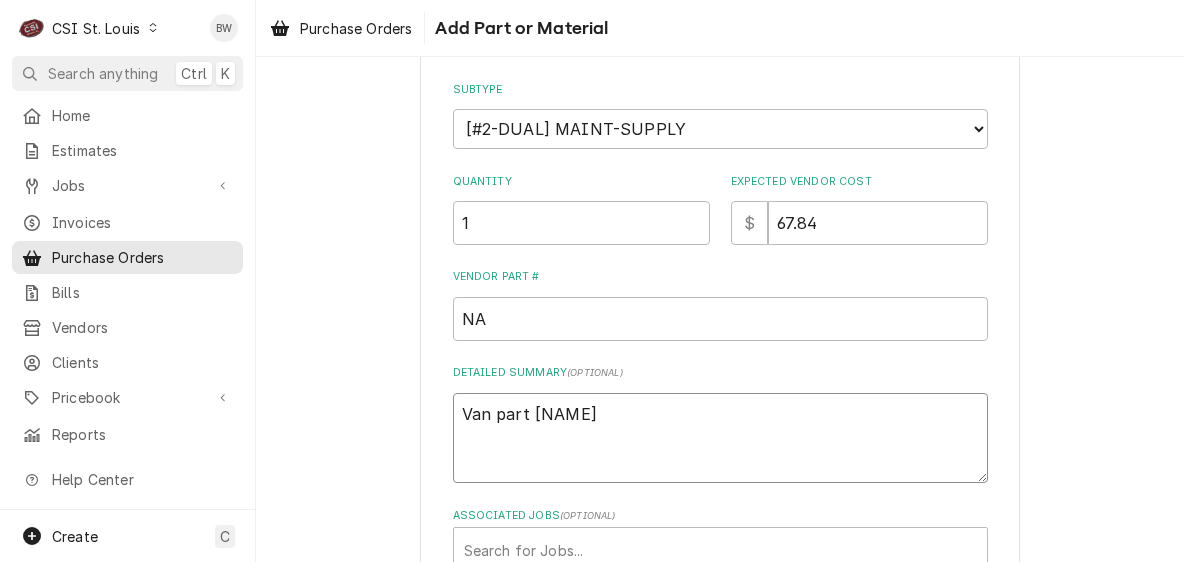 type on "x" 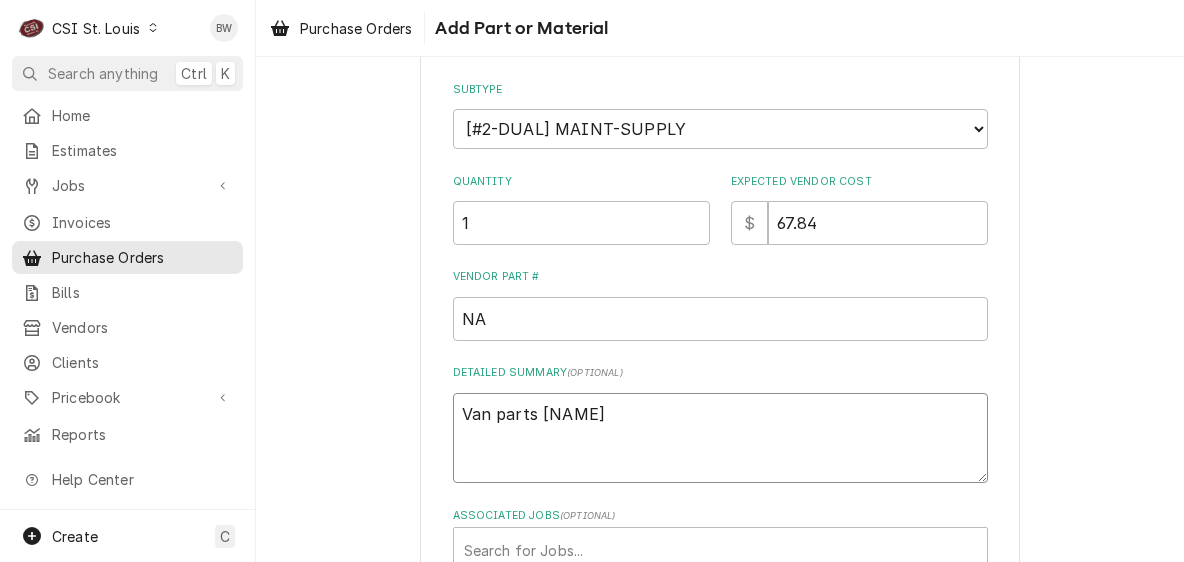 type on "x" 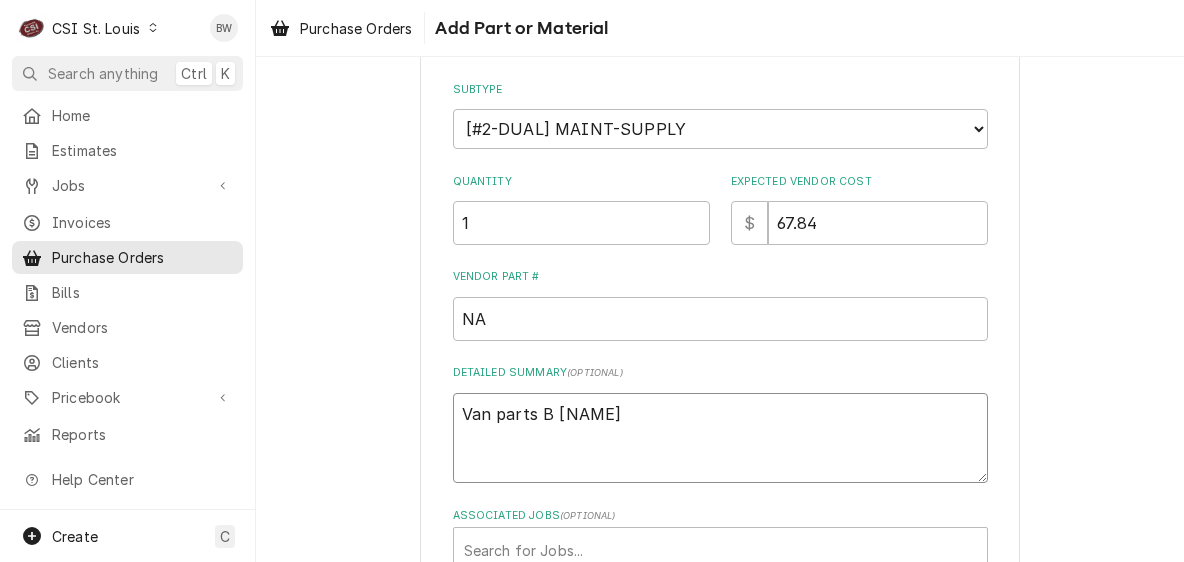 type on "x" 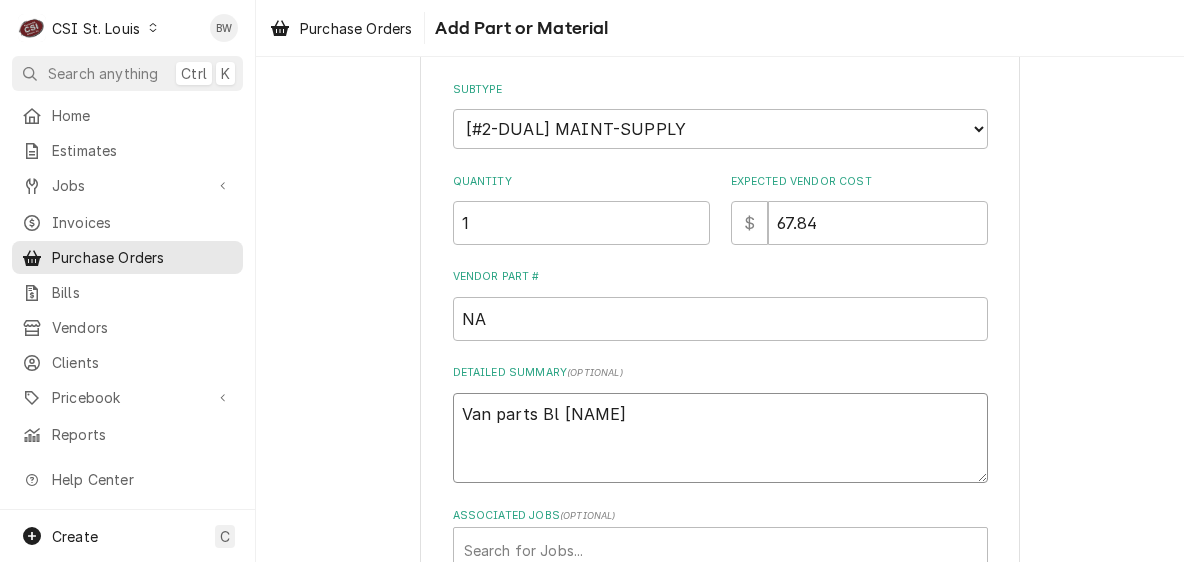 type on "x" 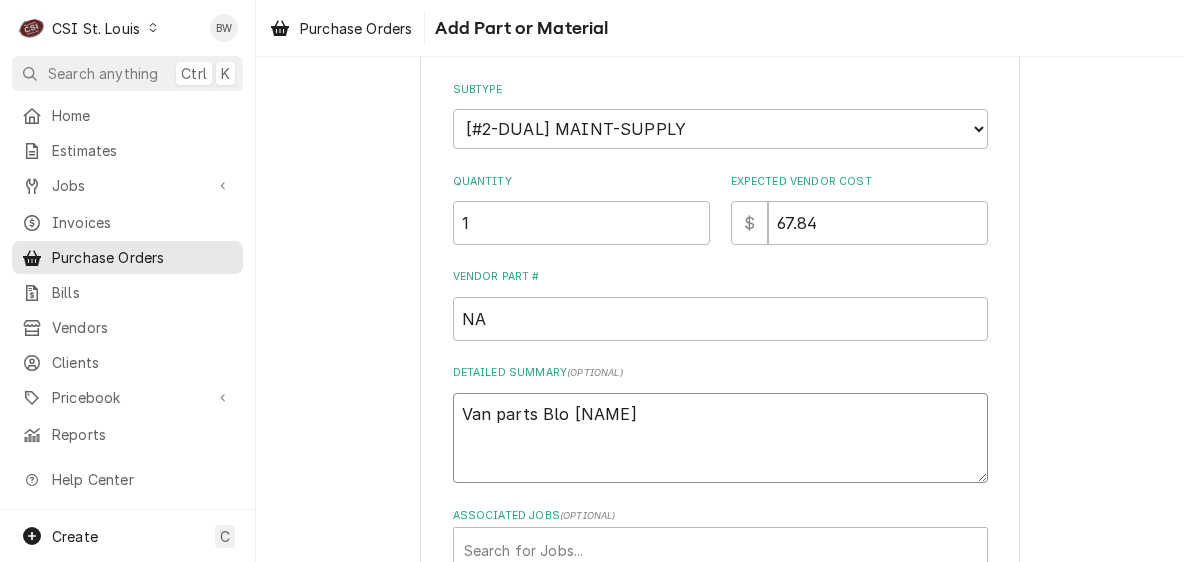 type on "x" 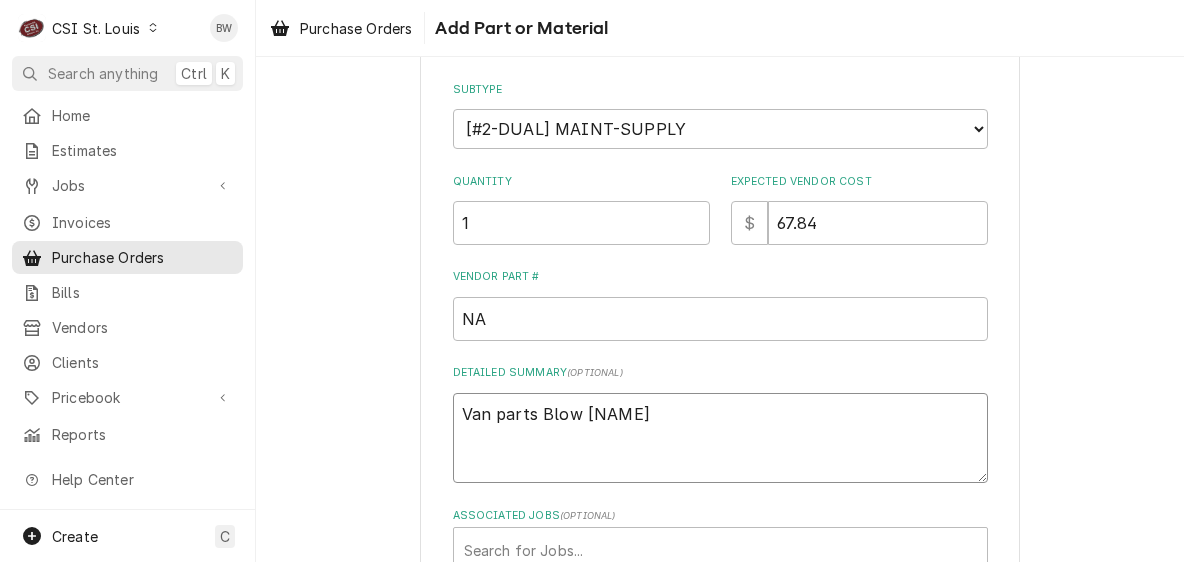 type on "x" 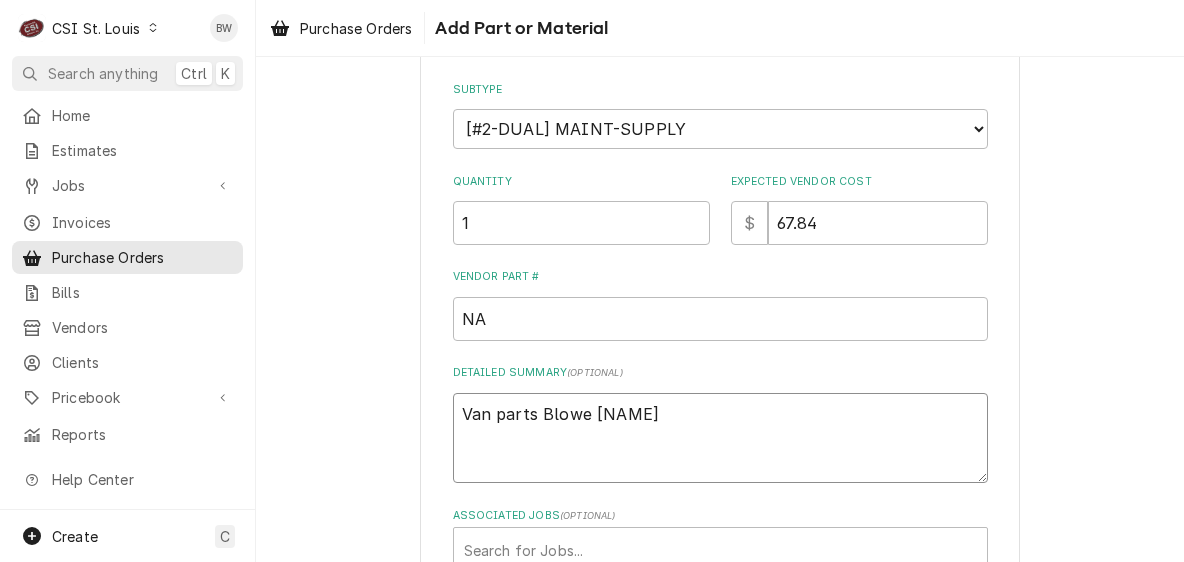 type on "x" 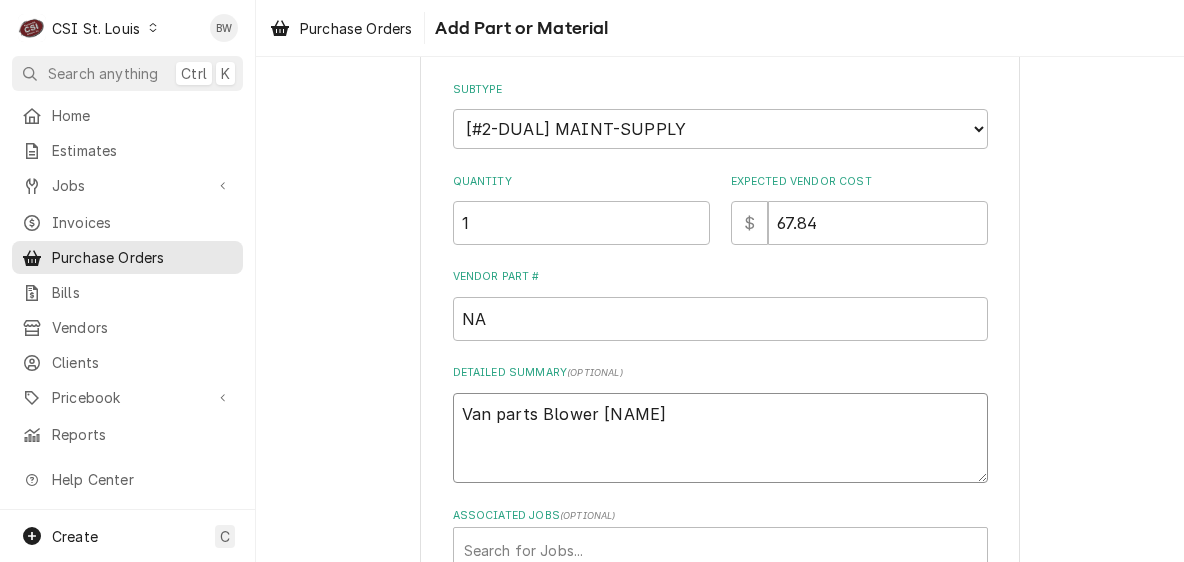 type on "x" 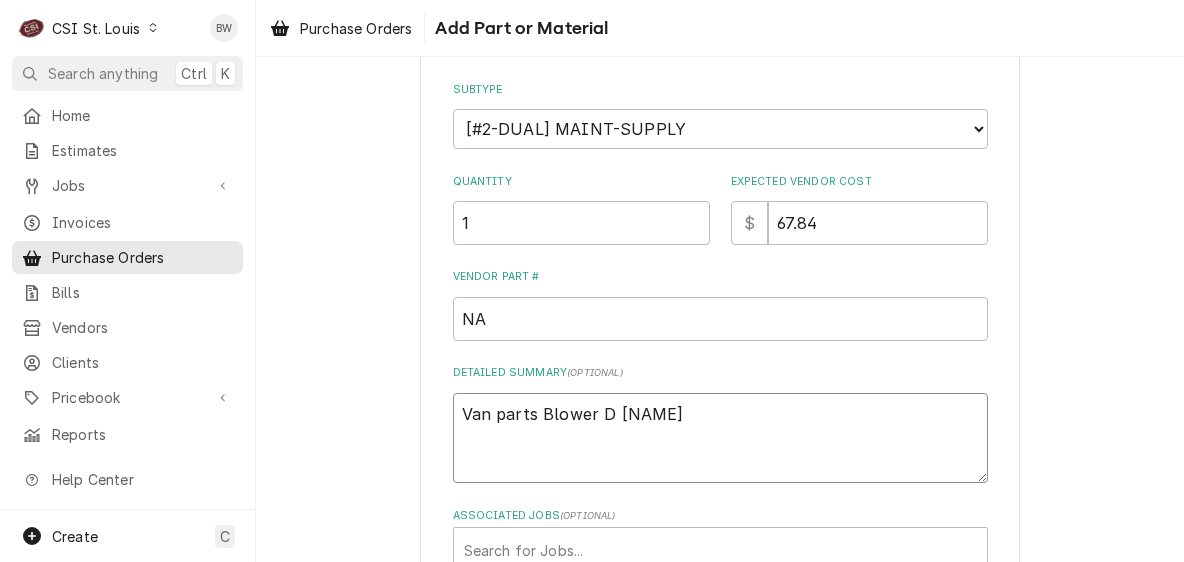 type on "x" 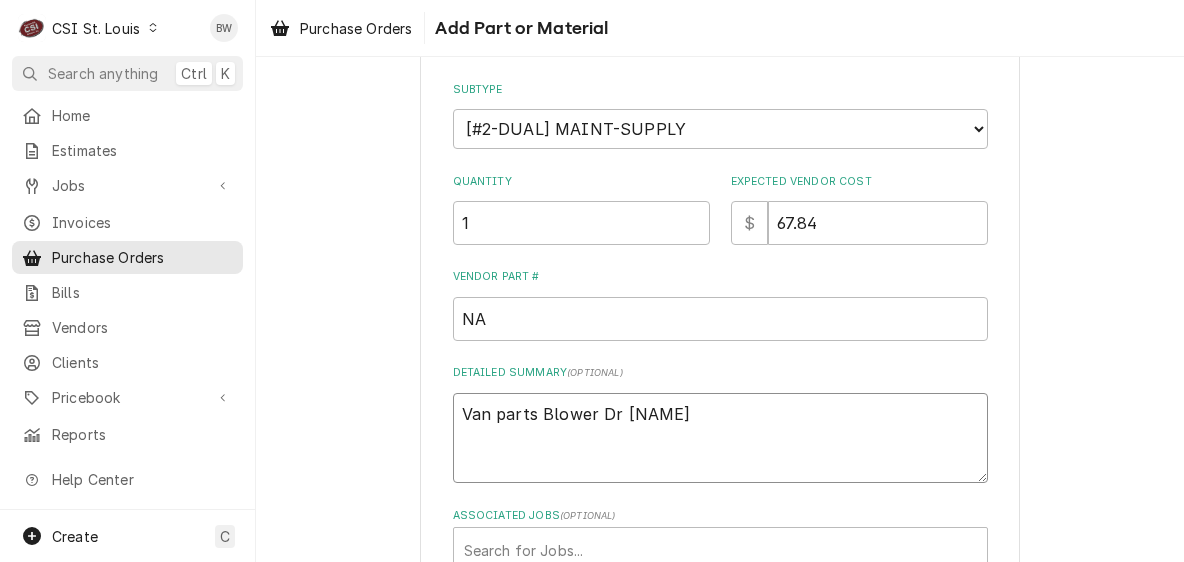 type on "Van parts Blower Dre" 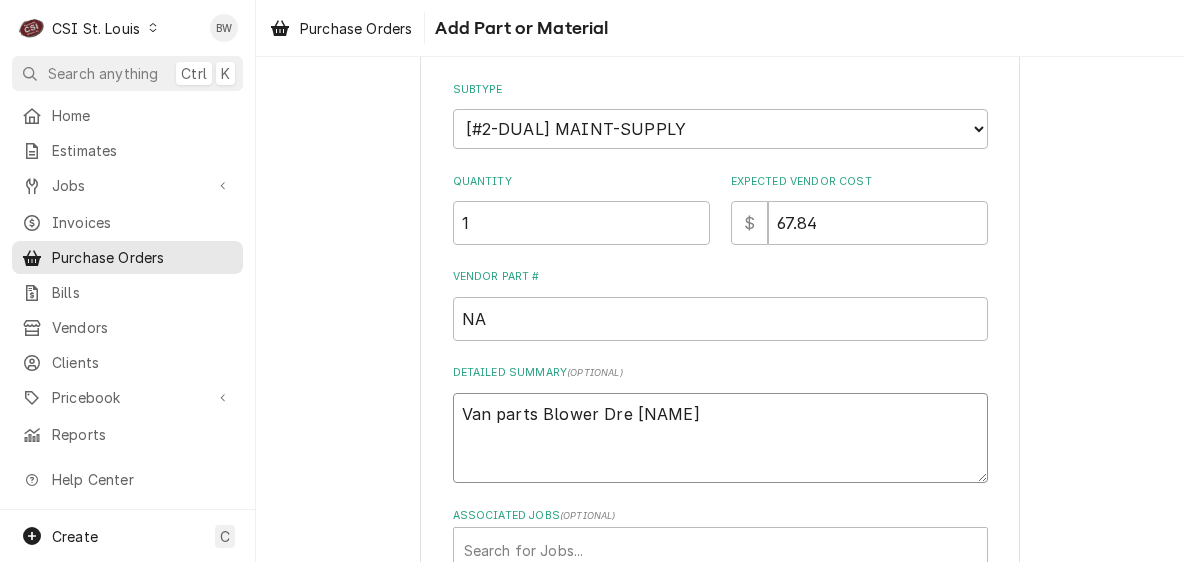 type on "x" 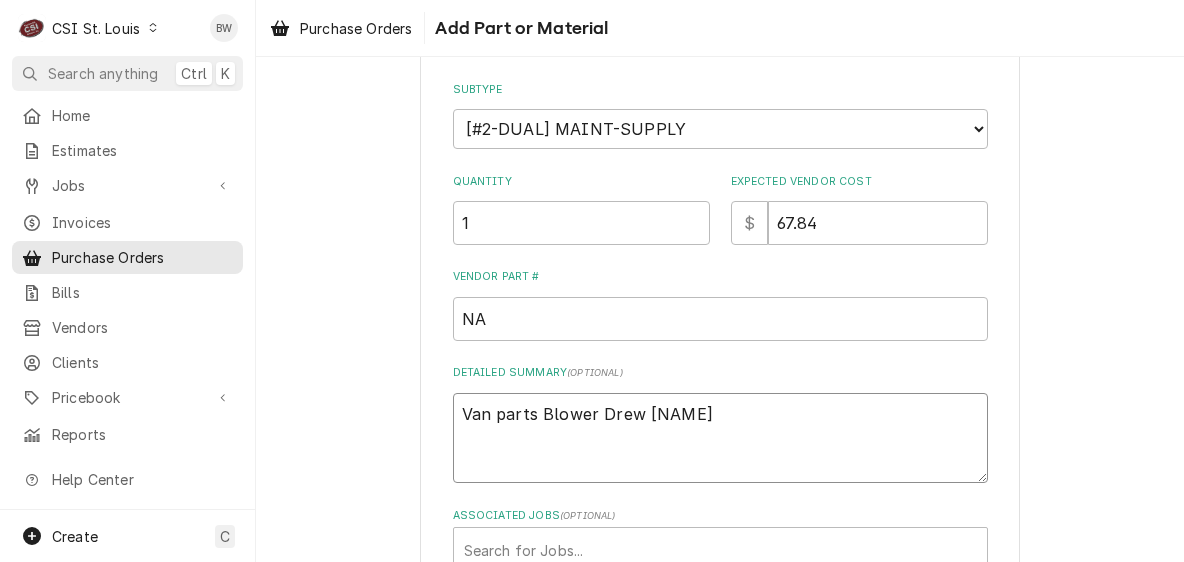 type on "x" 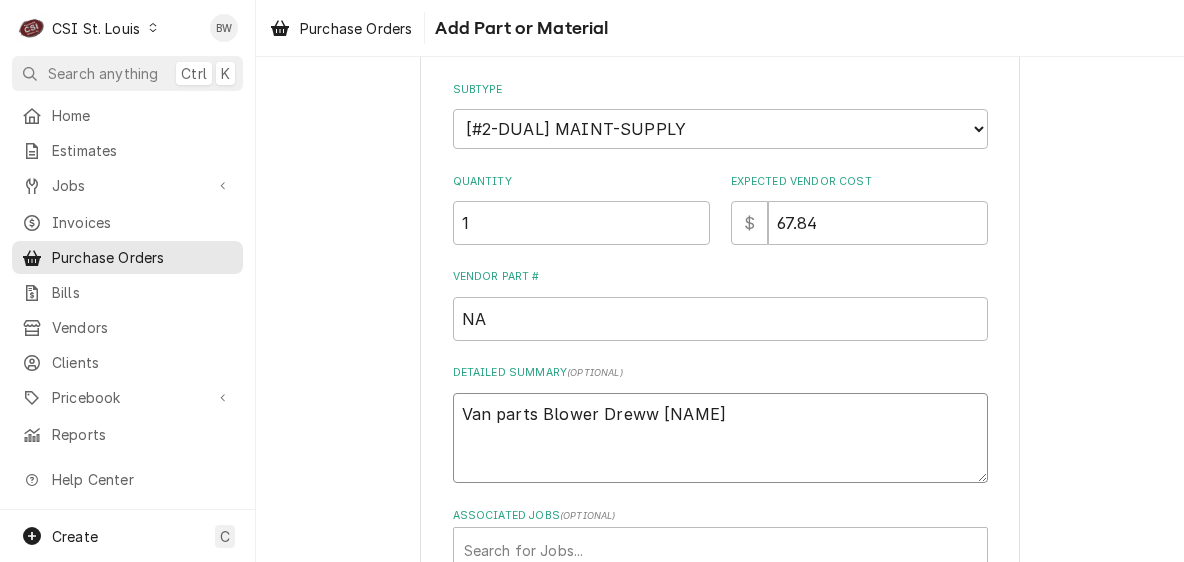 type on "x" 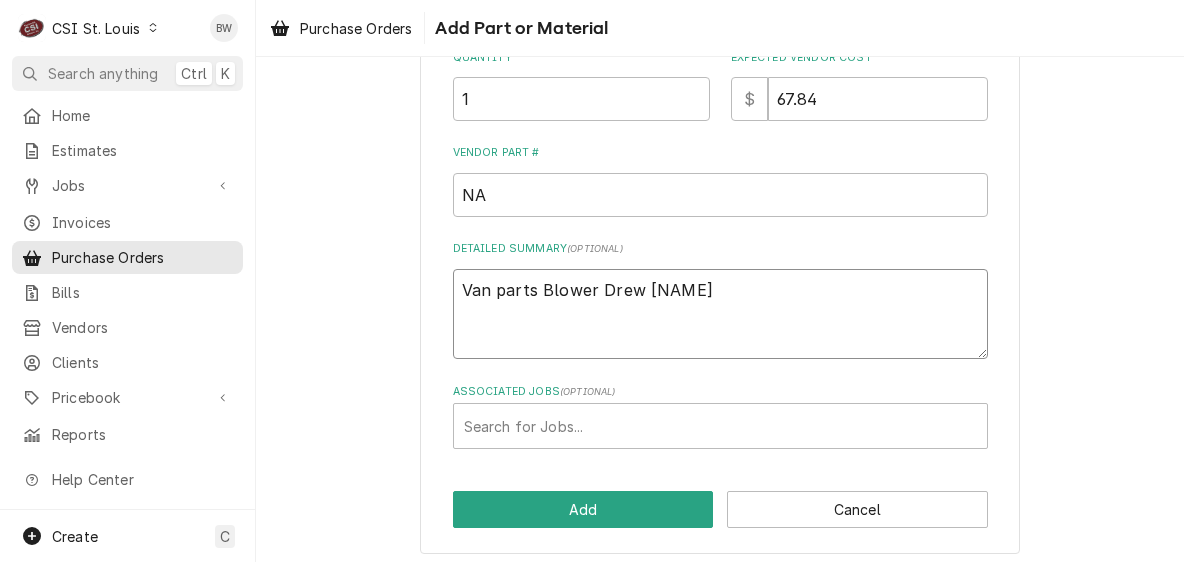 scroll, scrollTop: 531, scrollLeft: 0, axis: vertical 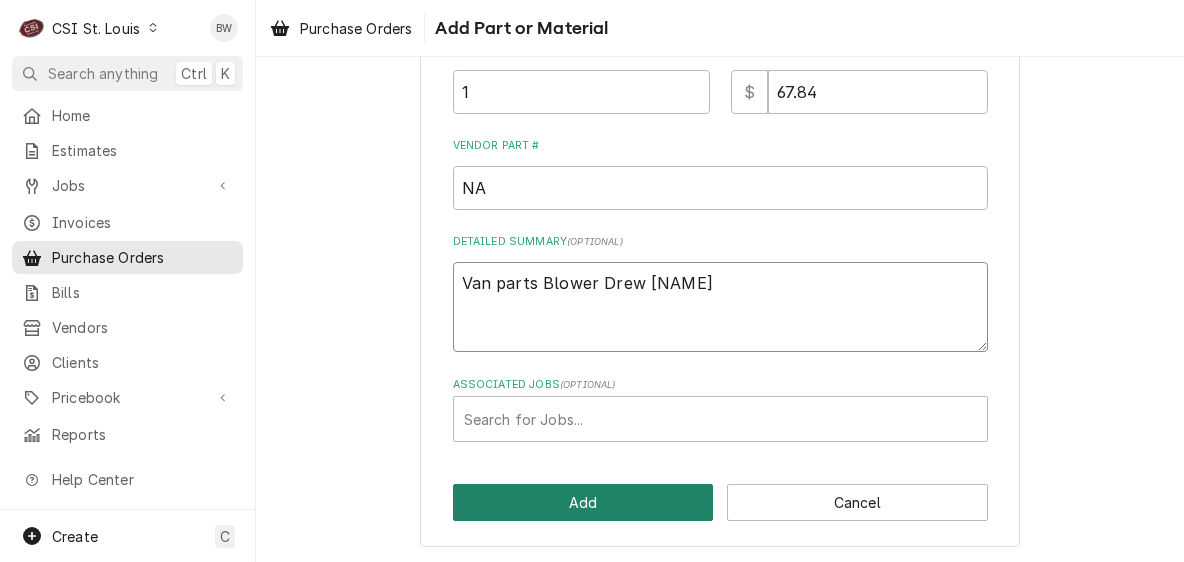 type on "Van parts Blower Drew" 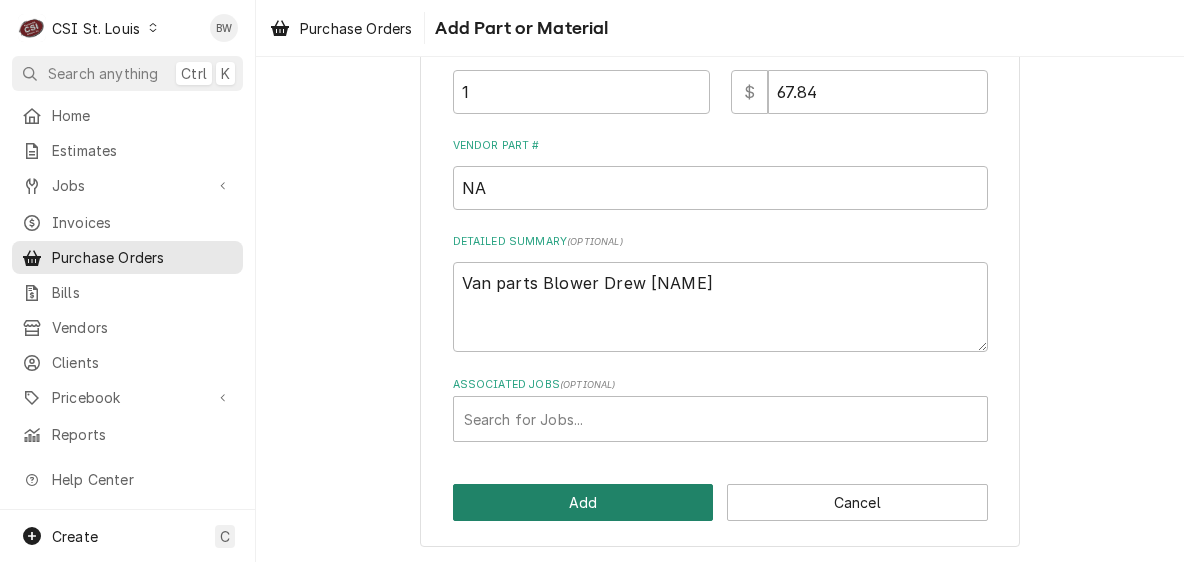 click on "Add" at bounding box center [583, 502] 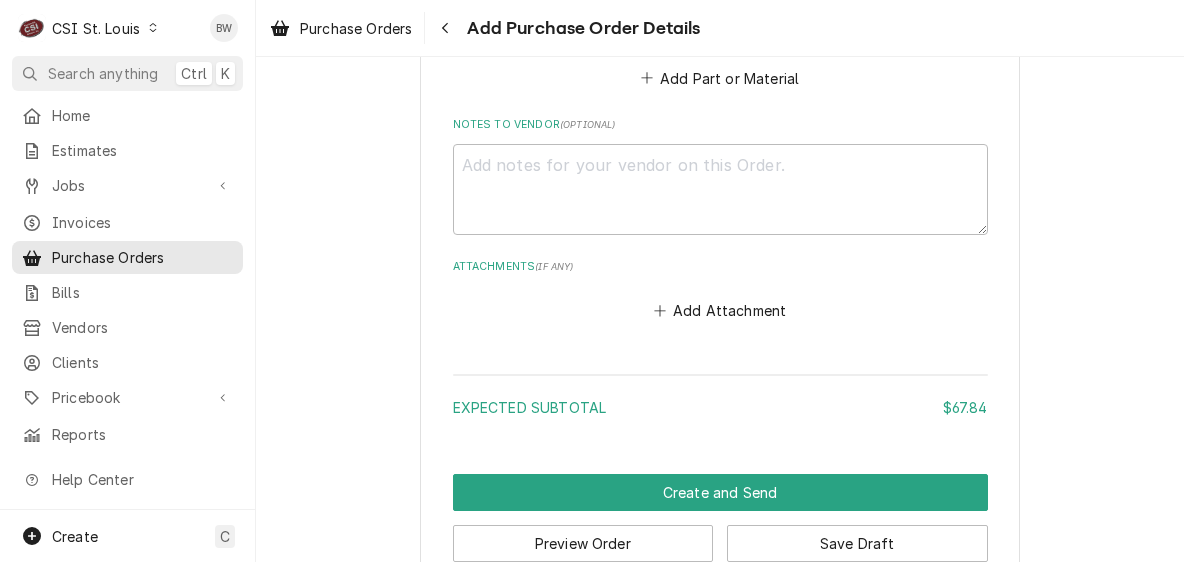 scroll, scrollTop: 1418, scrollLeft: 0, axis: vertical 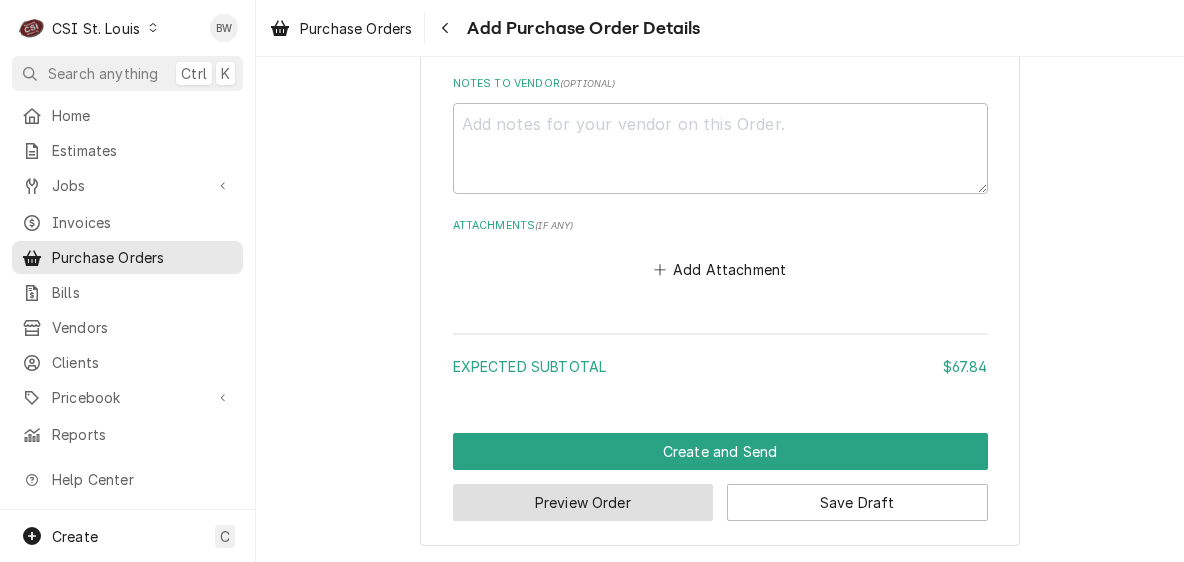 click on "Preview Order" at bounding box center [583, 502] 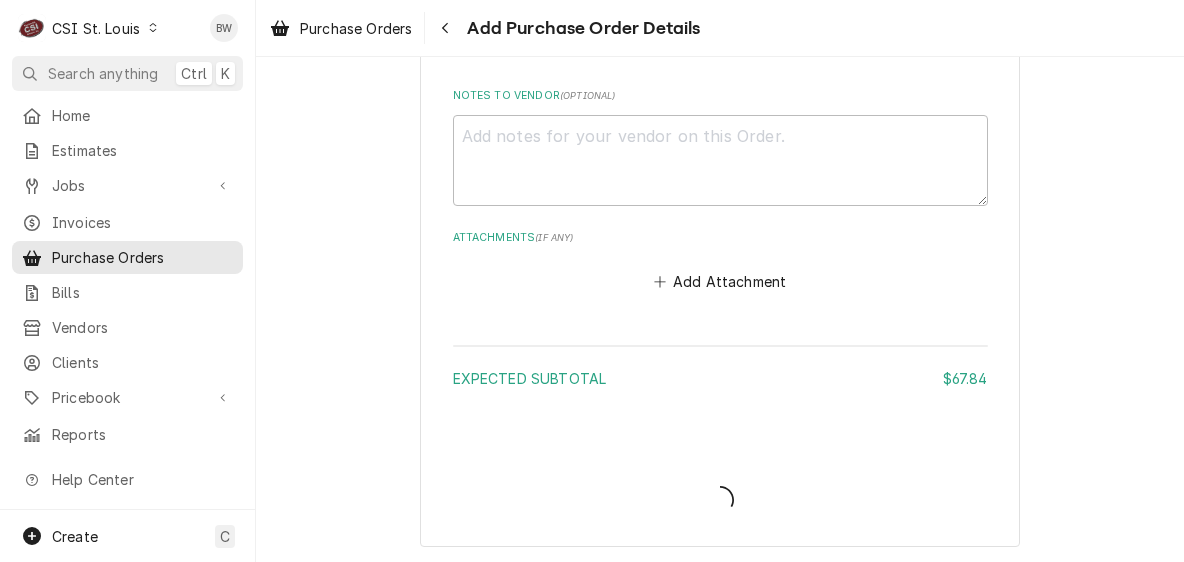 type on "x" 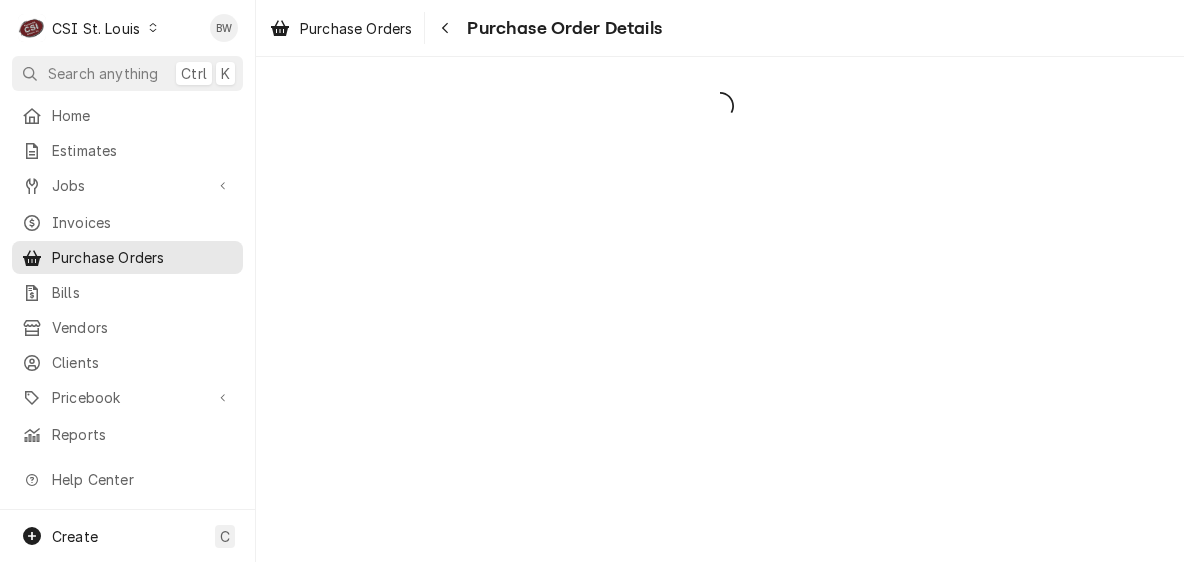 scroll, scrollTop: 0, scrollLeft: 0, axis: both 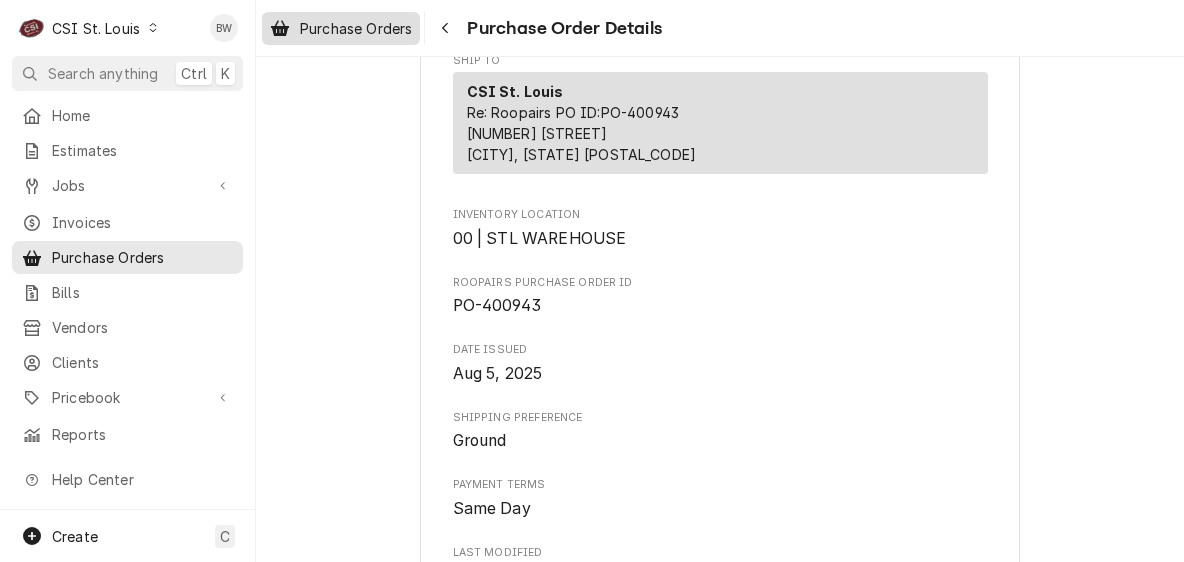 click on "Purchase Orders" at bounding box center (356, 28) 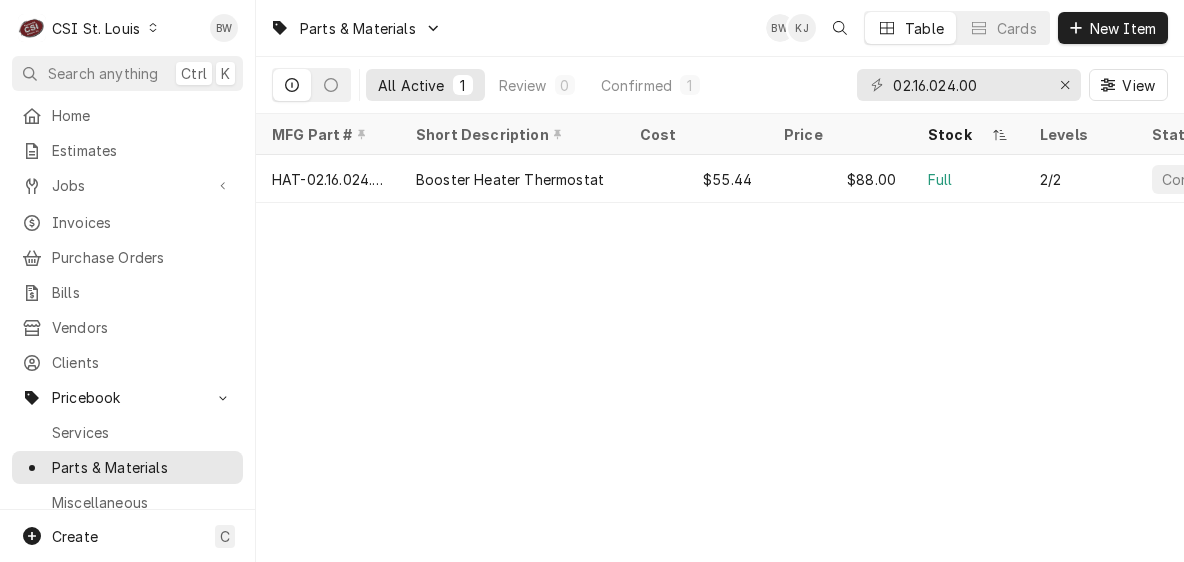 scroll, scrollTop: 0, scrollLeft: 0, axis: both 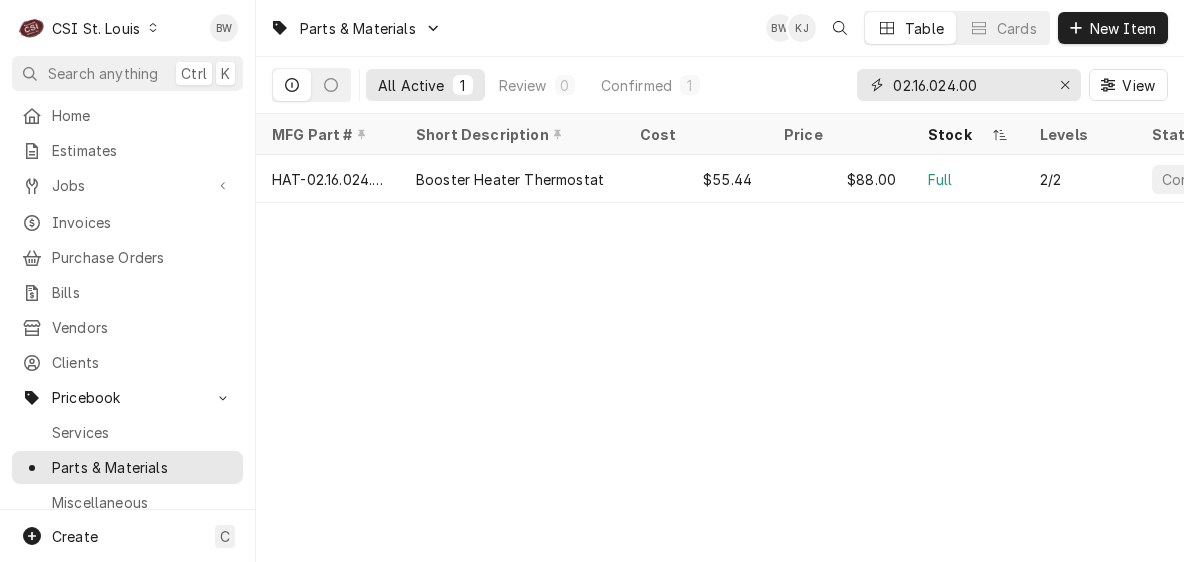 drag, startPoint x: 988, startPoint y: 77, endPoint x: 792, endPoint y: 74, distance: 196.02296 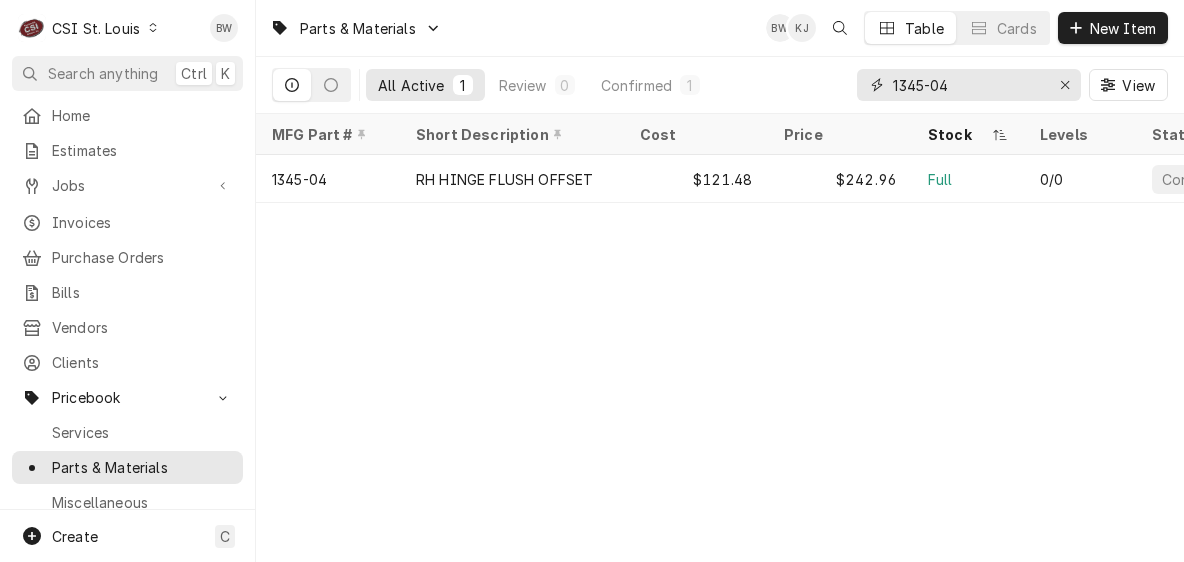 drag, startPoint x: 952, startPoint y: 87, endPoint x: 872, endPoint y: 91, distance: 80.09994 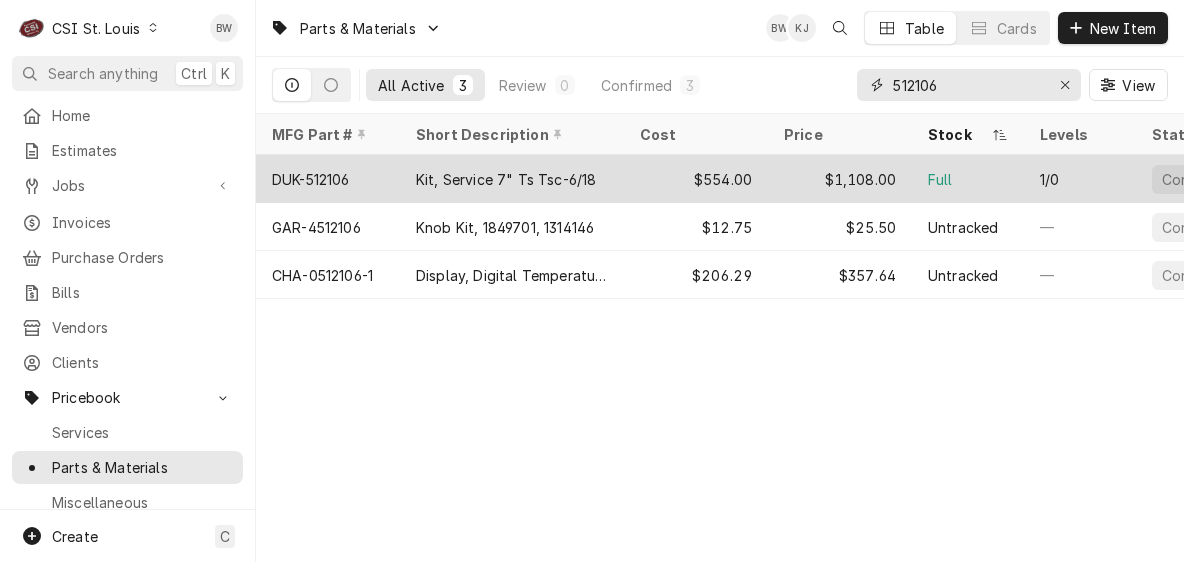type on "512106" 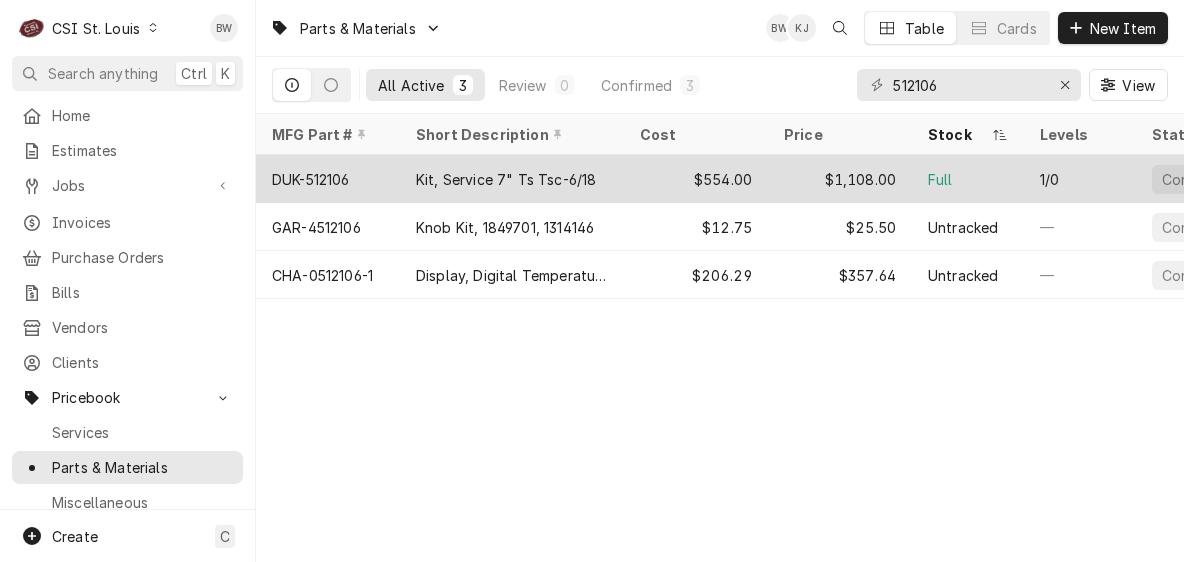 click on "DUK-512106" at bounding box center [311, 179] 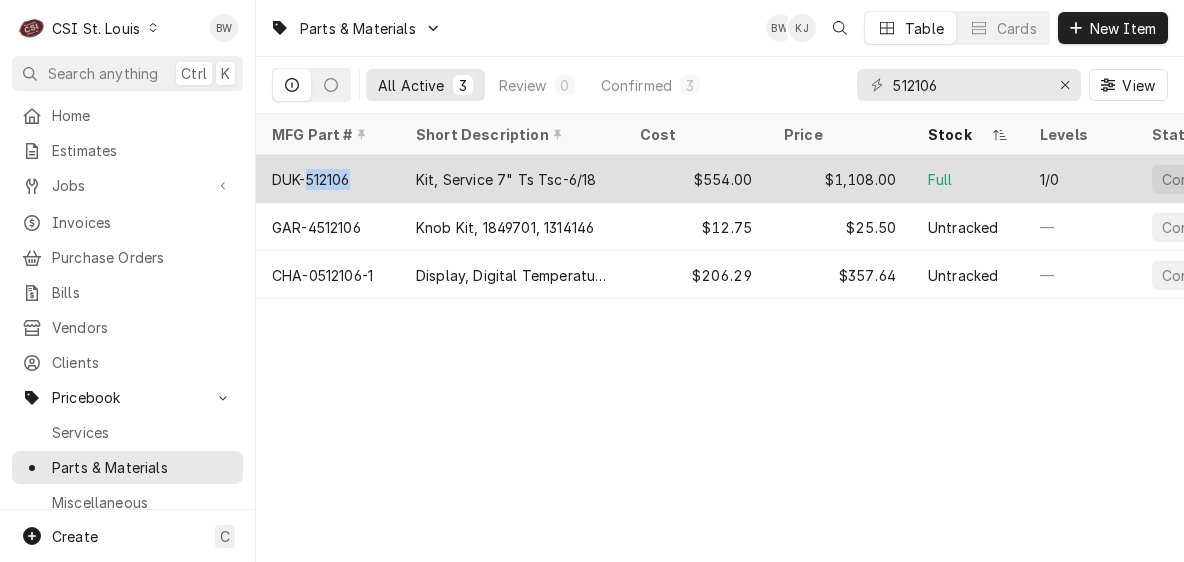 click on "DUK-512106" at bounding box center (311, 179) 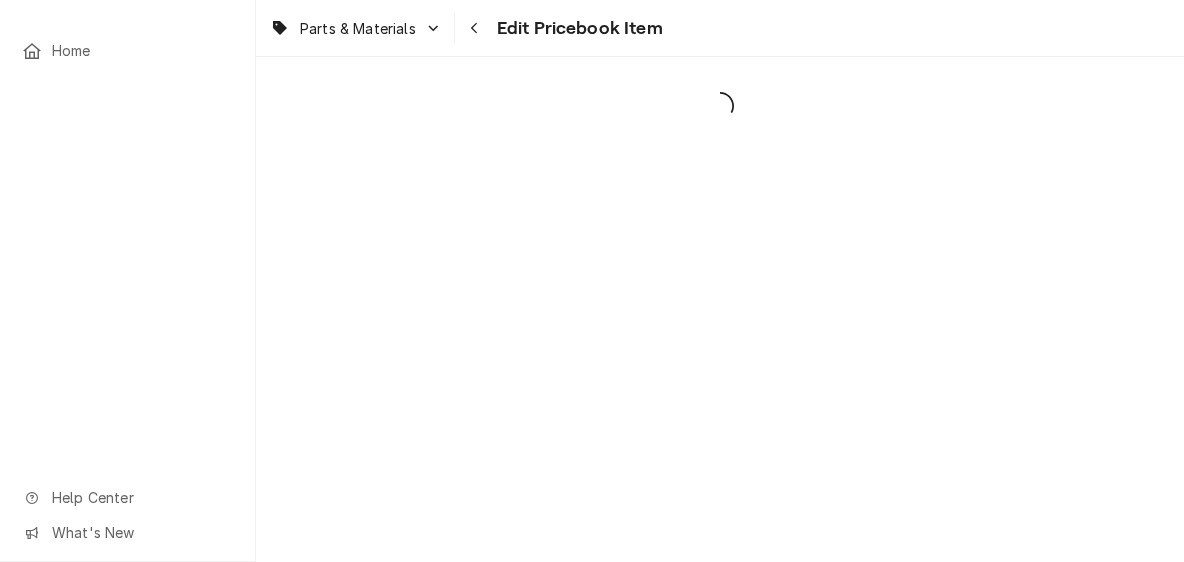 scroll, scrollTop: 0, scrollLeft: 0, axis: both 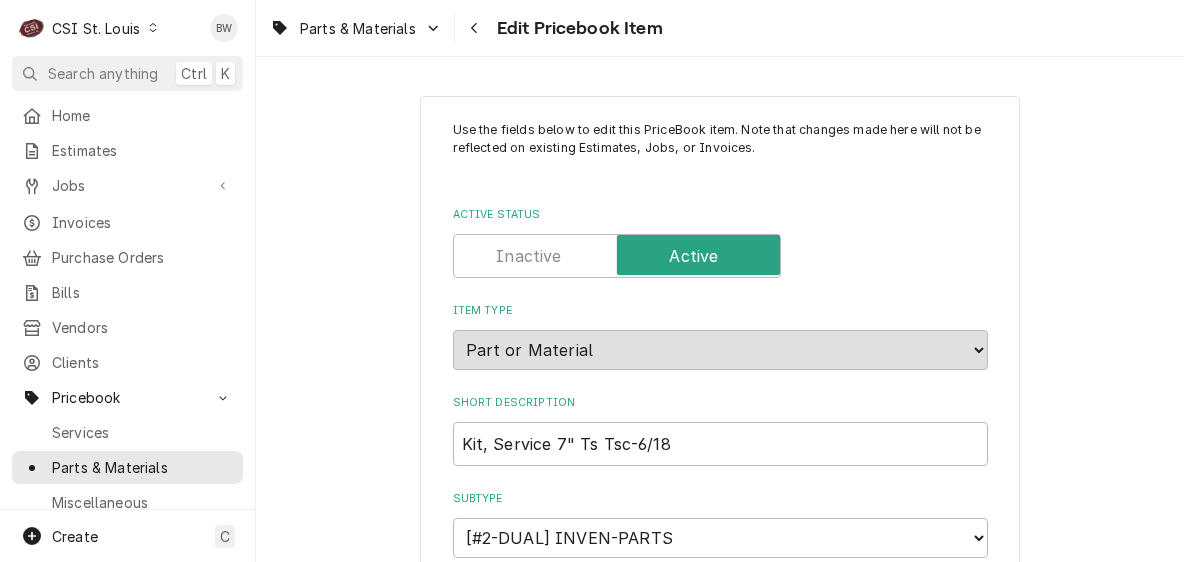 type on "x" 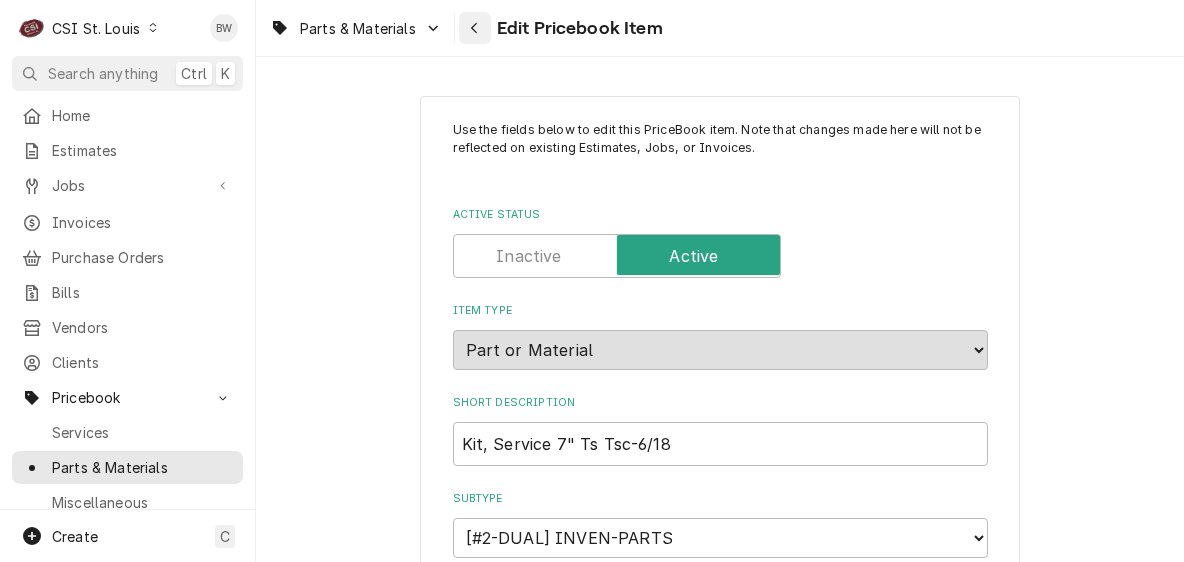 click 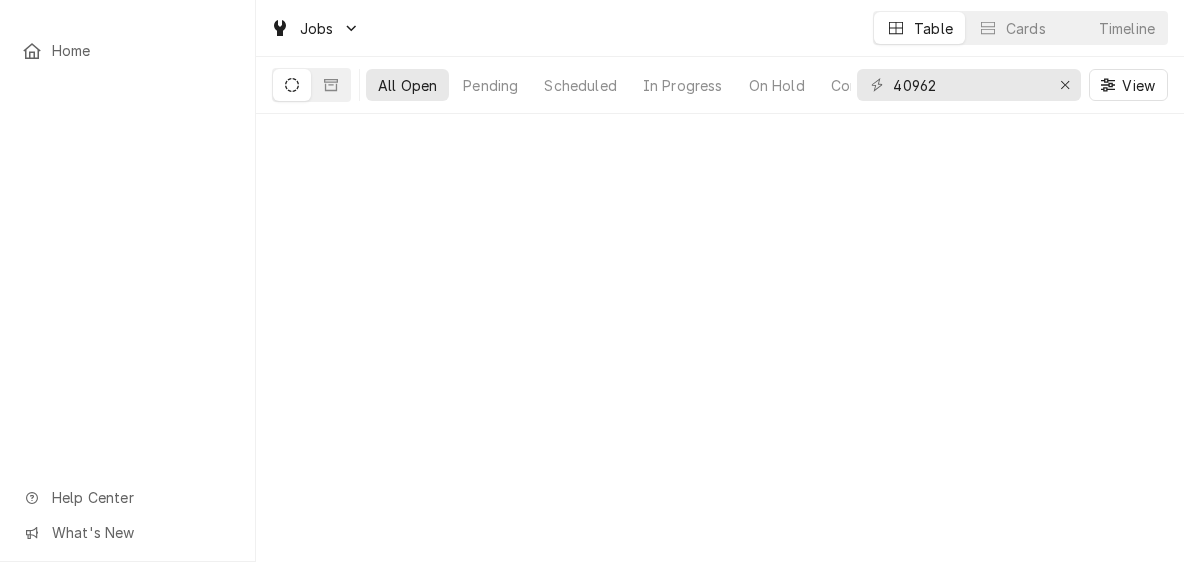 scroll, scrollTop: 0, scrollLeft: 0, axis: both 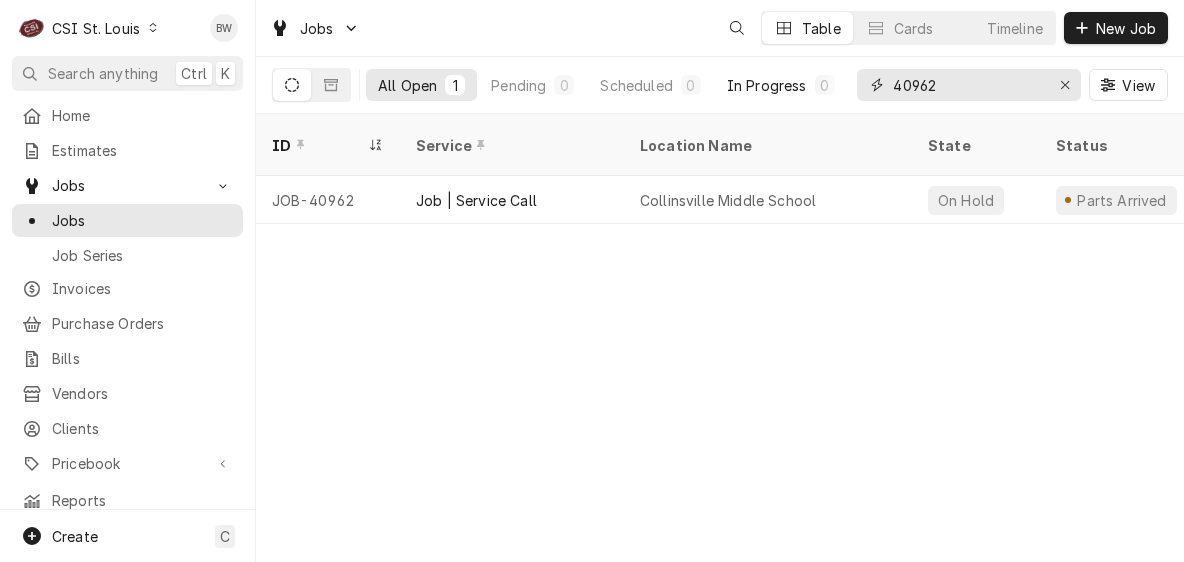 drag, startPoint x: 940, startPoint y: 90, endPoint x: 842, endPoint y: 84, distance: 98.1835 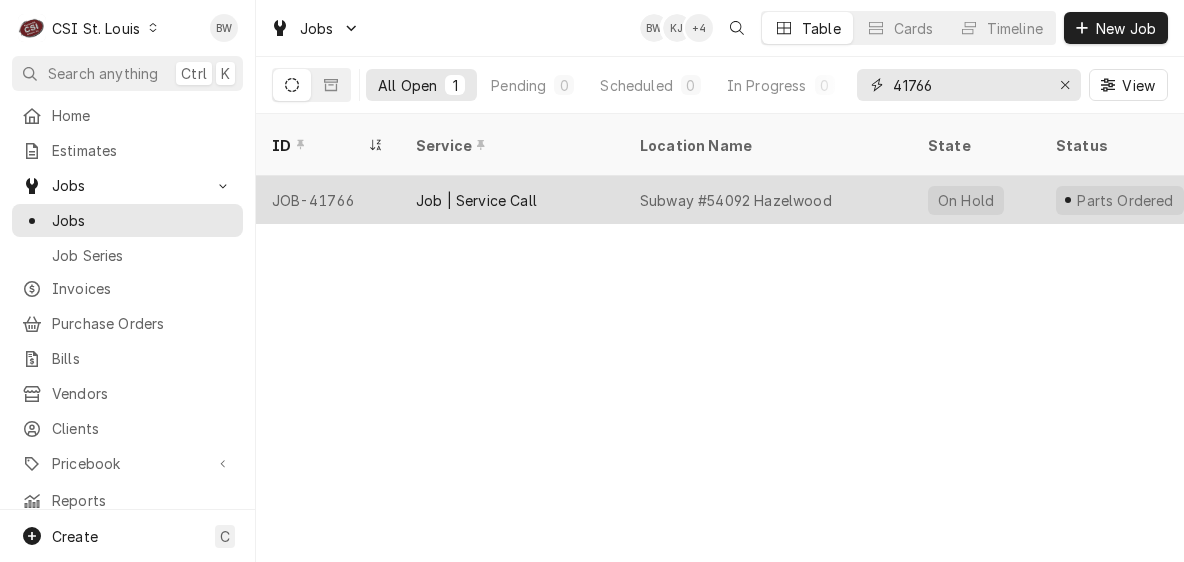 type on "41766" 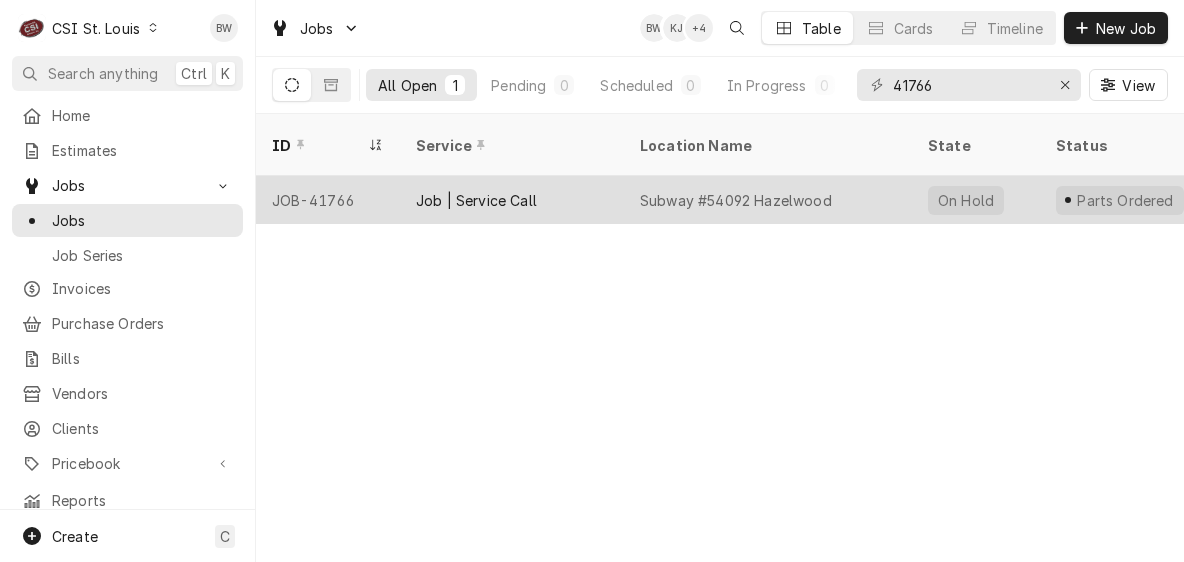 click on "JOB-41766" at bounding box center [328, 200] 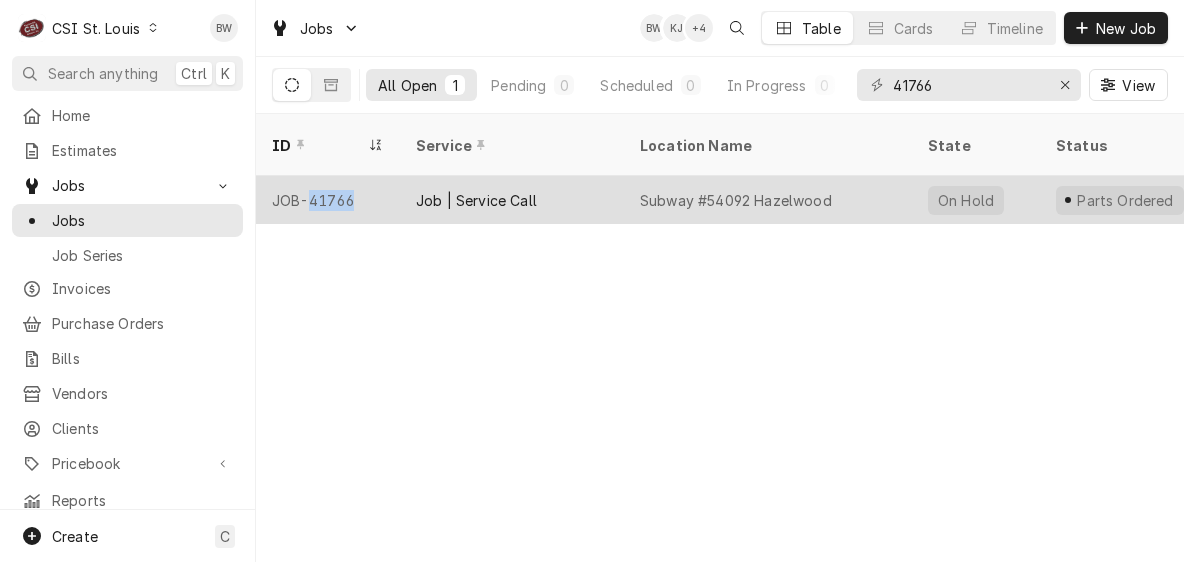 click on "JOB-41766" at bounding box center [328, 200] 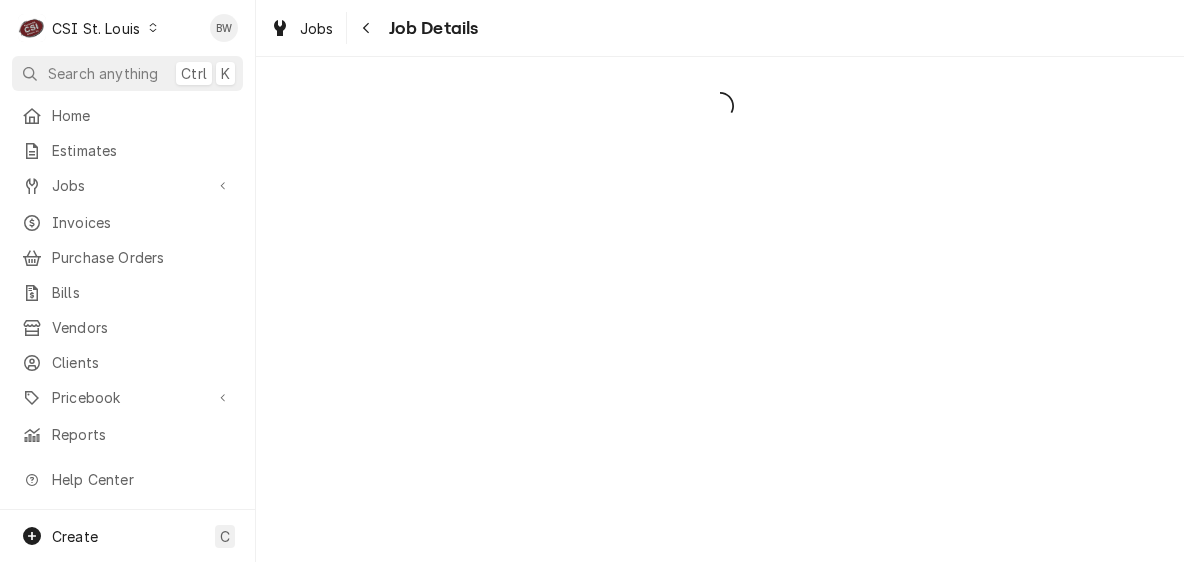 scroll, scrollTop: 0, scrollLeft: 0, axis: both 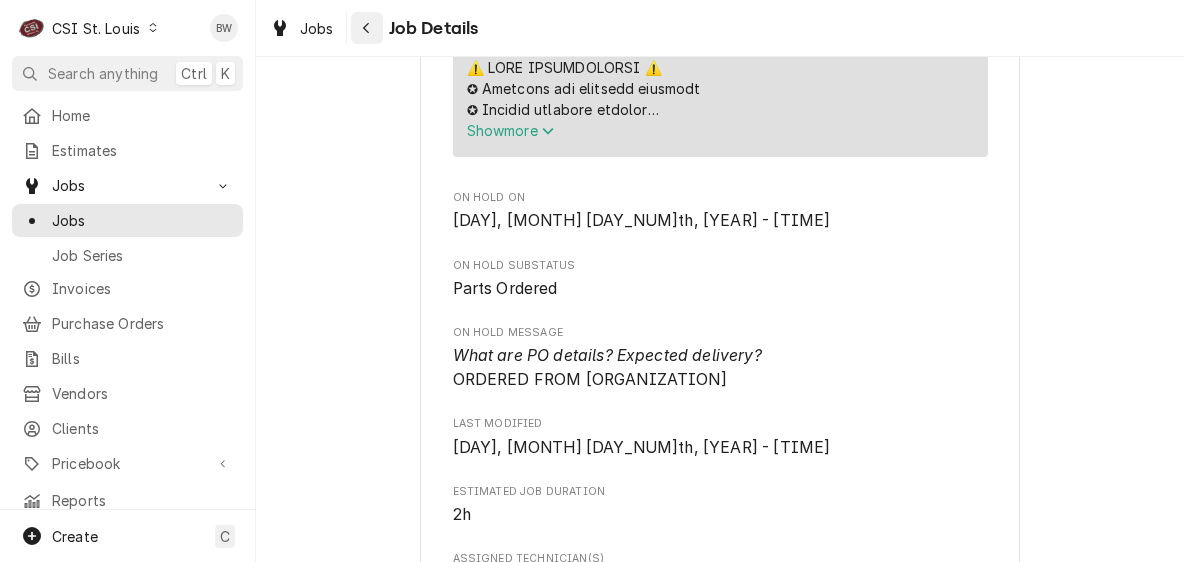 click at bounding box center [367, 28] 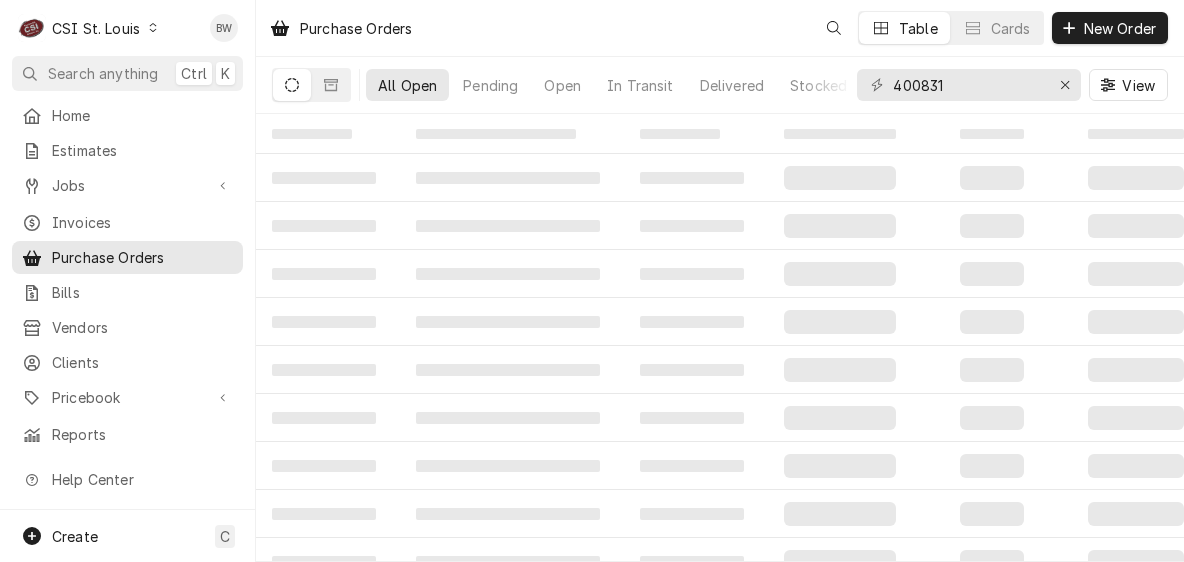 scroll, scrollTop: 0, scrollLeft: 0, axis: both 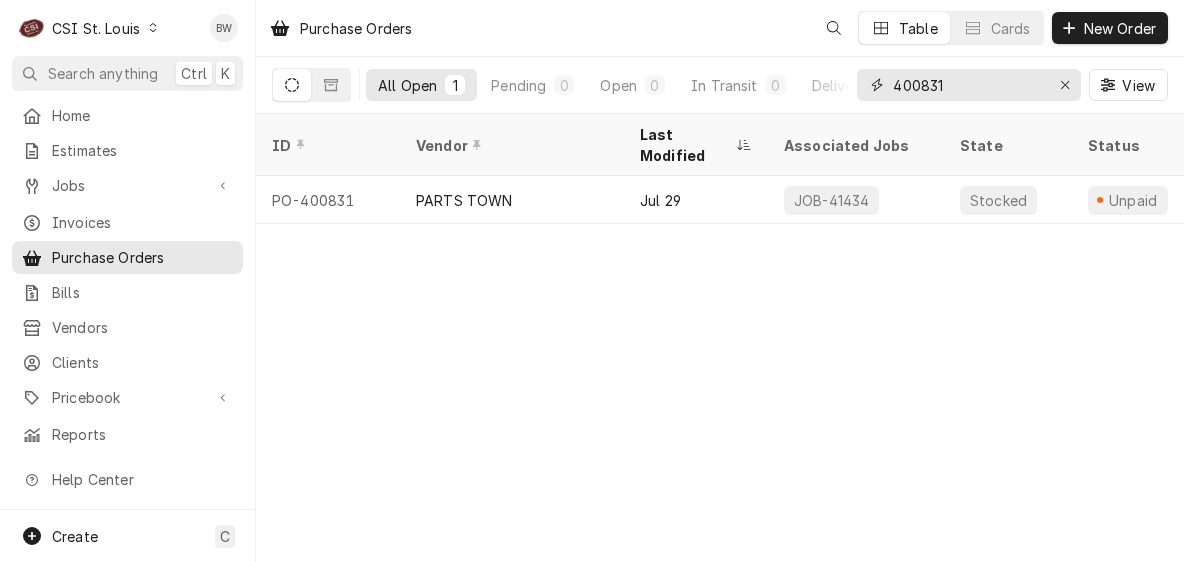 click on "400831" at bounding box center (968, 85) 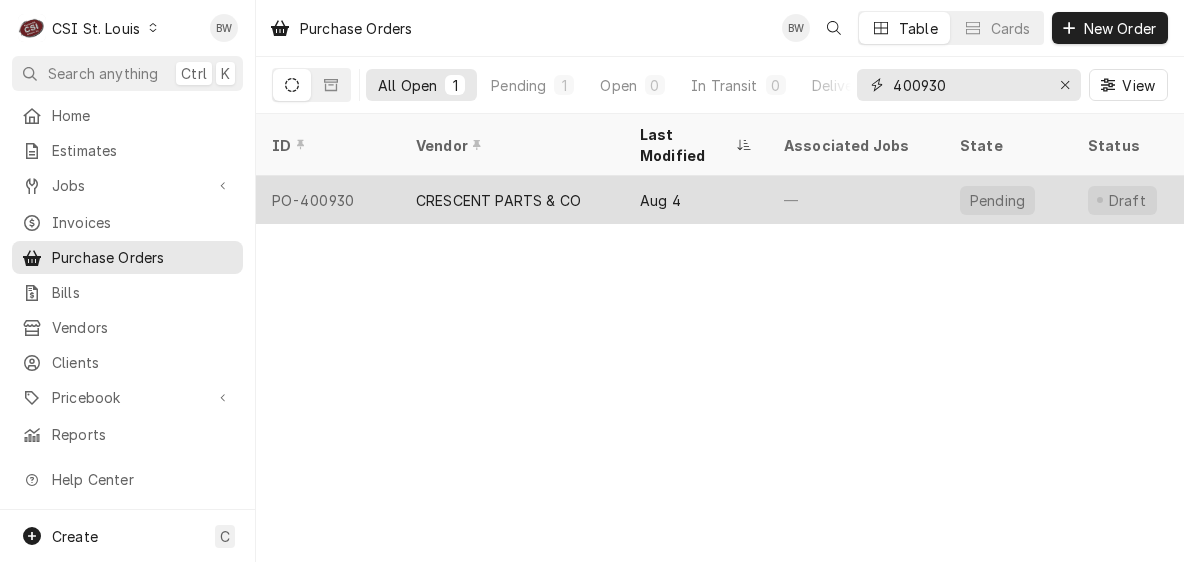 type on "400930" 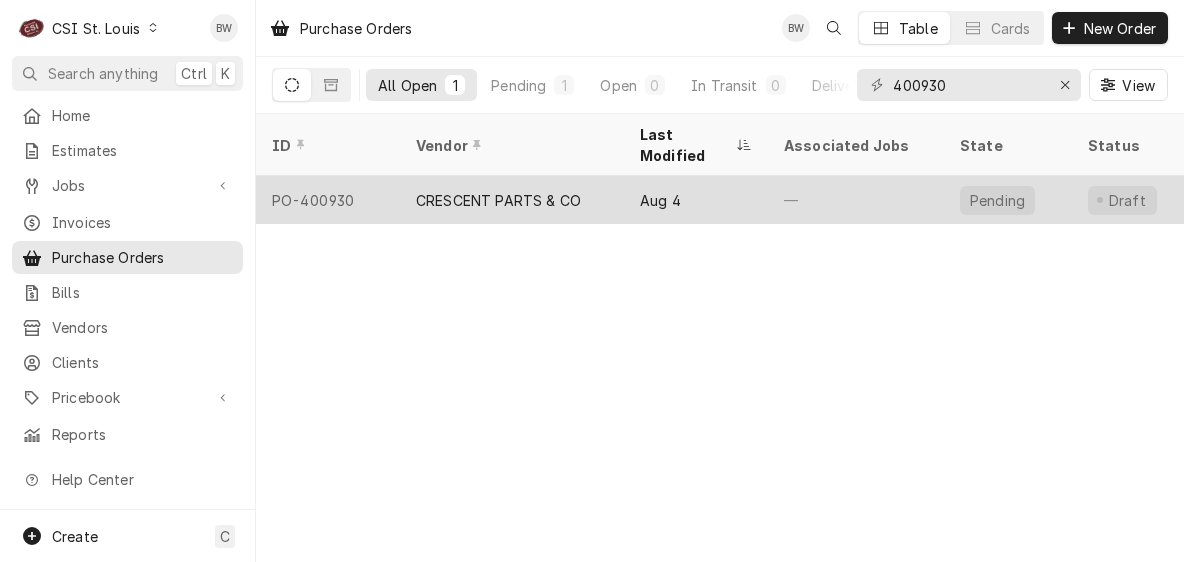 click on "PO-400930" at bounding box center [328, 200] 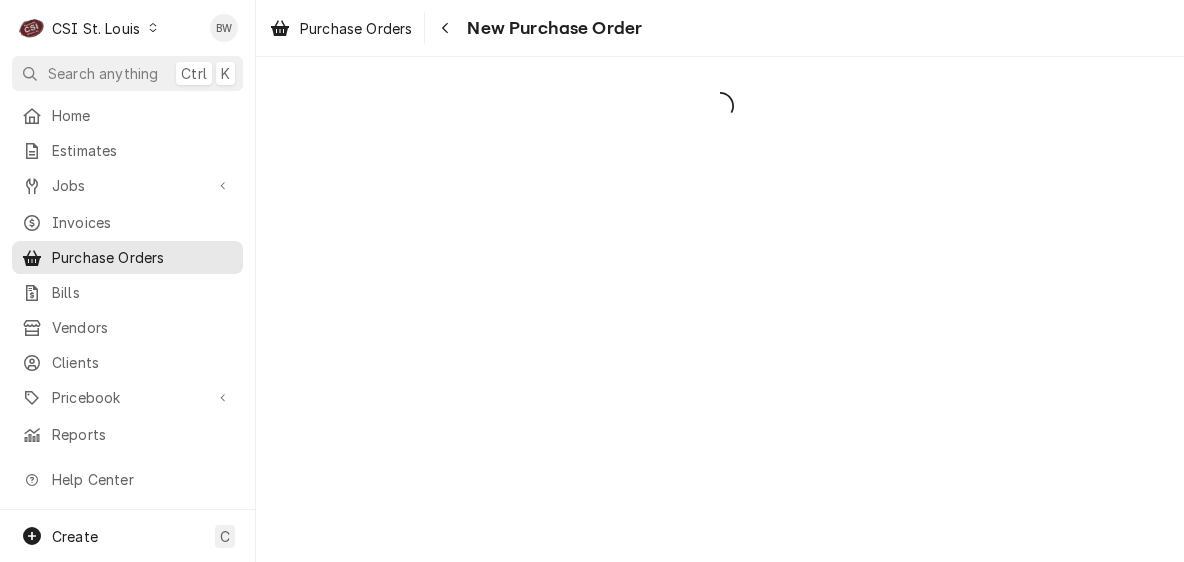 scroll, scrollTop: 0, scrollLeft: 0, axis: both 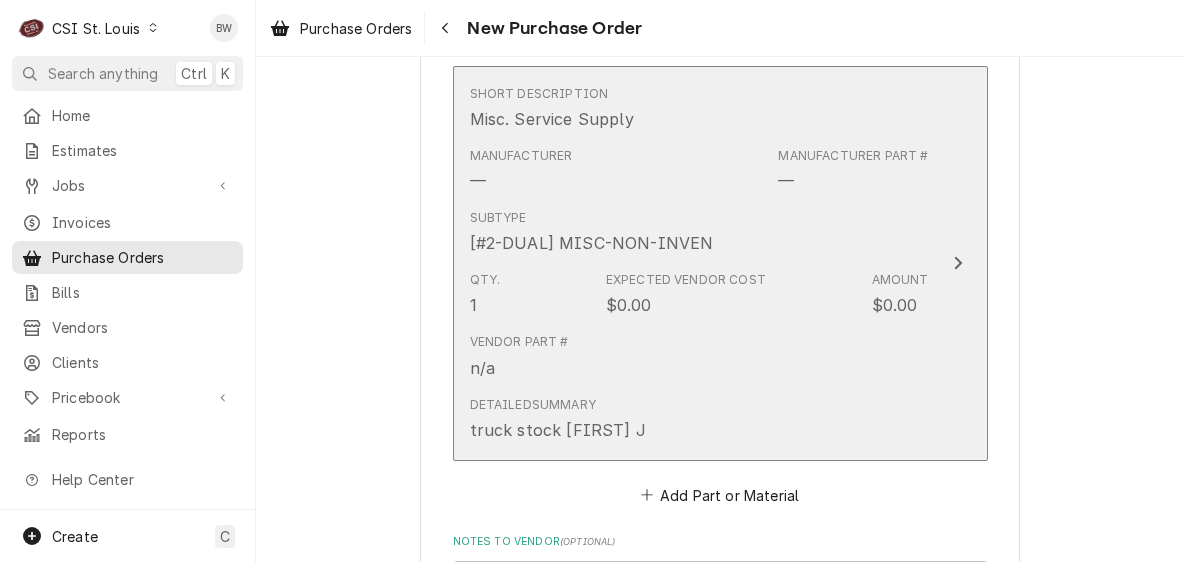 click on "Subtype [#2-DUAL] MISC-NON-INVEN" at bounding box center [592, 232] 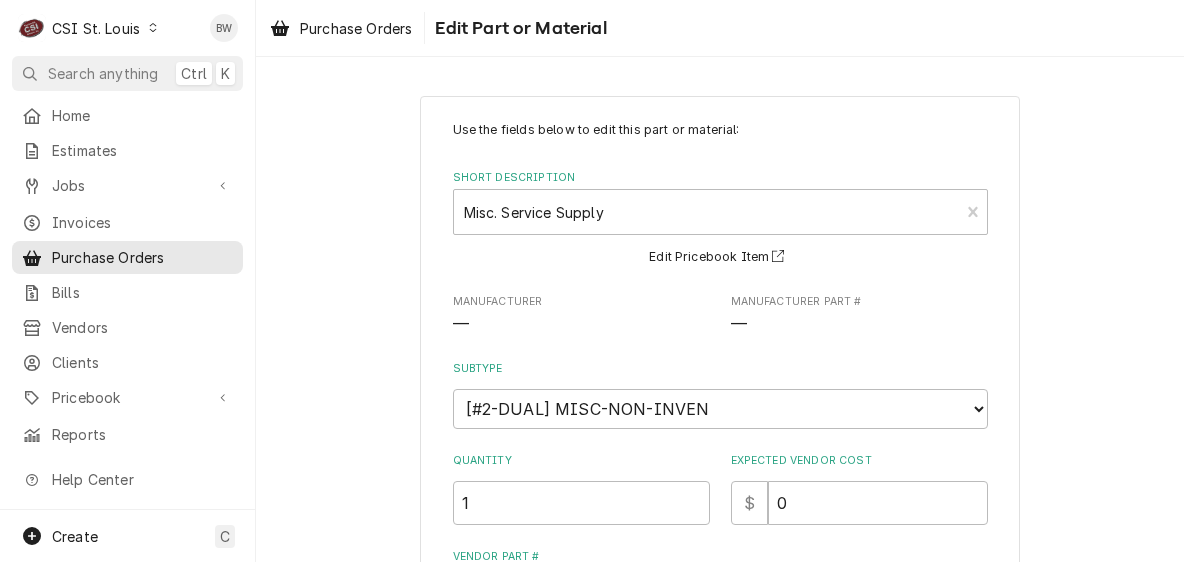 scroll, scrollTop: 100, scrollLeft: 0, axis: vertical 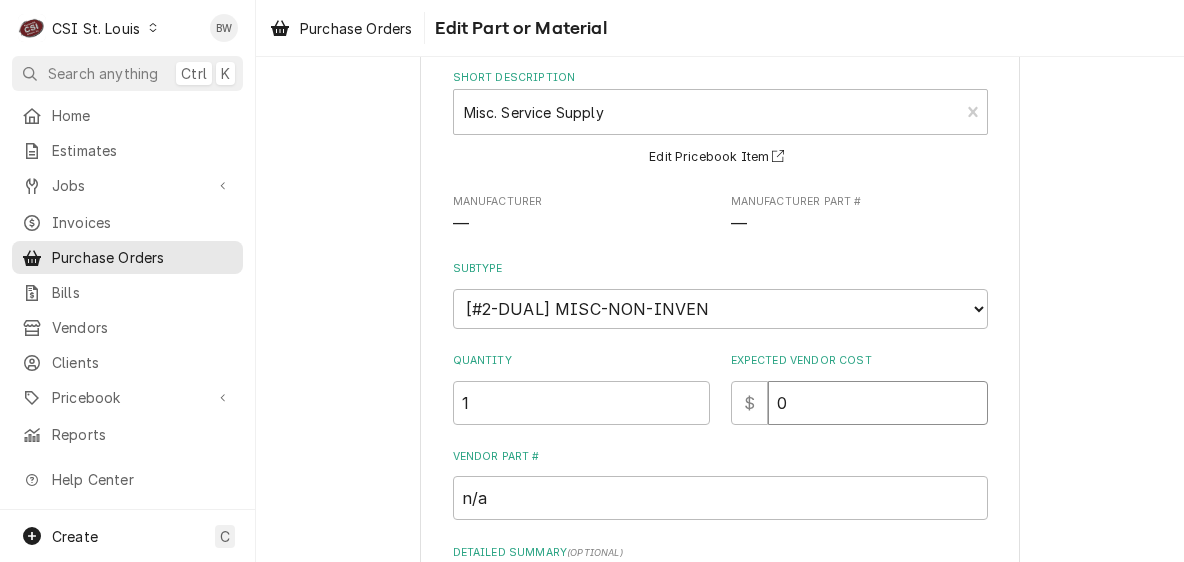 drag, startPoint x: 791, startPoint y: 408, endPoint x: 751, endPoint y: 410, distance: 40.04997 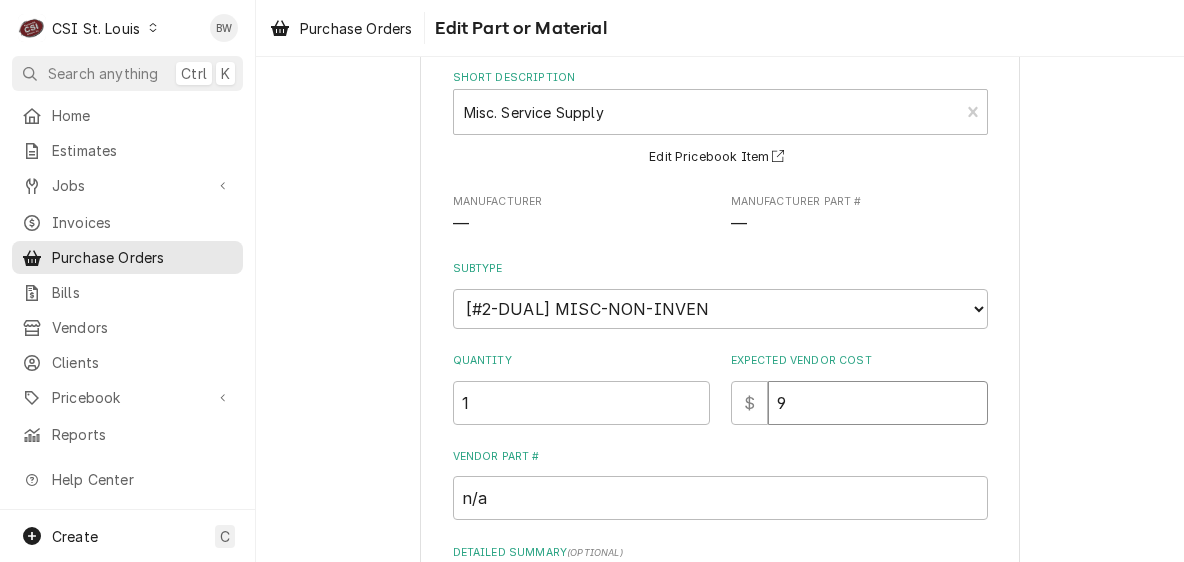 type on "x" 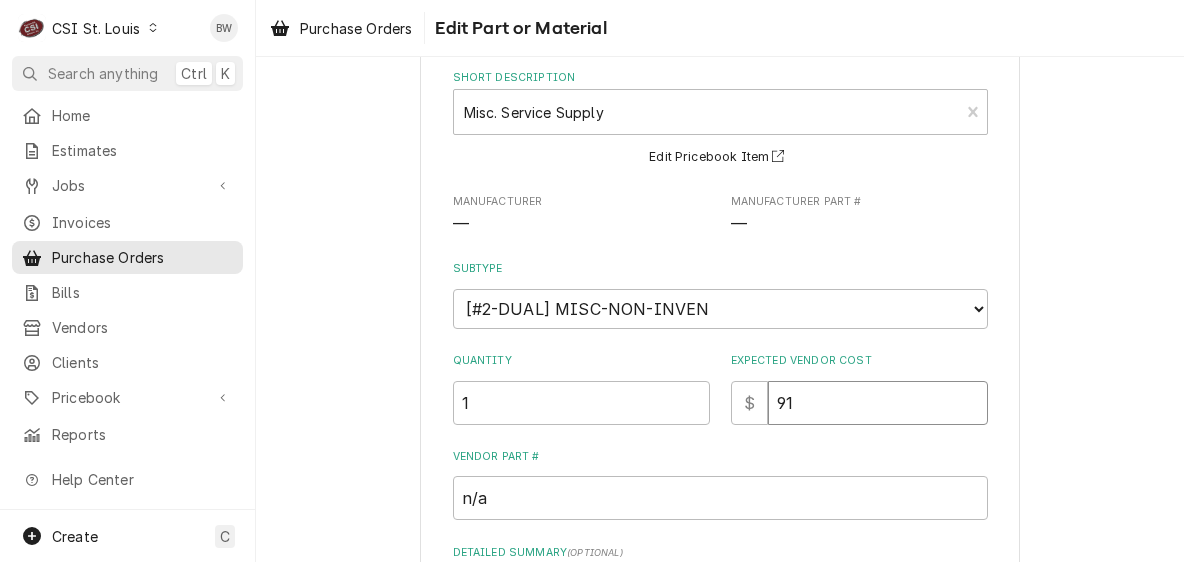 type on "x" 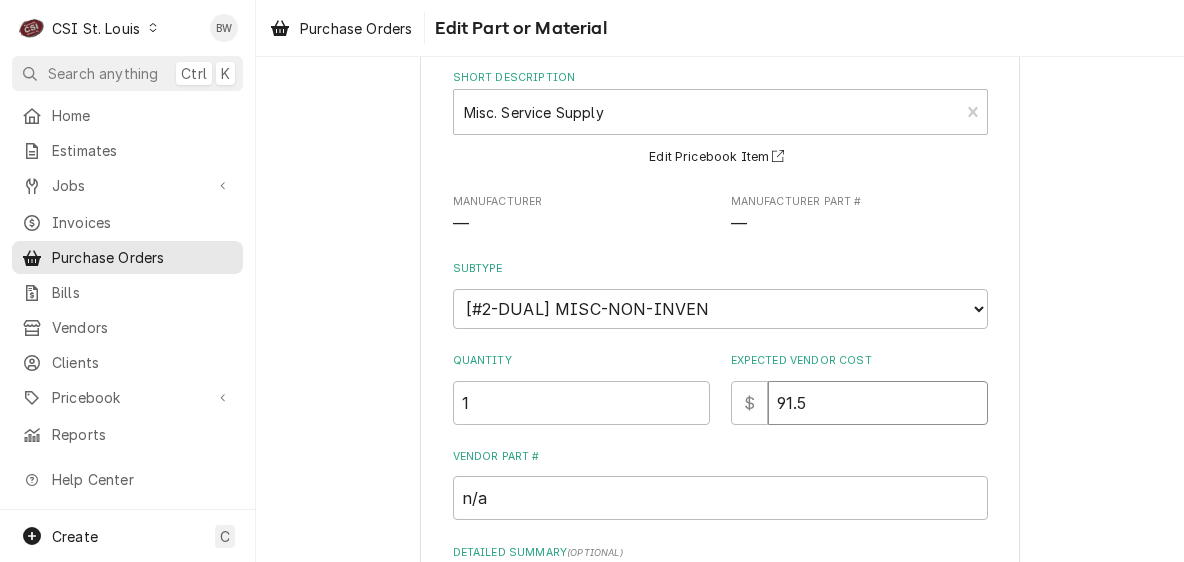 type on "x" 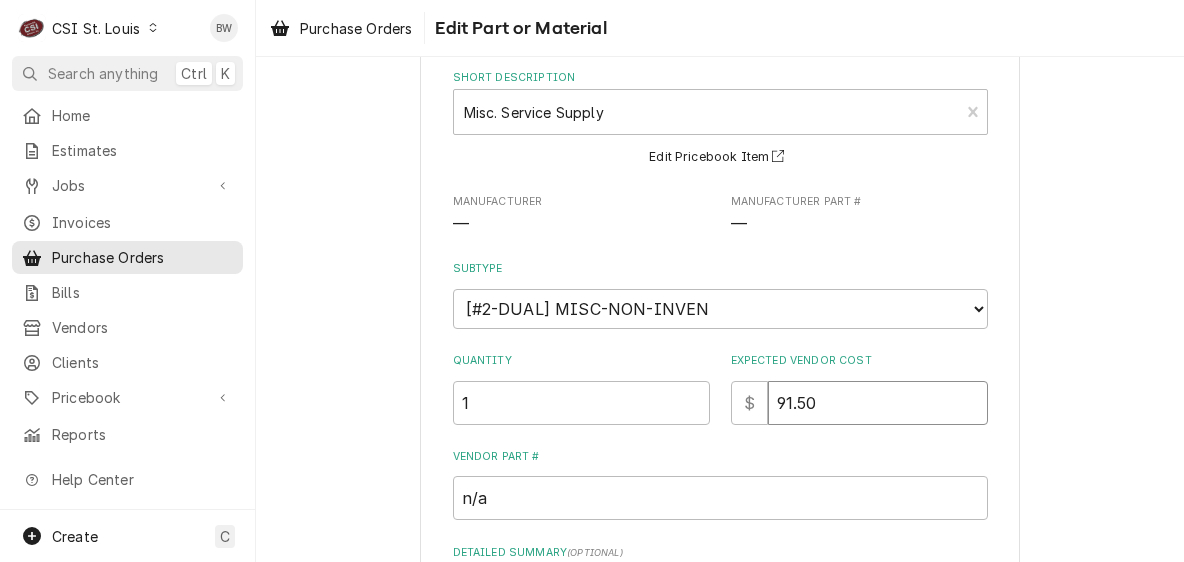 type on "91.50" 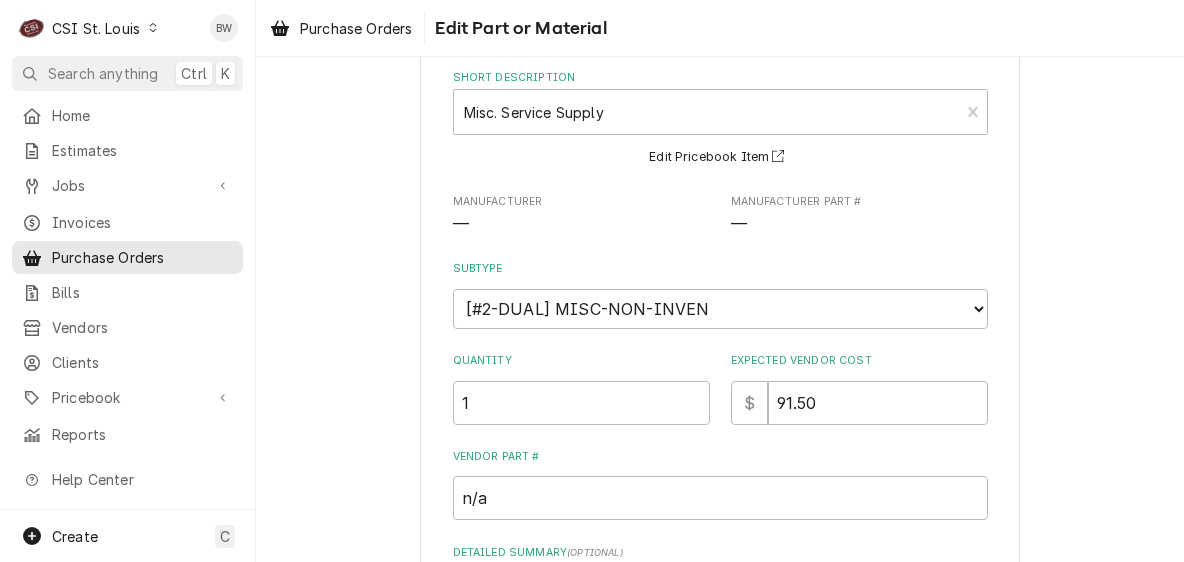 click on "Use the fields below to edit this part or material: Short Description Misc. Service Supply Miscellaneous Parts Edit Pricebook Item    Manufacturer — Manufacturer Part # — Subtype Choose a subtype... [#2-DUAL] AFTERHRS-WH-CHG-2 [#2-DUAL] BEV-EQUIP [#2-DUAL] BEV-MATS [#2-DUAL] CONT-LABR-2 [#2-DUAL] CRANE-LIFT-2 [#2-DUAL] EQUIP-RENT-2 [#2-DUAL] INVEN-PARTS [#2-DUAL] MAINT-SUPPLY [#2-DUAL] MISC-EQUIP [#2-DUAL] MISC-NON-INVEN [#2-DUAL] PROJ-CONT-LABR-2 [#2-DUAL] PROJ-EQUIP [#2-DUAL] PROJ-MATS [#3-BILL] SHOP-TOOLS Quantity 1 Expected Vendor Cost $ 91.50 Vendor Part # n/a Detailed Summary  ( optional ) truck stock Kevin J Associated Jobs  ( optional ) Search for Jobs..." at bounding box center [720, 387] 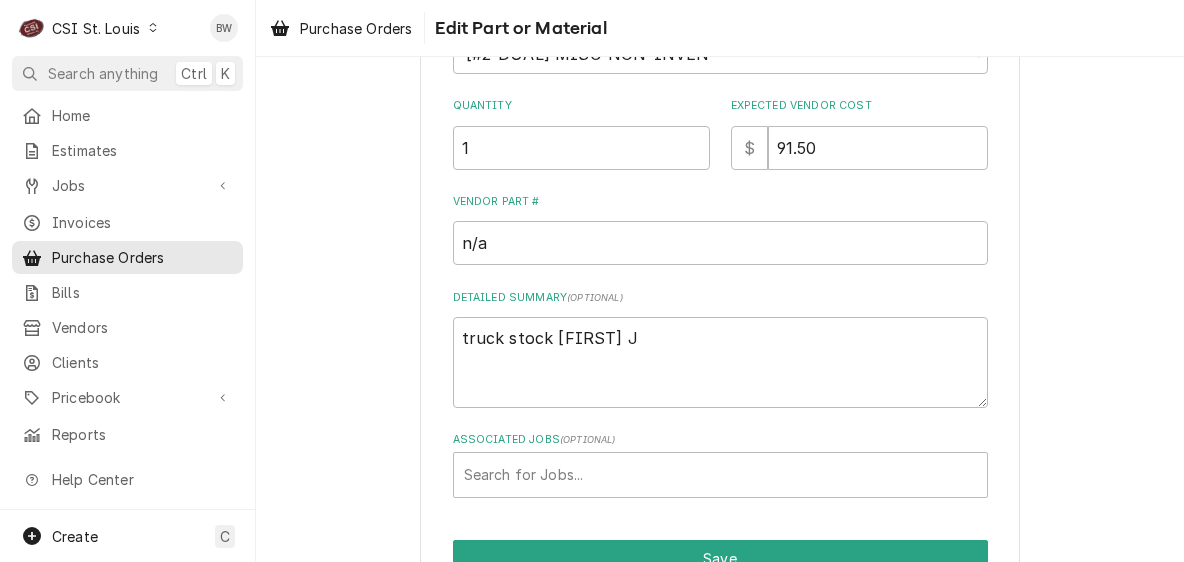 scroll, scrollTop: 400, scrollLeft: 0, axis: vertical 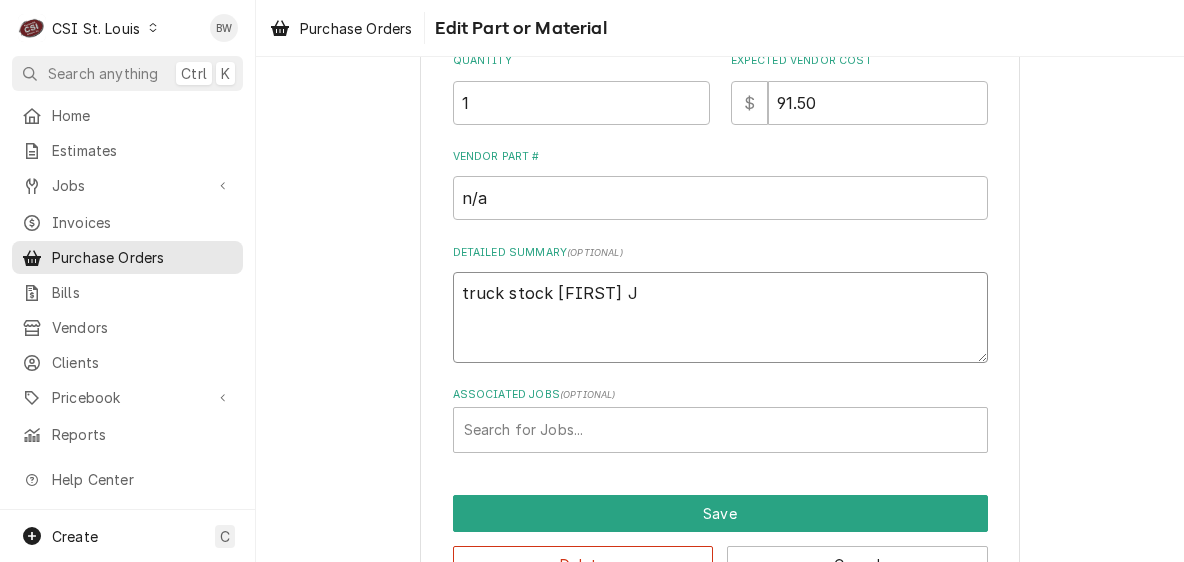 click on "truck stock Kevin J" at bounding box center [720, 317] 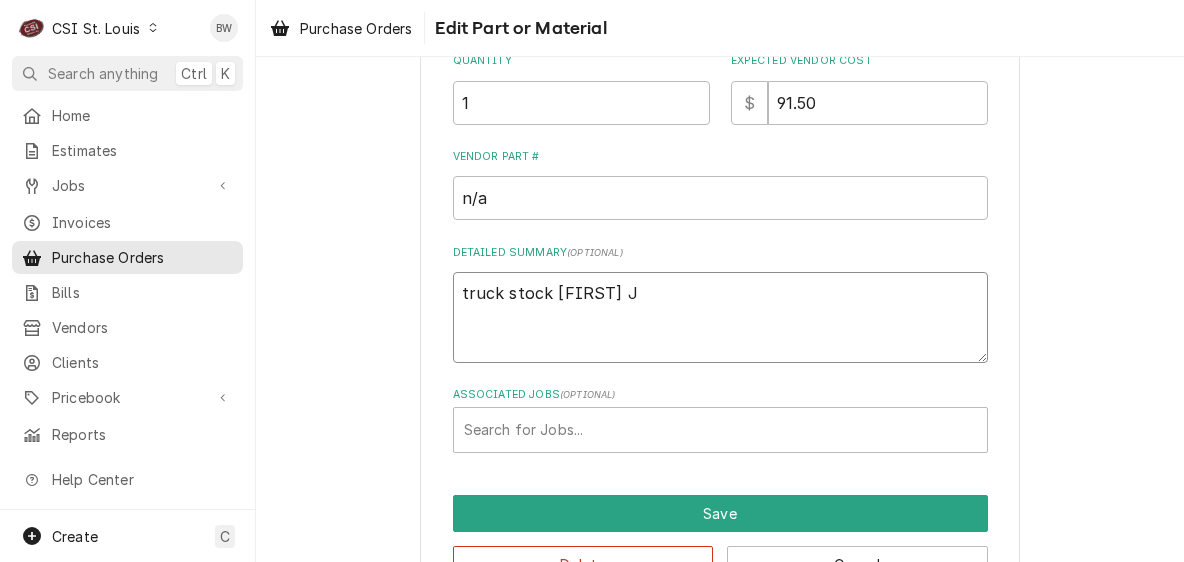 type on "x" 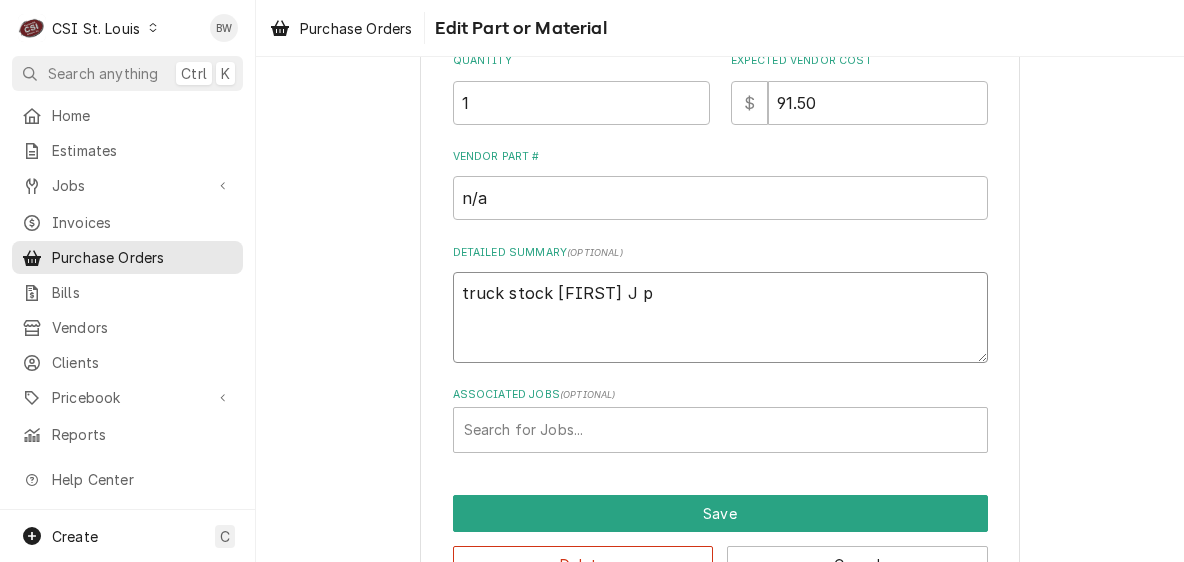 type on "x" 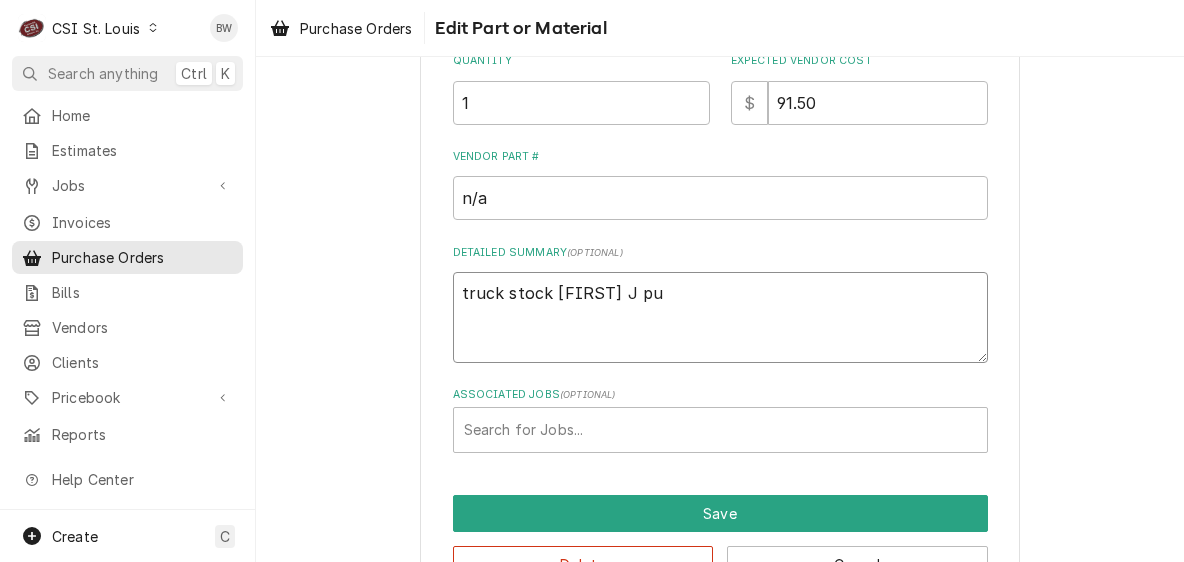 type on "x" 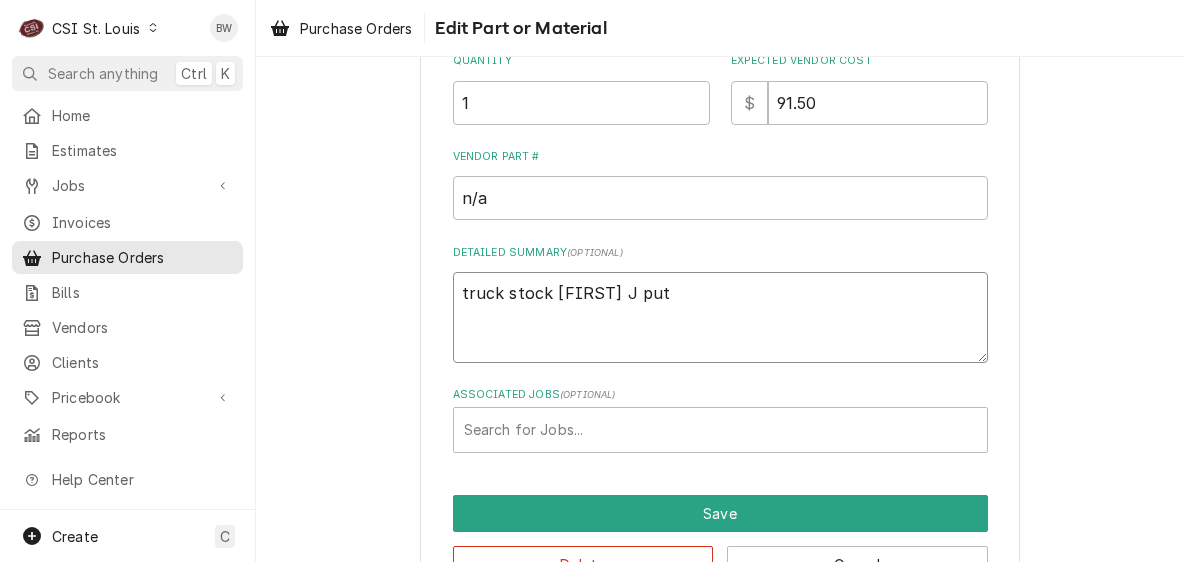 type on "x" 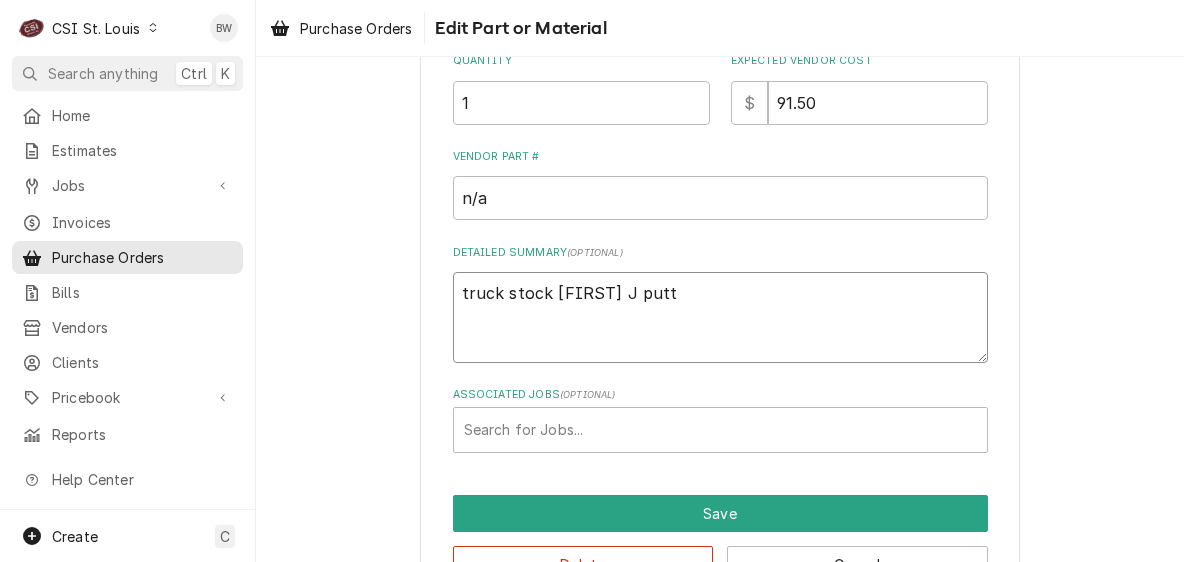 type on "x" 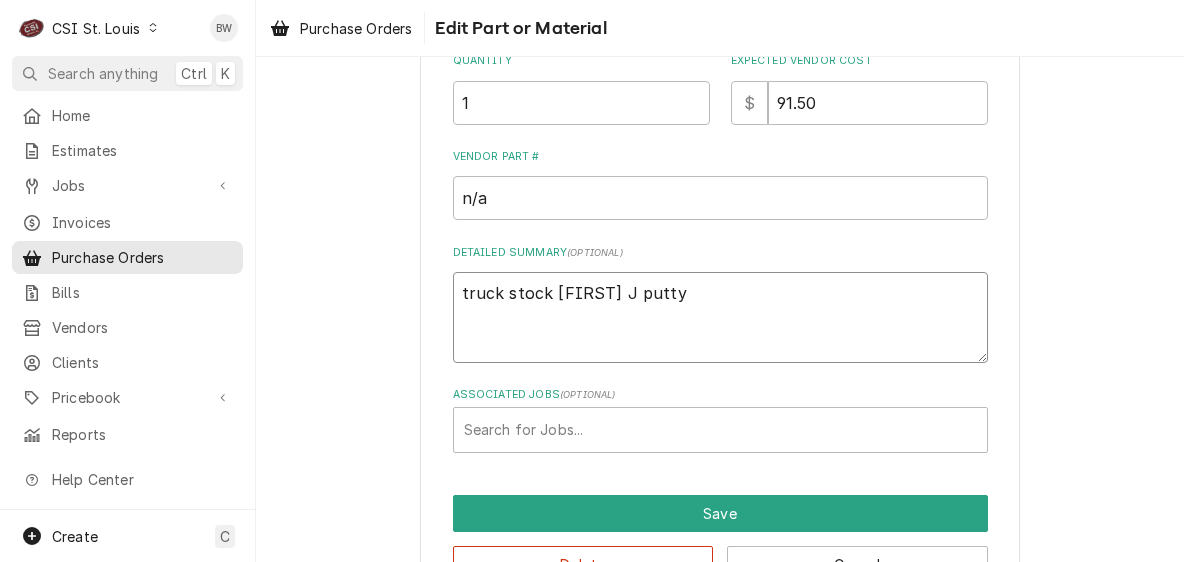 type on "x" 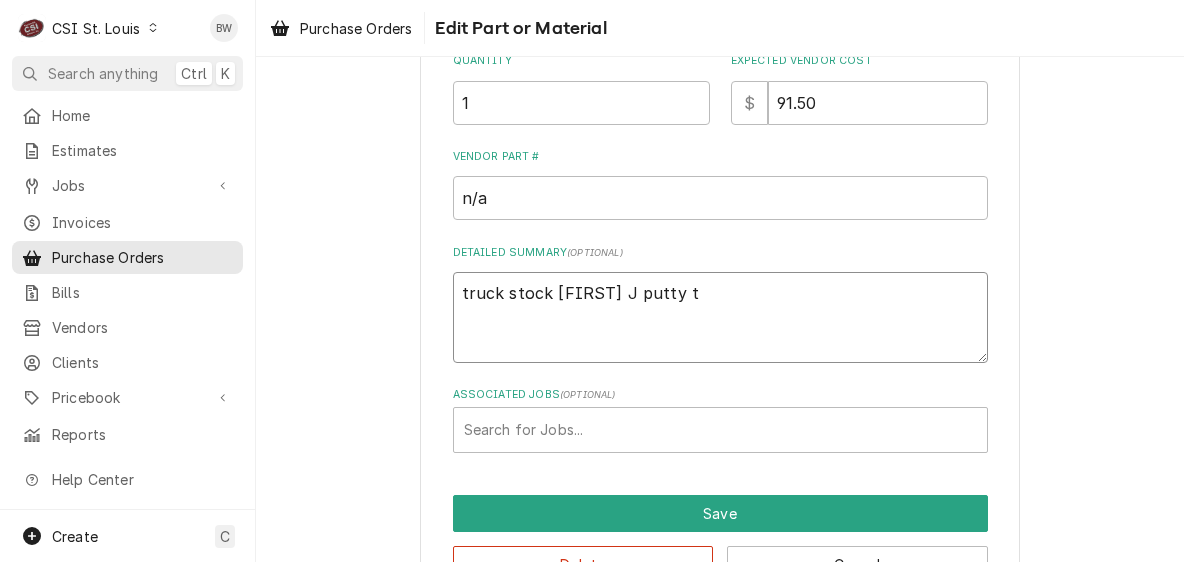 type on "x" 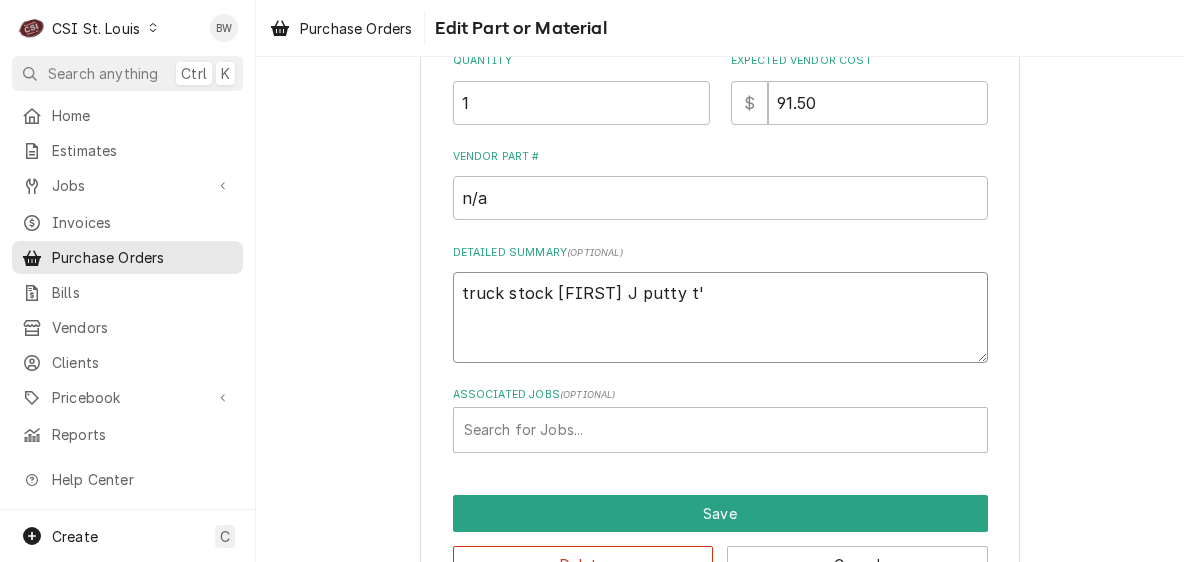 type on "x" 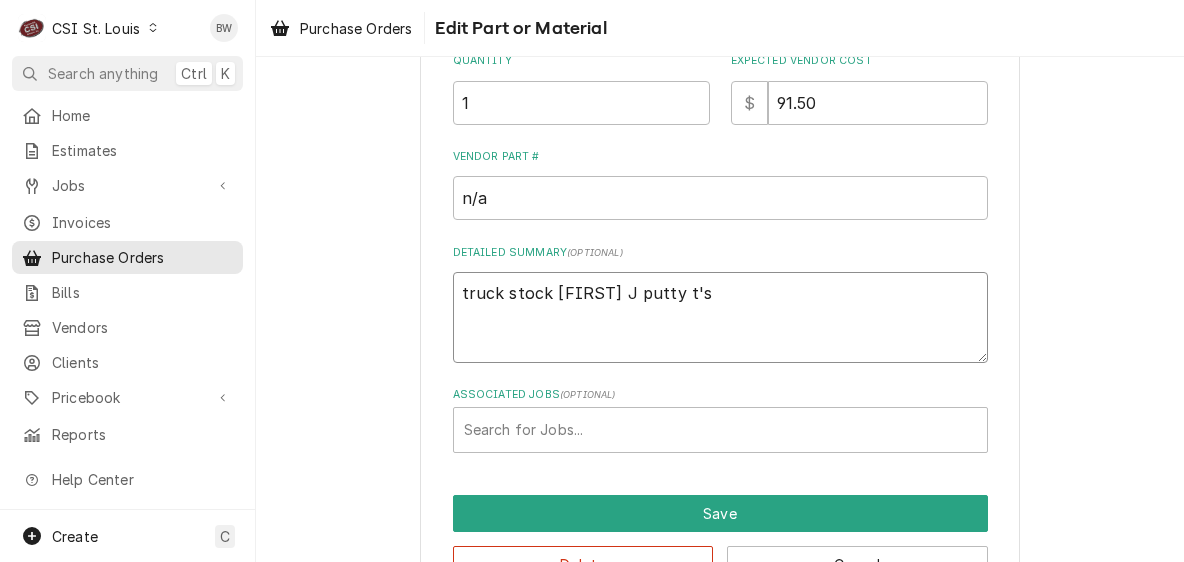 type on "x" 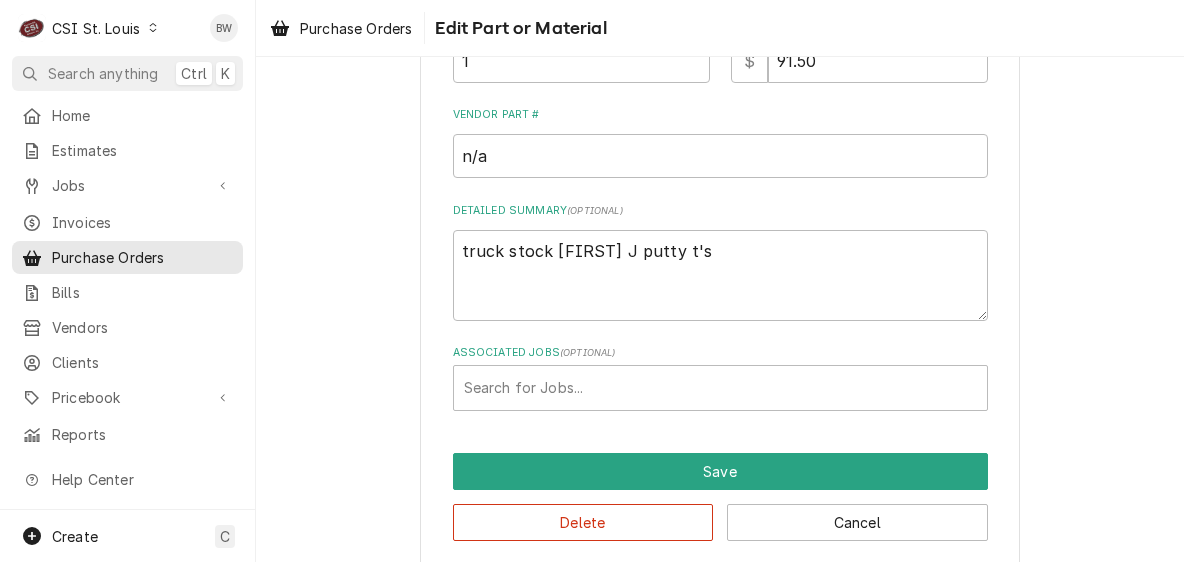 scroll, scrollTop: 462, scrollLeft: 0, axis: vertical 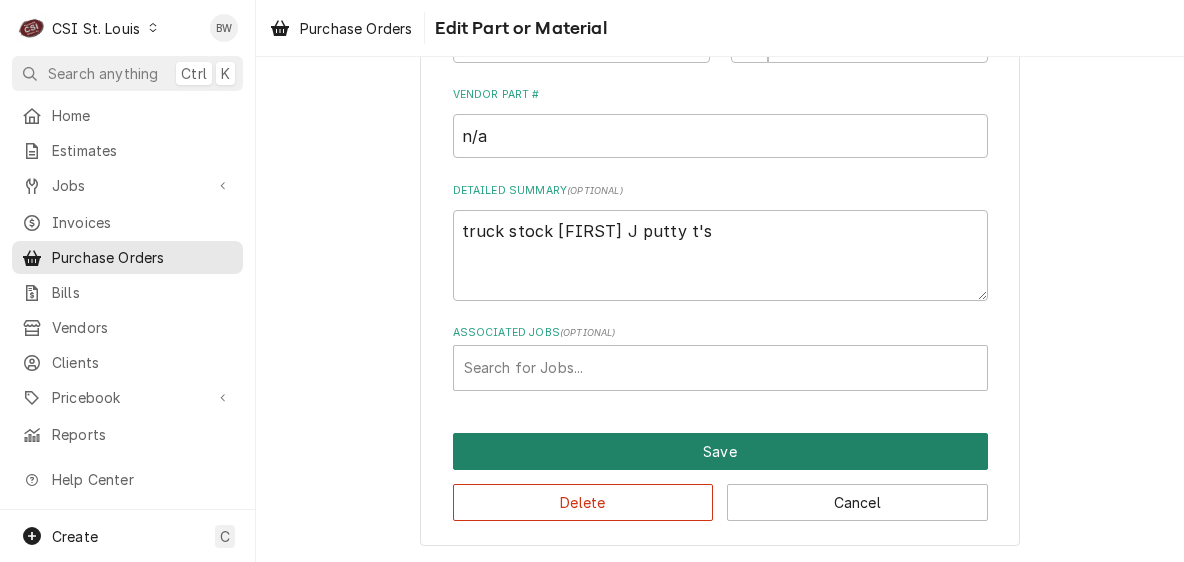click on "Save" at bounding box center (720, 451) 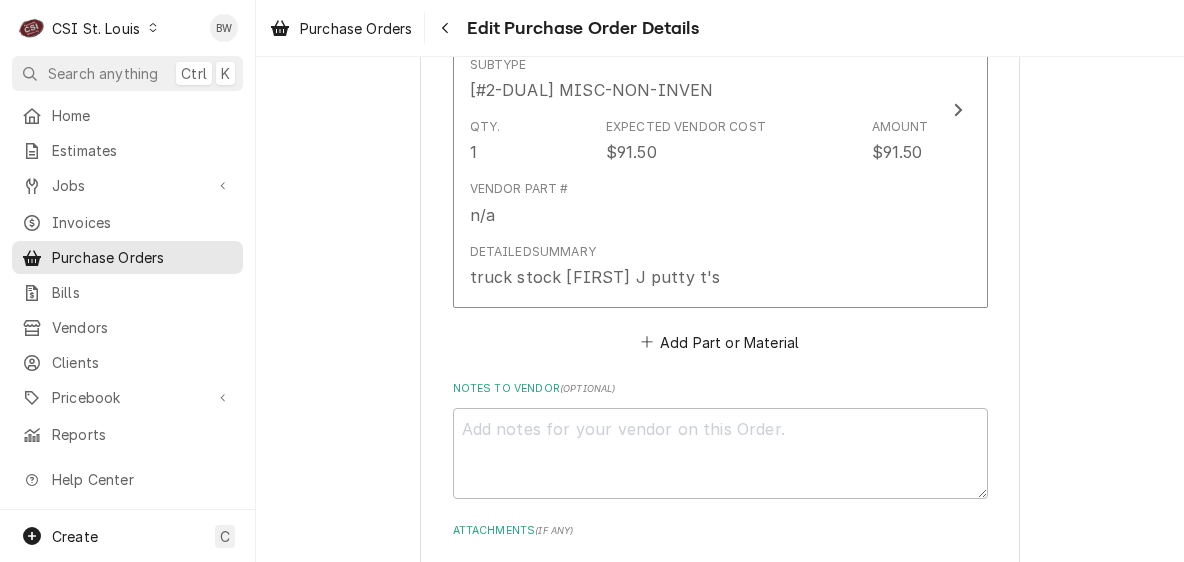 scroll, scrollTop: 1376, scrollLeft: 0, axis: vertical 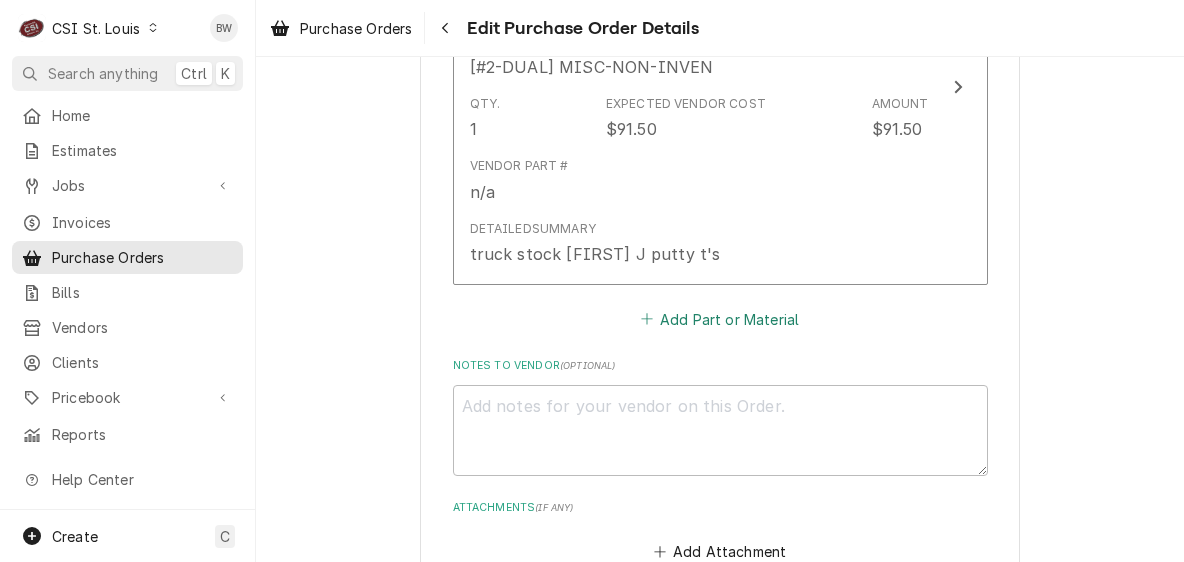 click on "Add Part or Material" at bounding box center [719, 319] 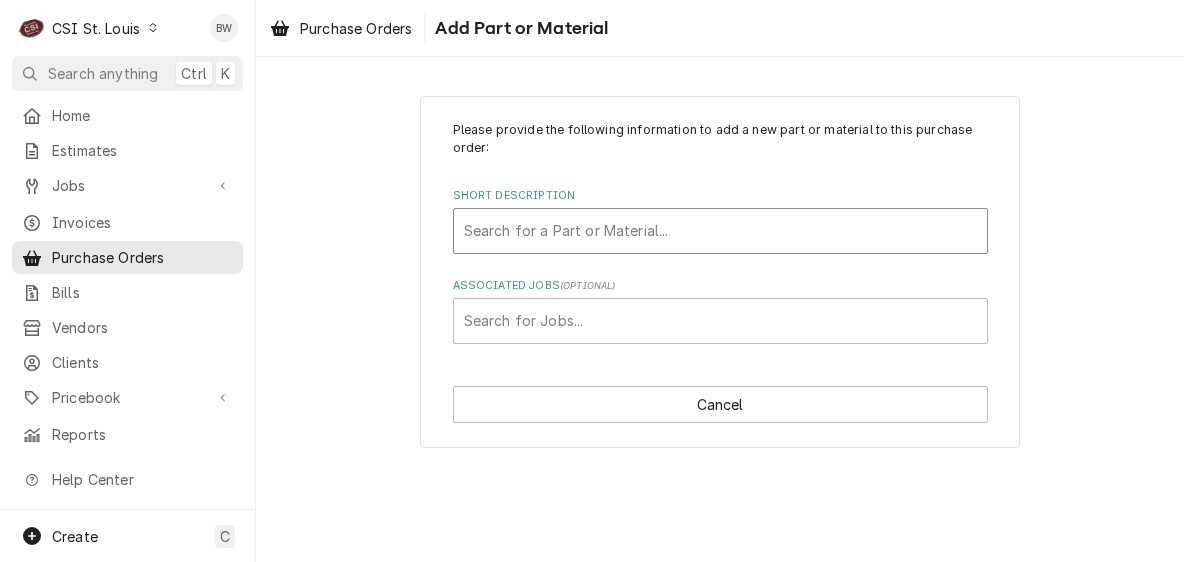 click at bounding box center (720, 231) 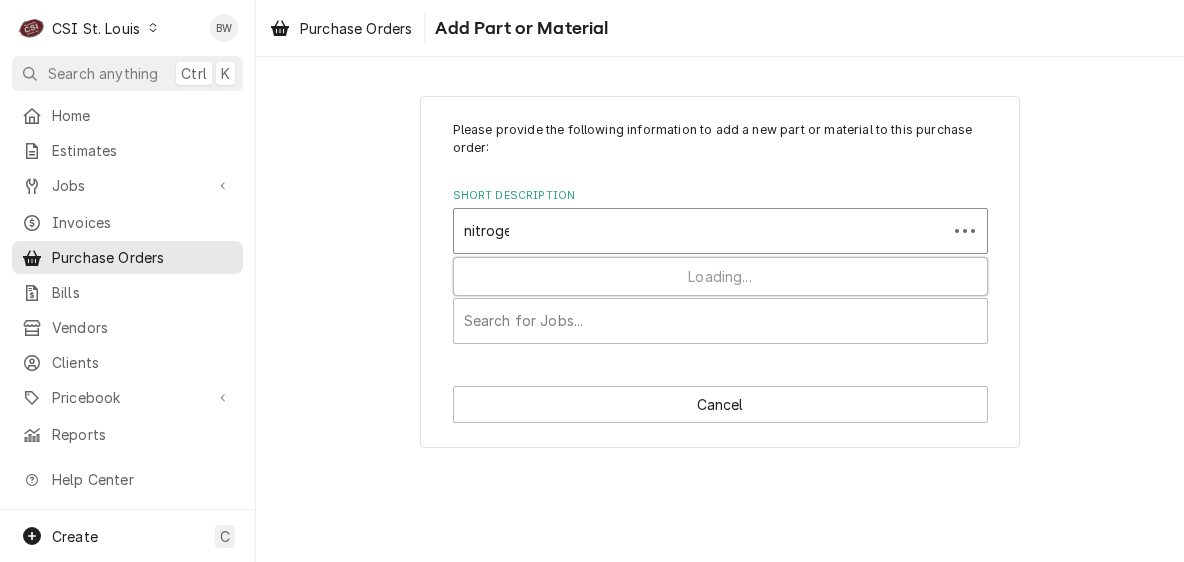 type on "nitrogen" 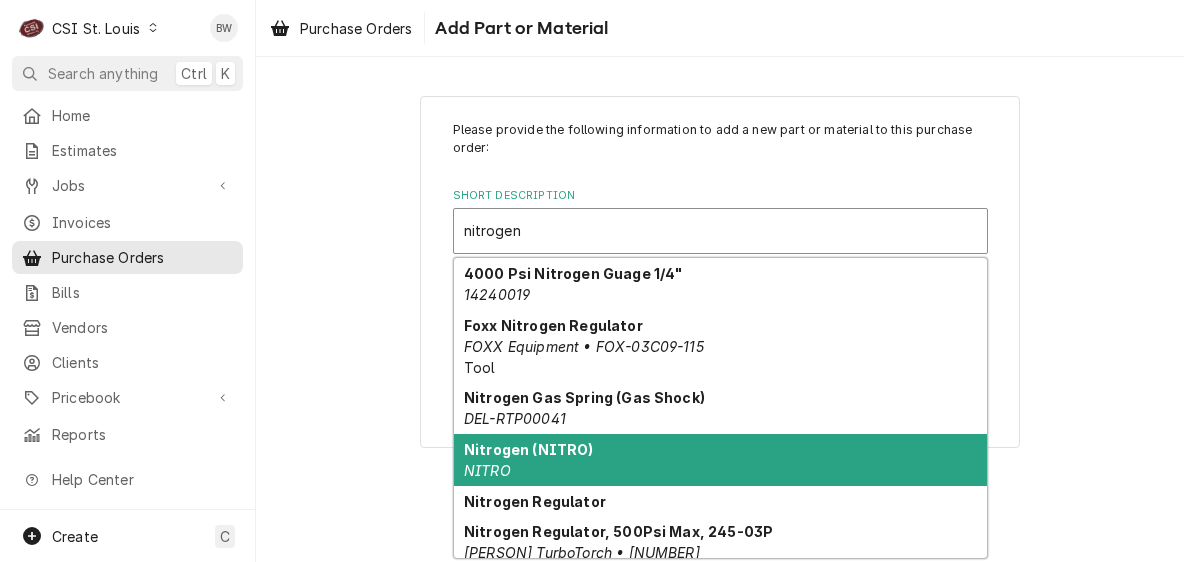 click on "Nitrogen (NITRO)" at bounding box center (529, 449) 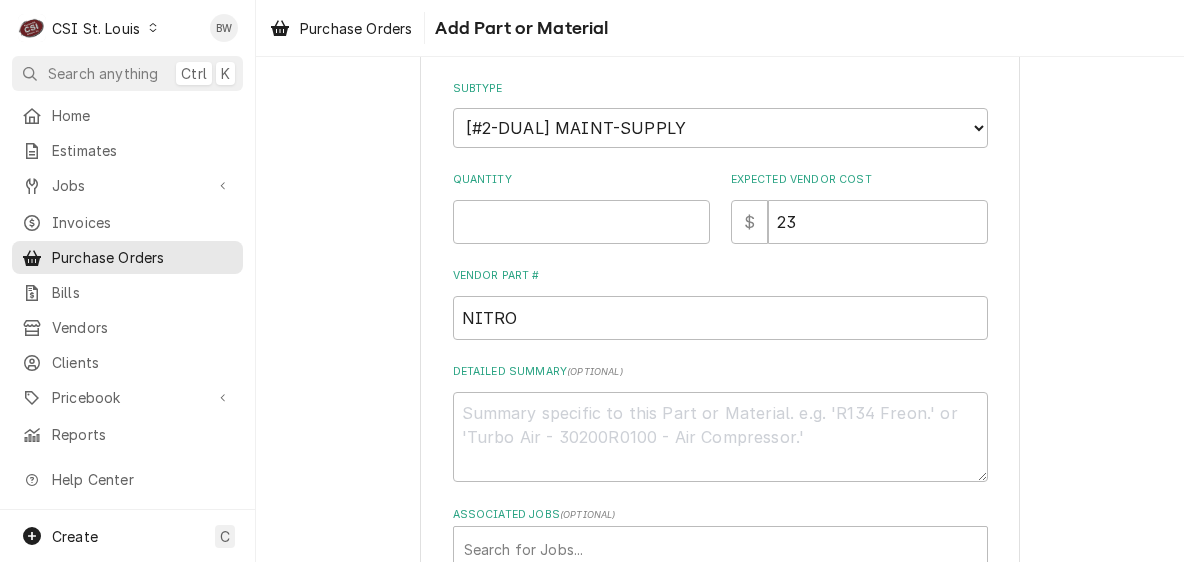 scroll, scrollTop: 300, scrollLeft: 0, axis: vertical 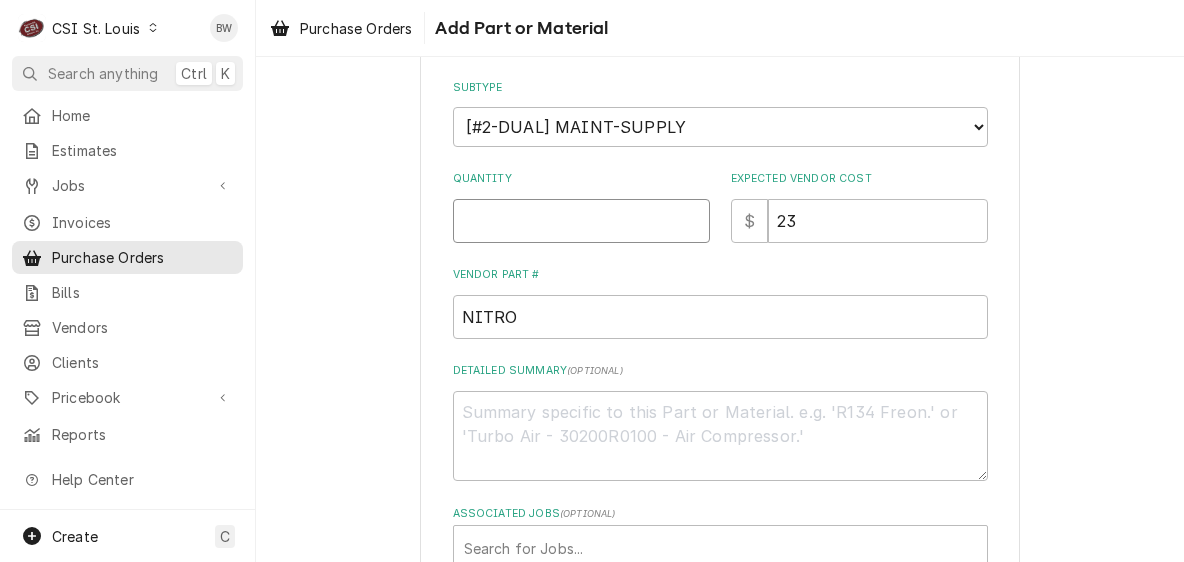 click on "Quantity" at bounding box center [581, 221] 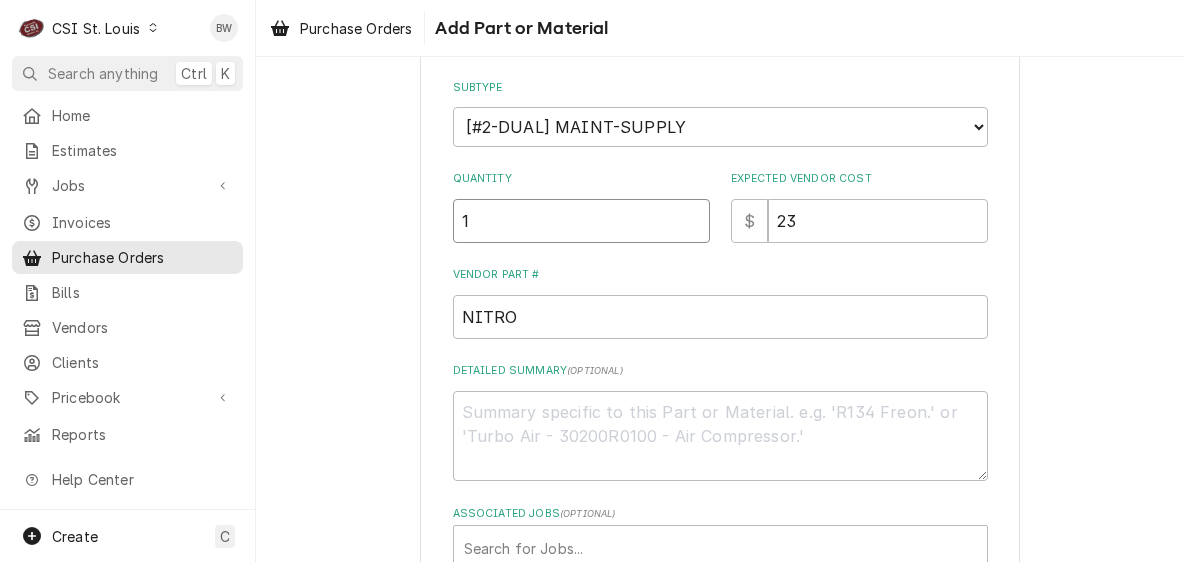 type on "x" 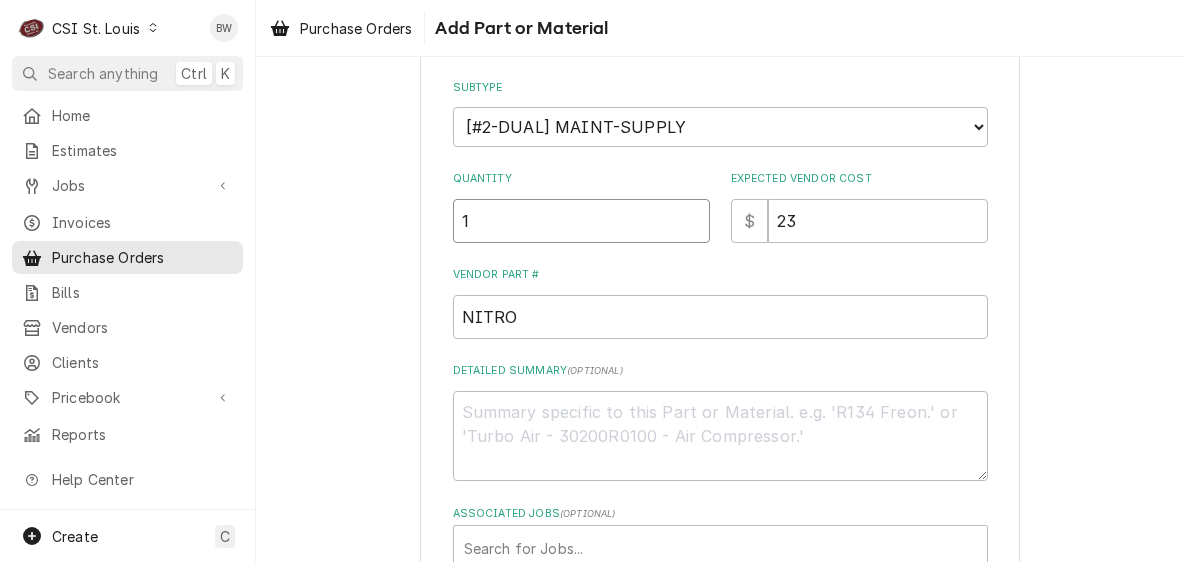 type 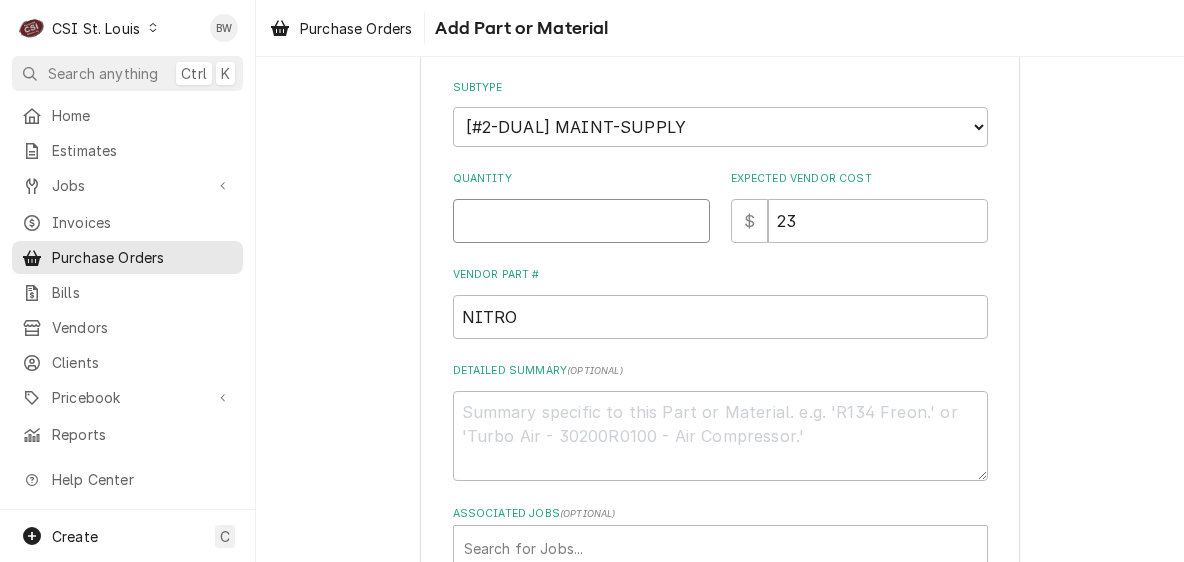 type on "x" 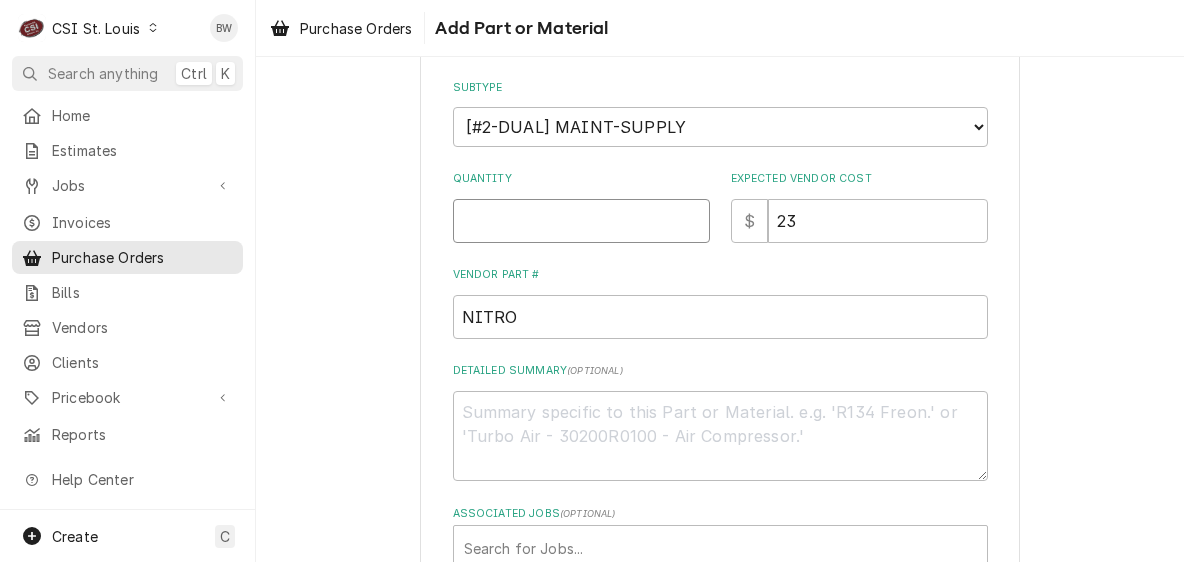 type on "3" 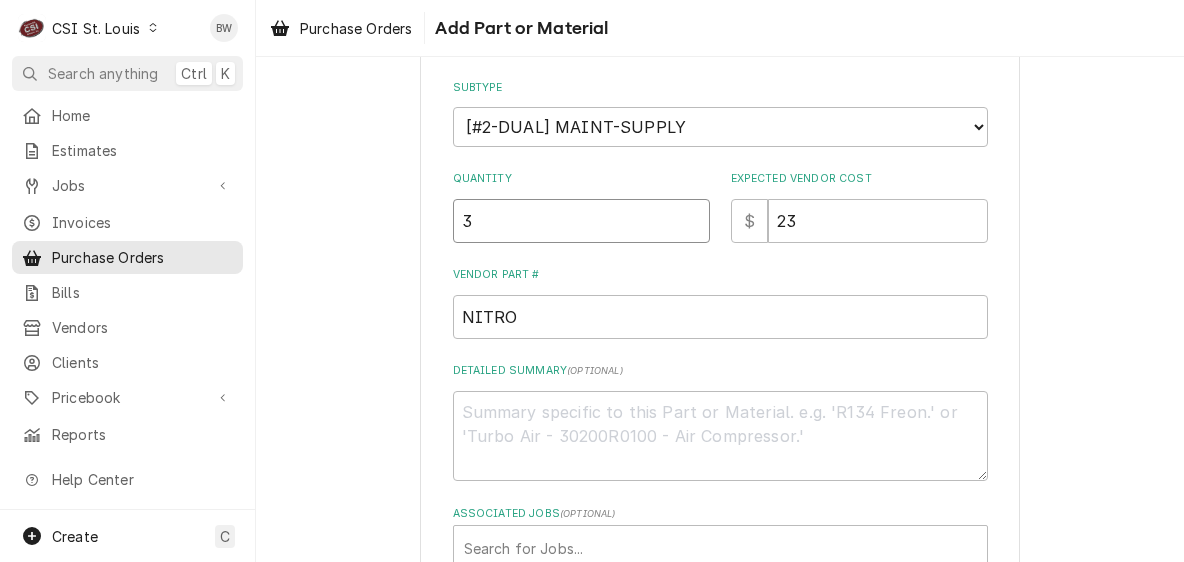 type on "x" 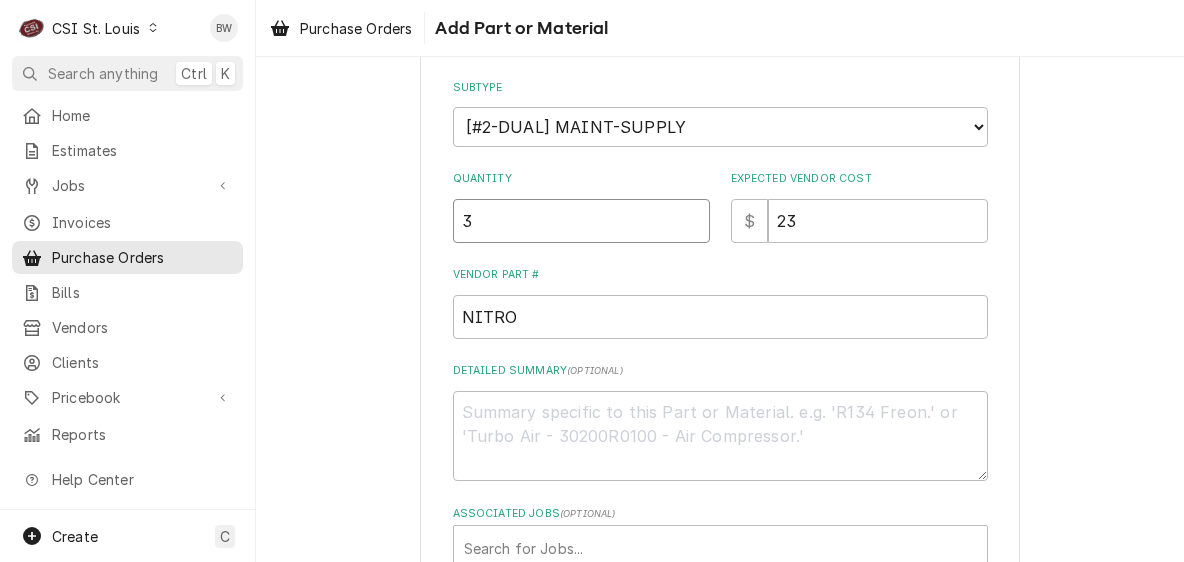 type 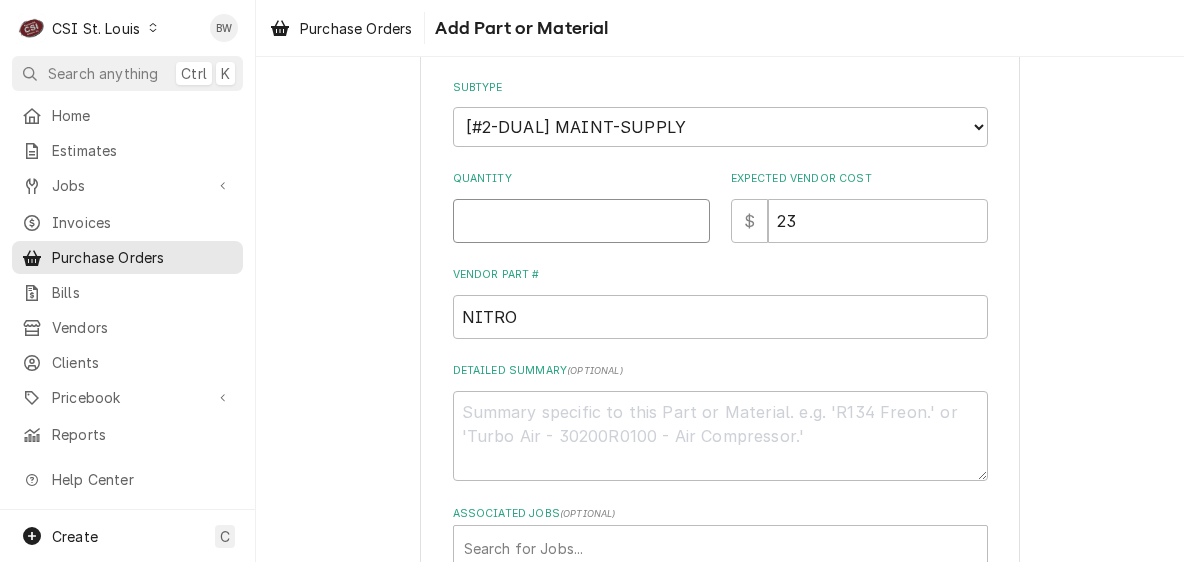 type on "x" 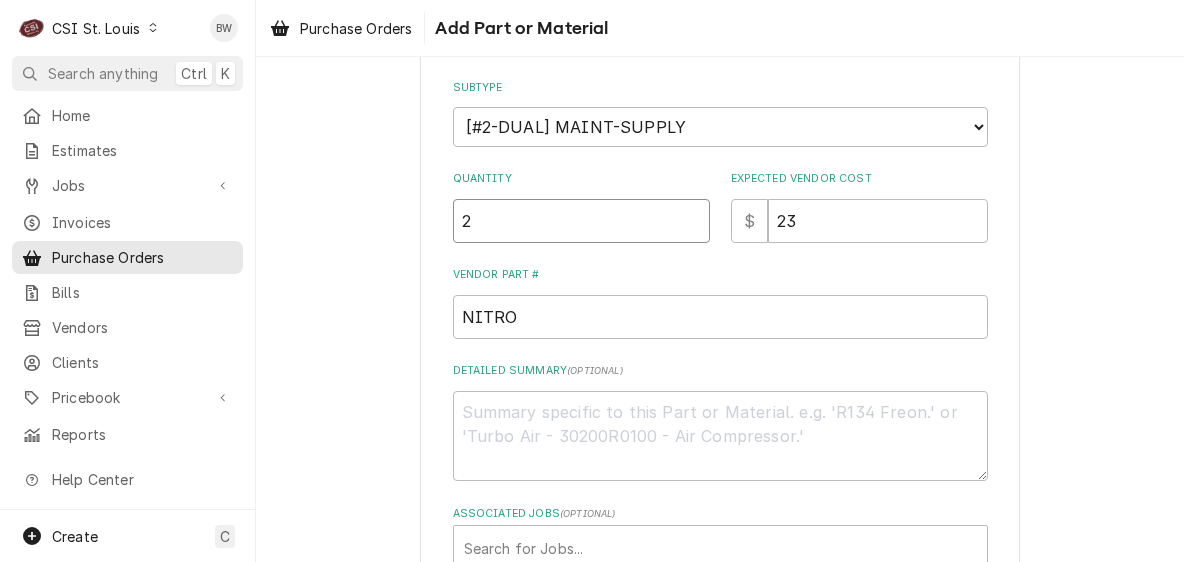 type on "2" 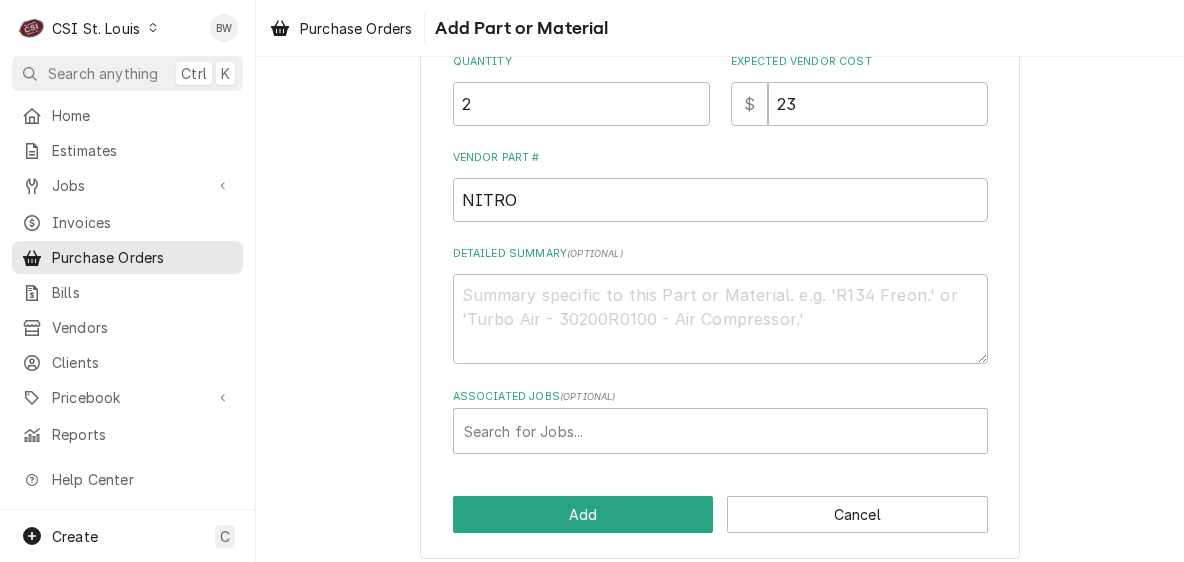 scroll, scrollTop: 429, scrollLeft: 0, axis: vertical 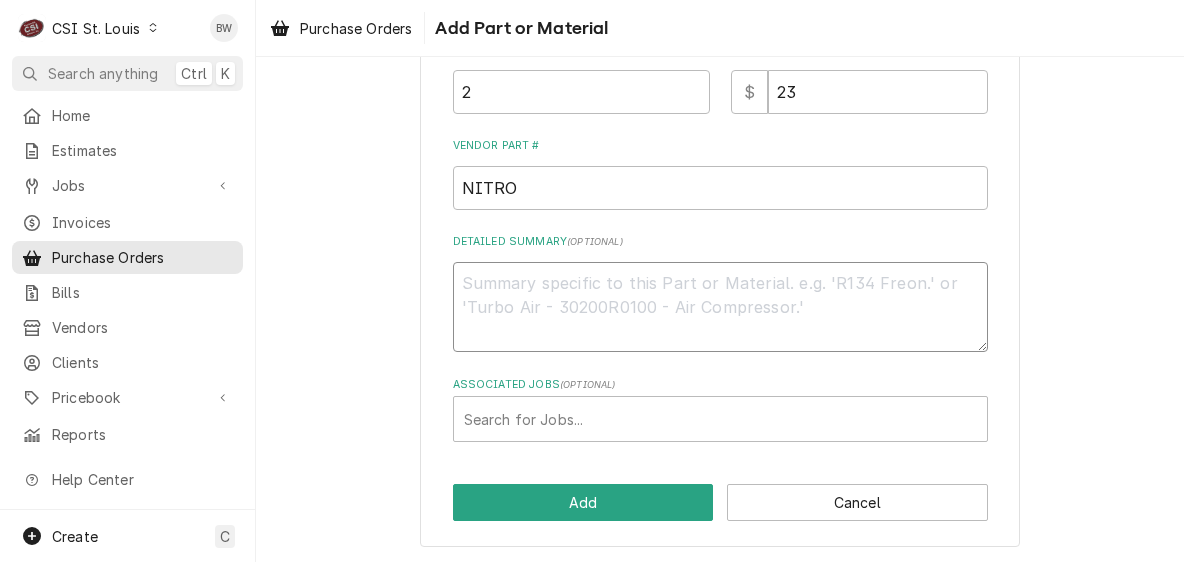 click on "Detailed Summary  ( optional )" at bounding box center (720, 307) 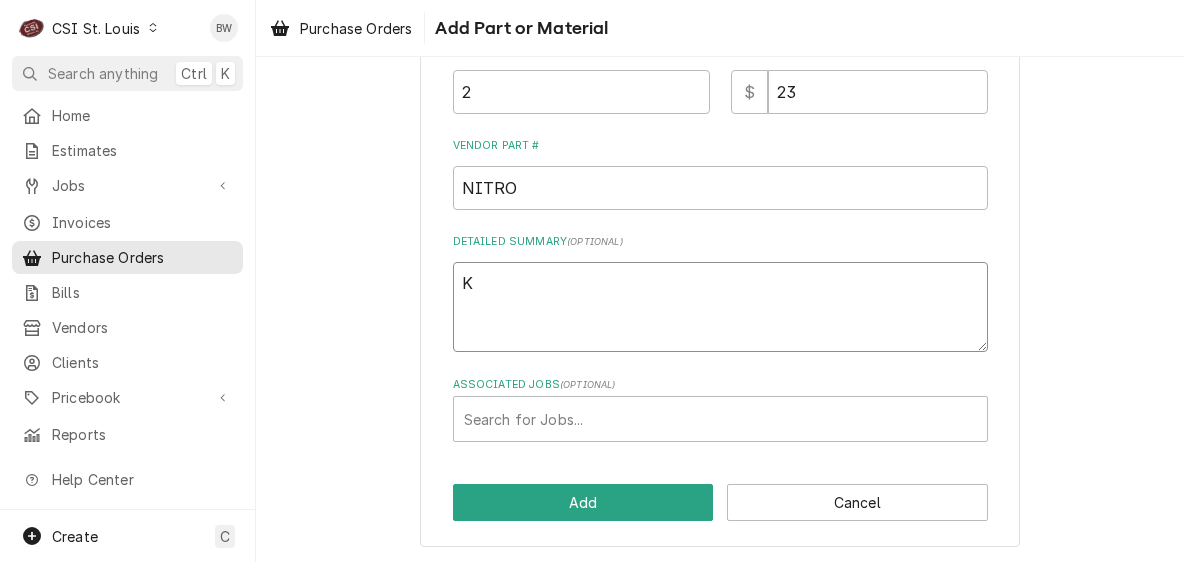 type on "x" 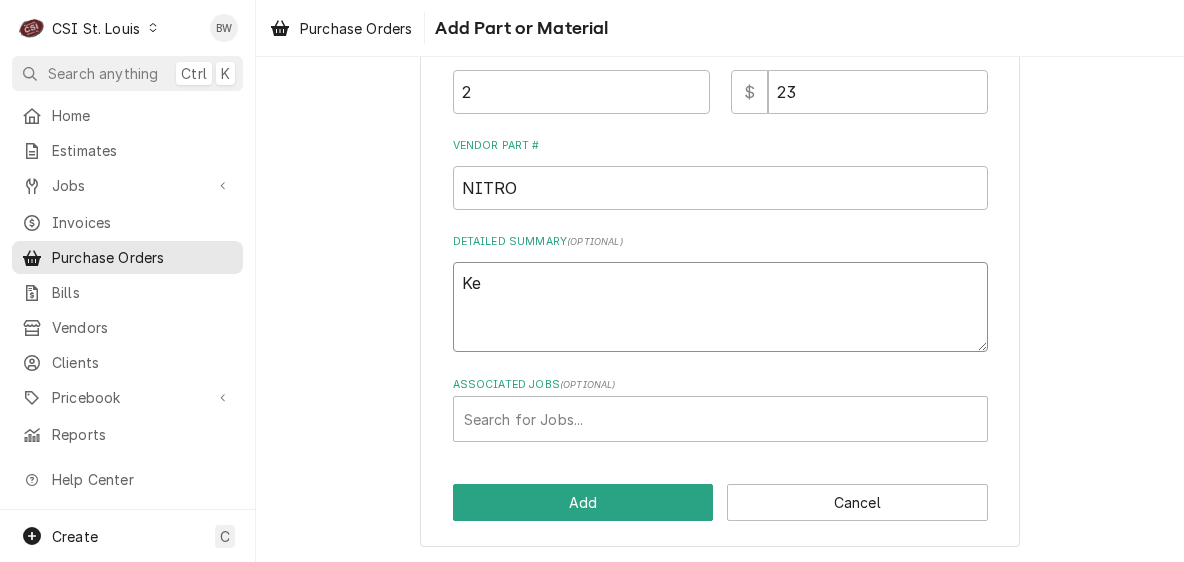 type on "x" 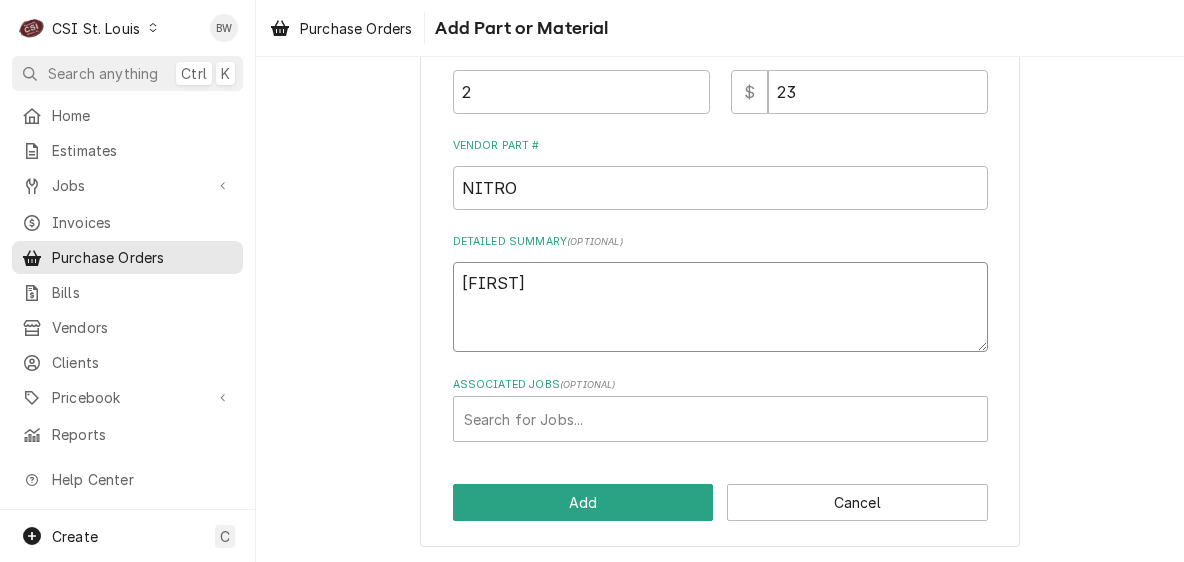 type on "x" 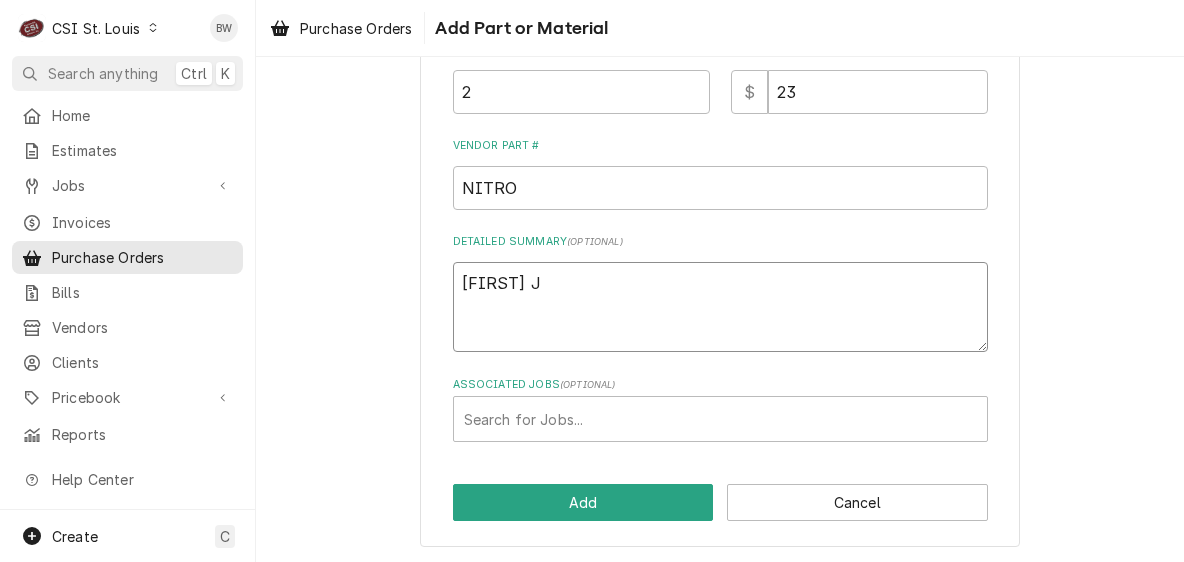 type on "x" 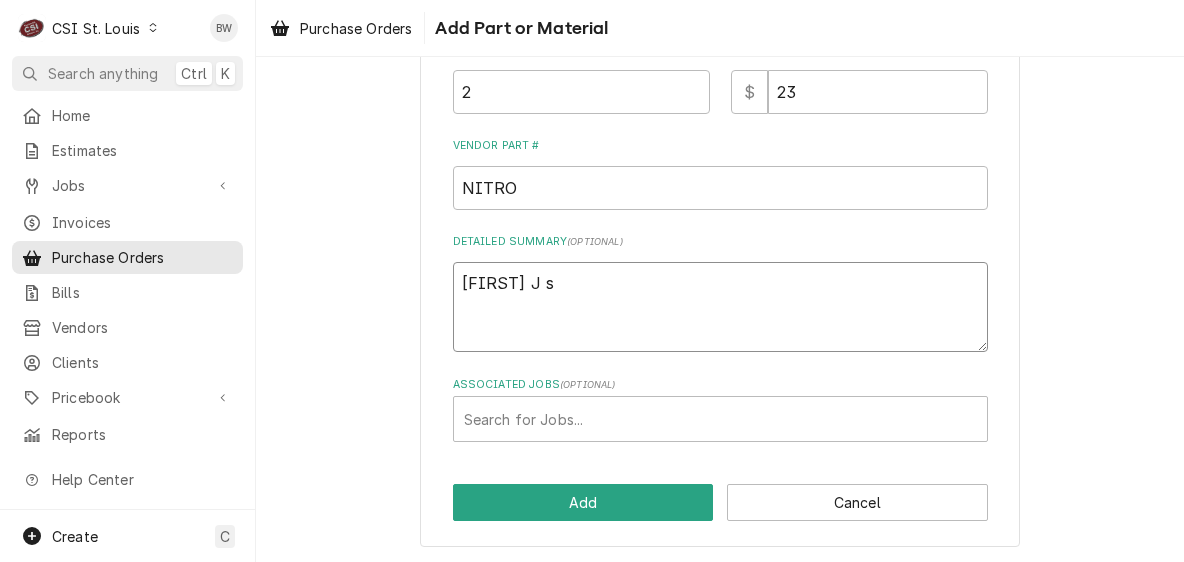 type on "x" 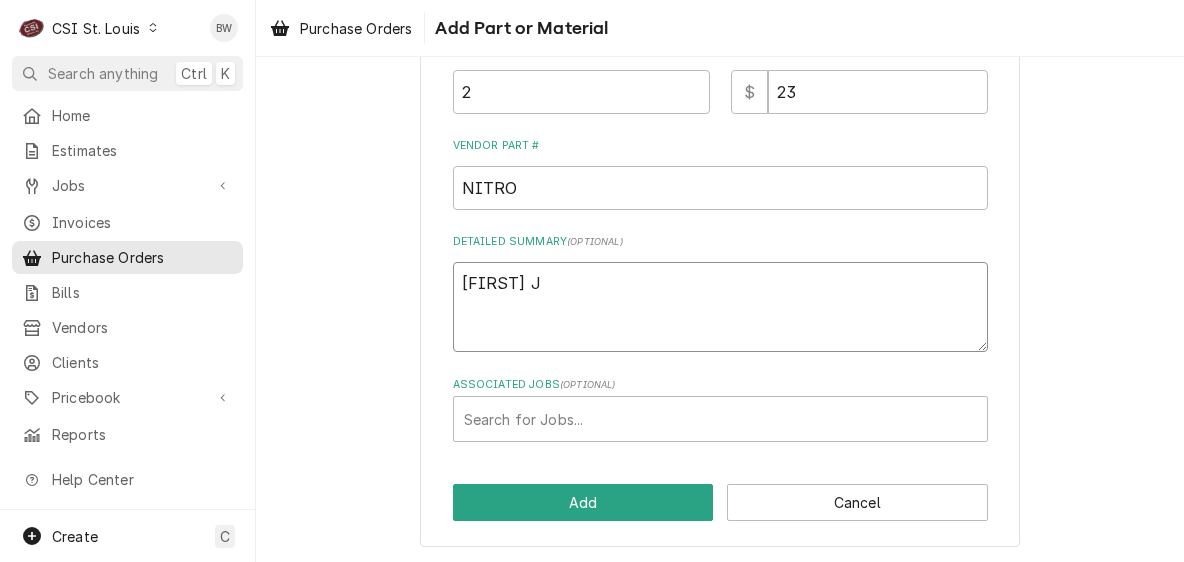type on "x" 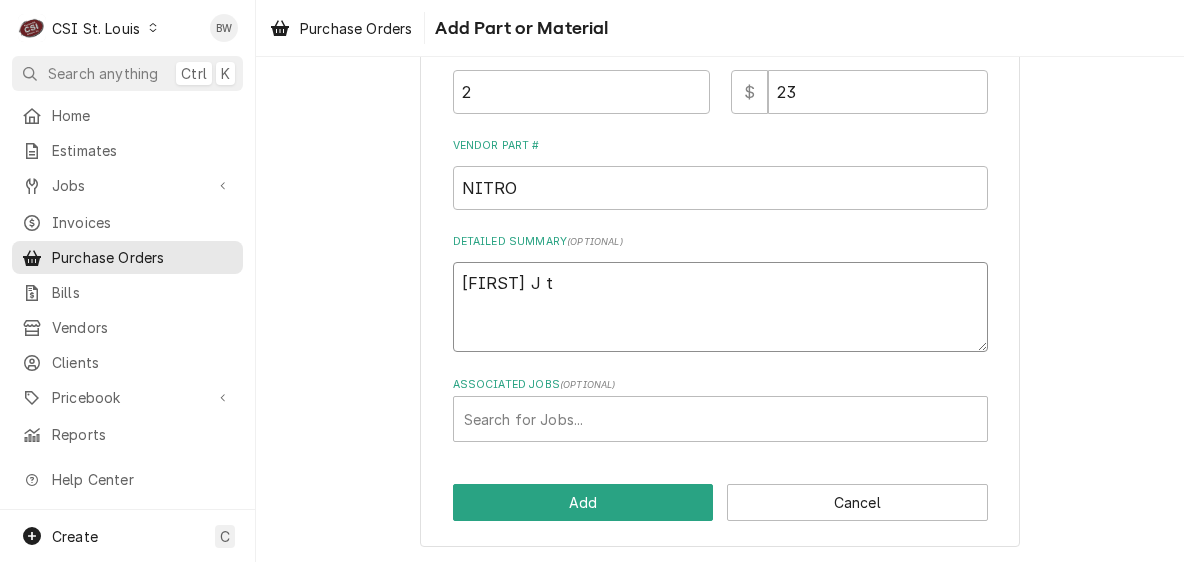 type on "x" 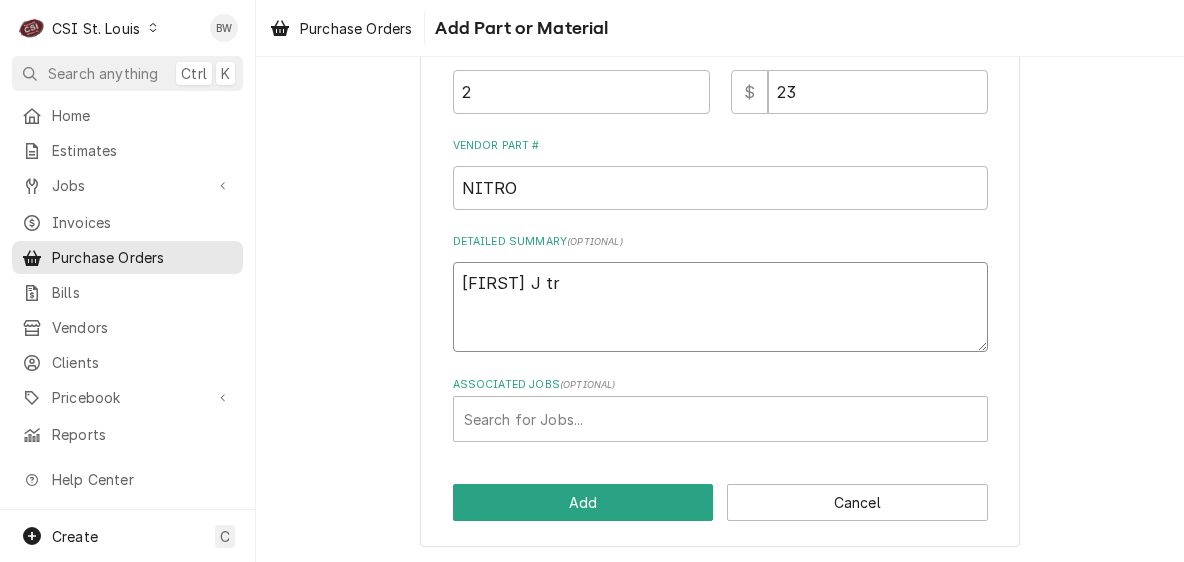 type on "x" 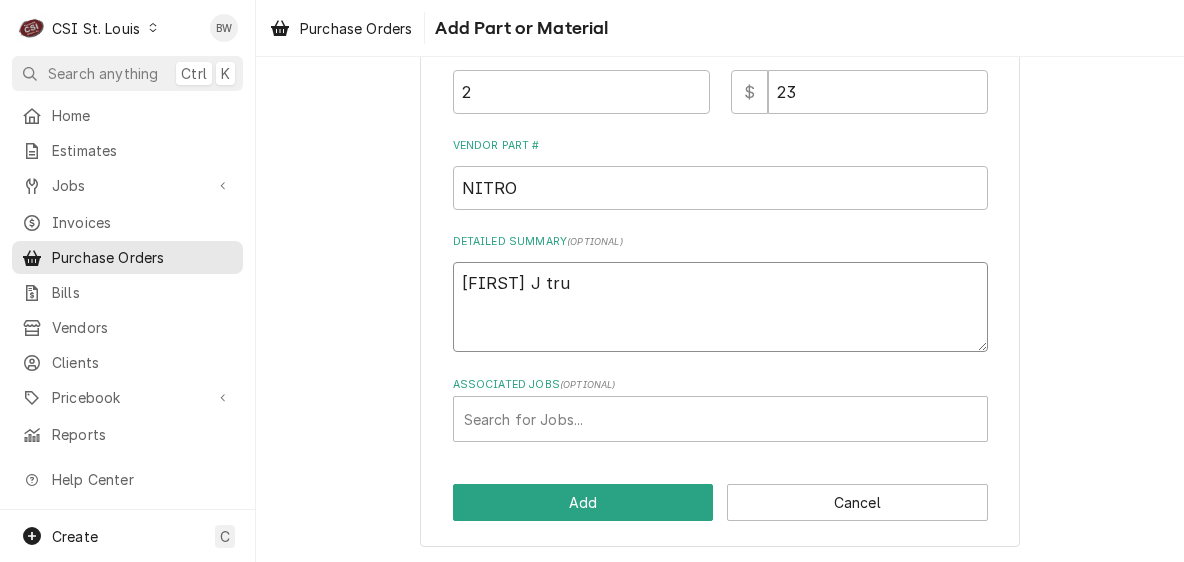 type on "x" 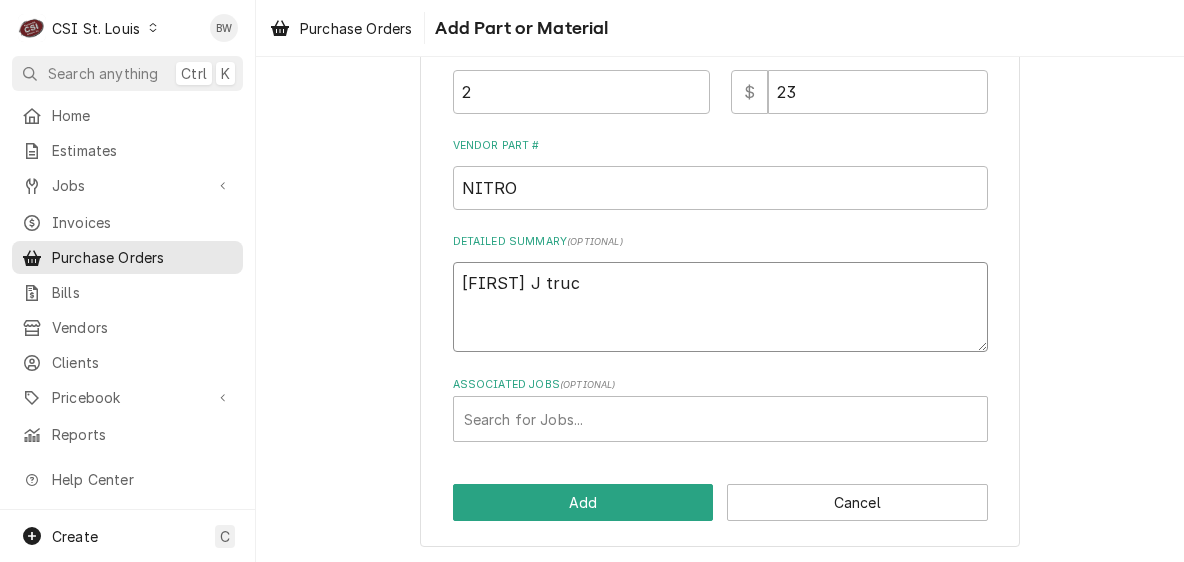 type on "x" 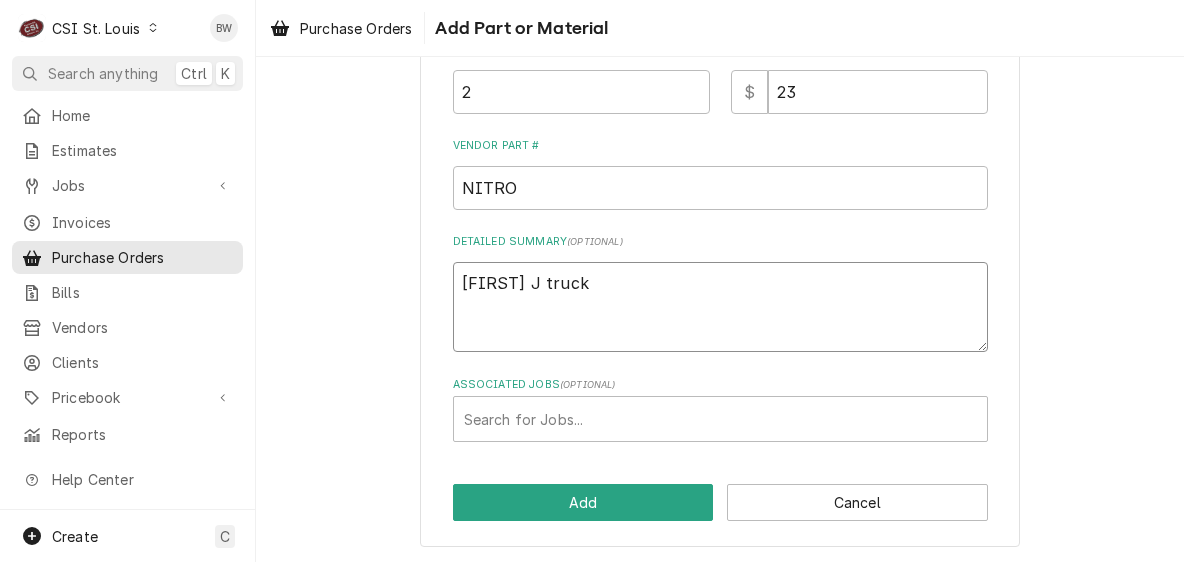 type on "x" 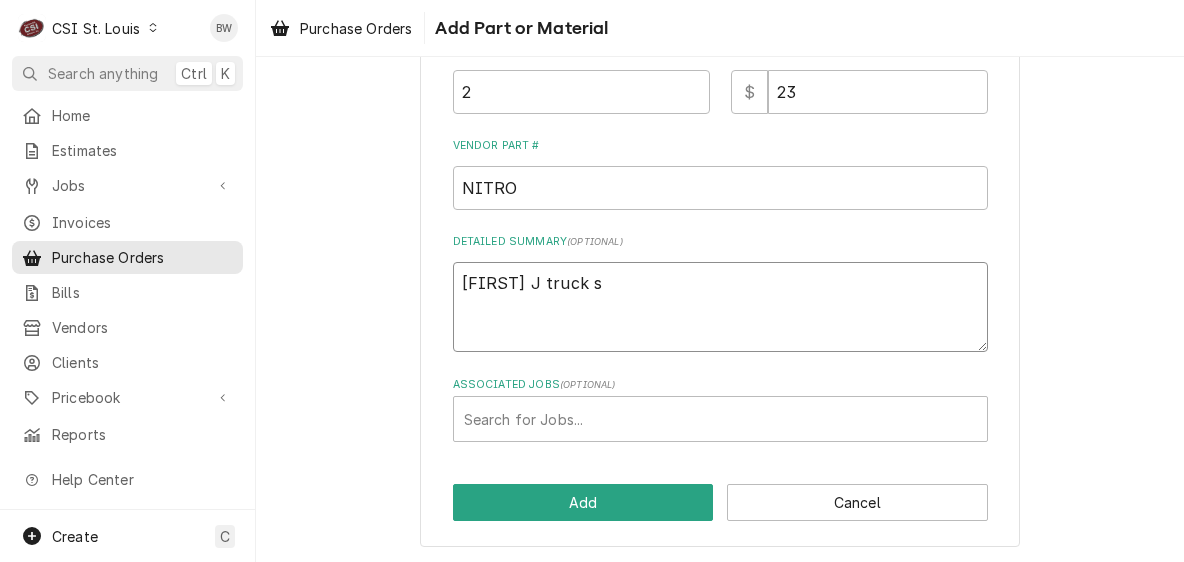 type on "x" 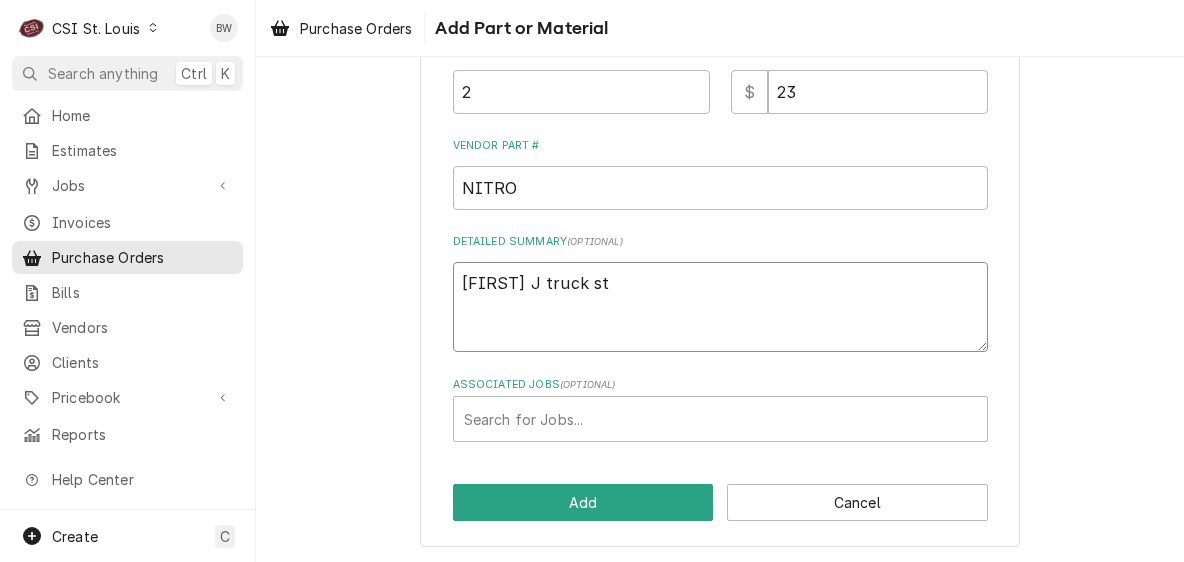 type on "x" 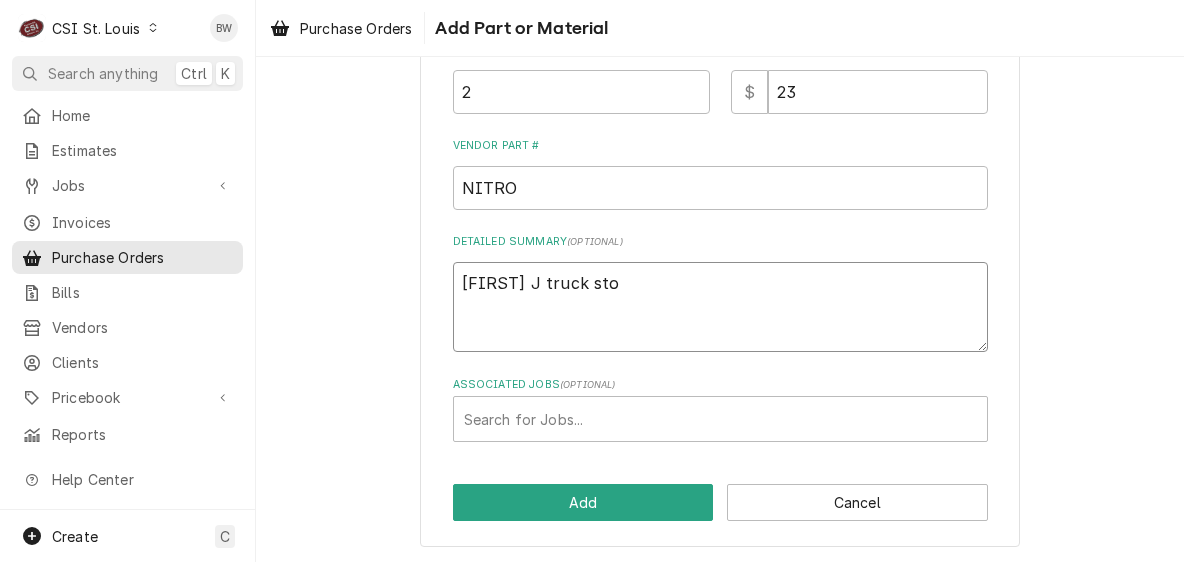 type on "x" 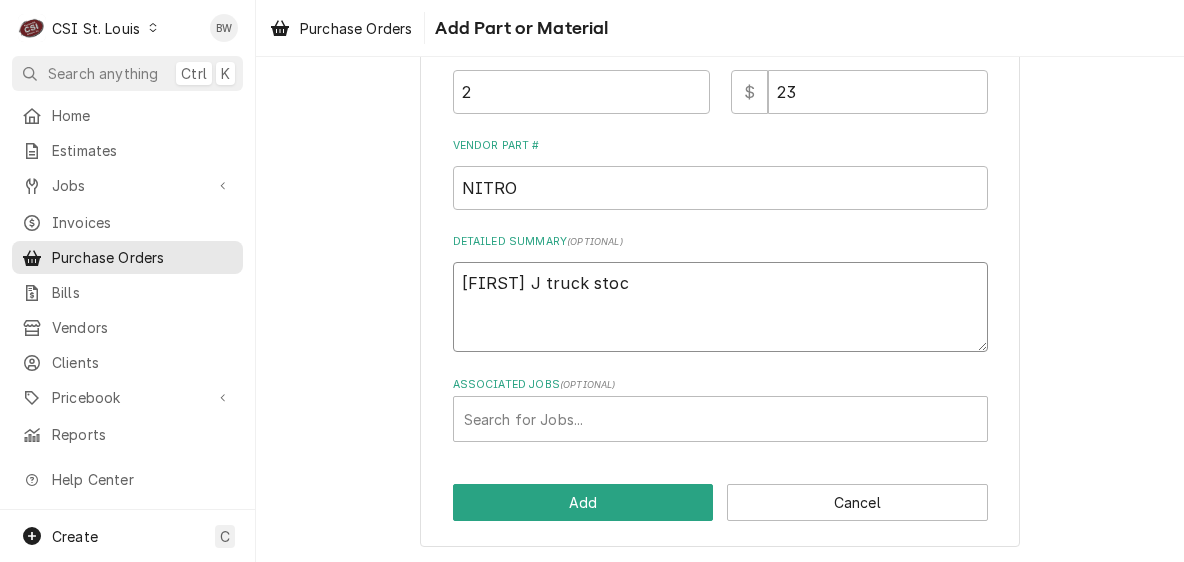type on "x" 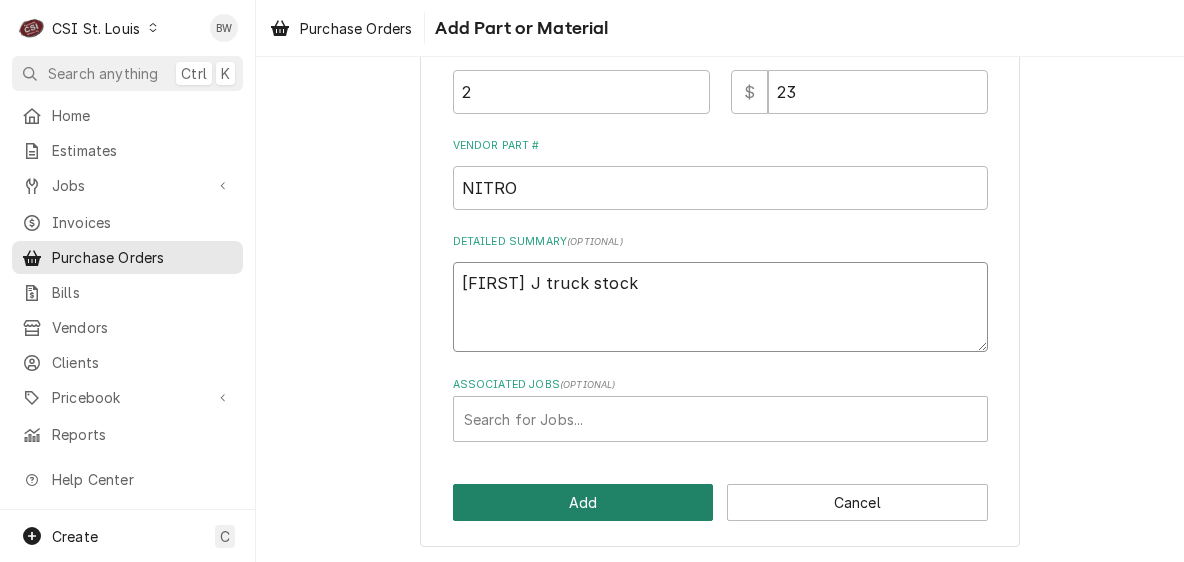 type on "Kevin J truck stock" 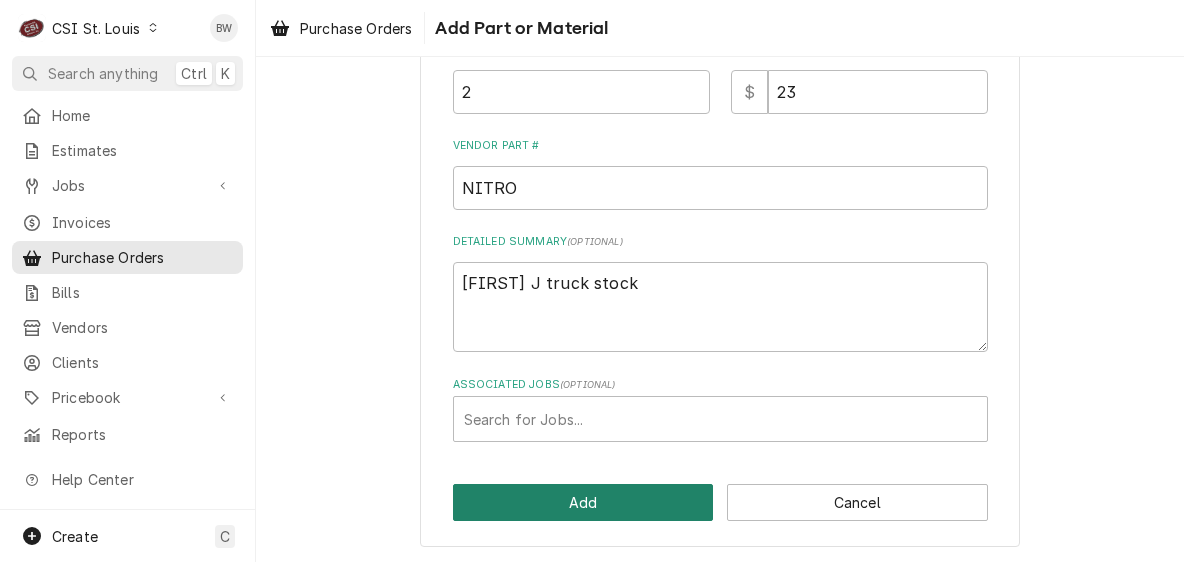 click on "Add" at bounding box center [583, 502] 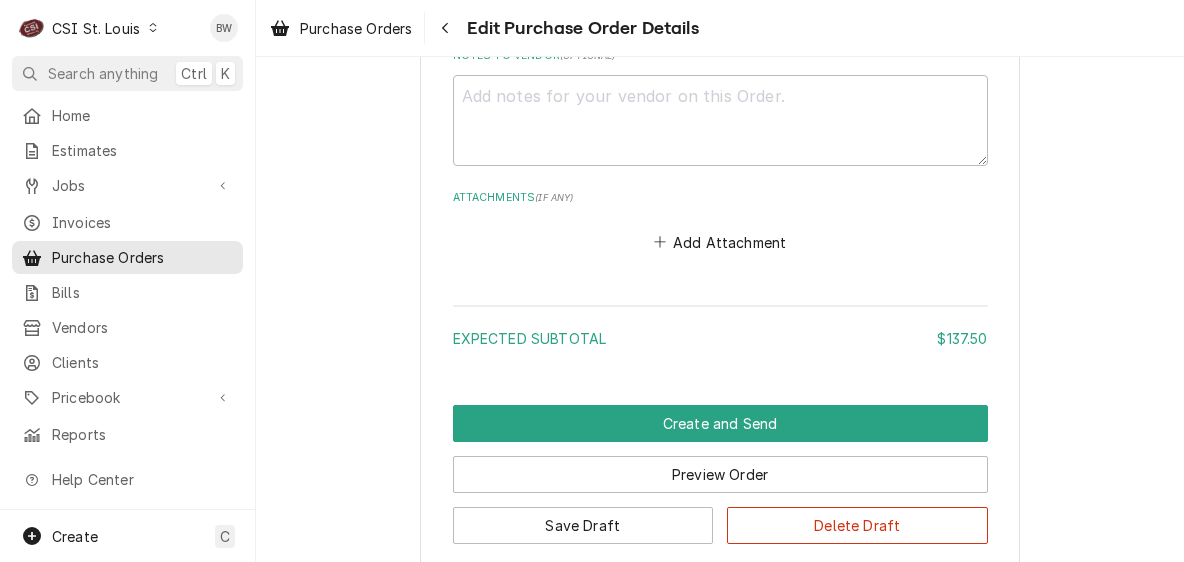 scroll, scrollTop: 2115, scrollLeft: 0, axis: vertical 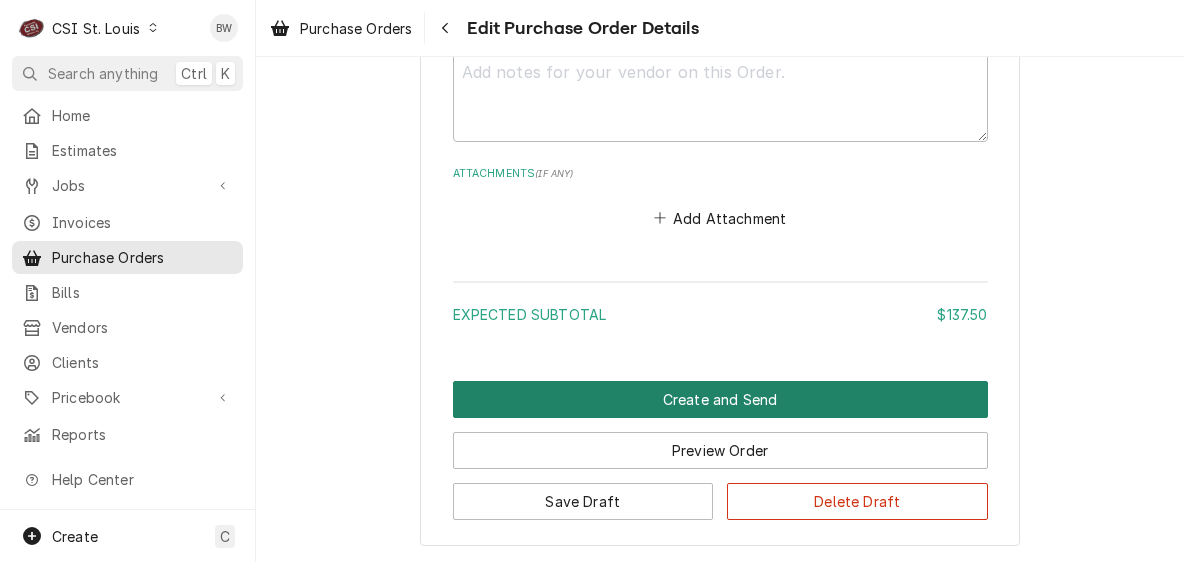 click on "Create and Send" at bounding box center (720, 399) 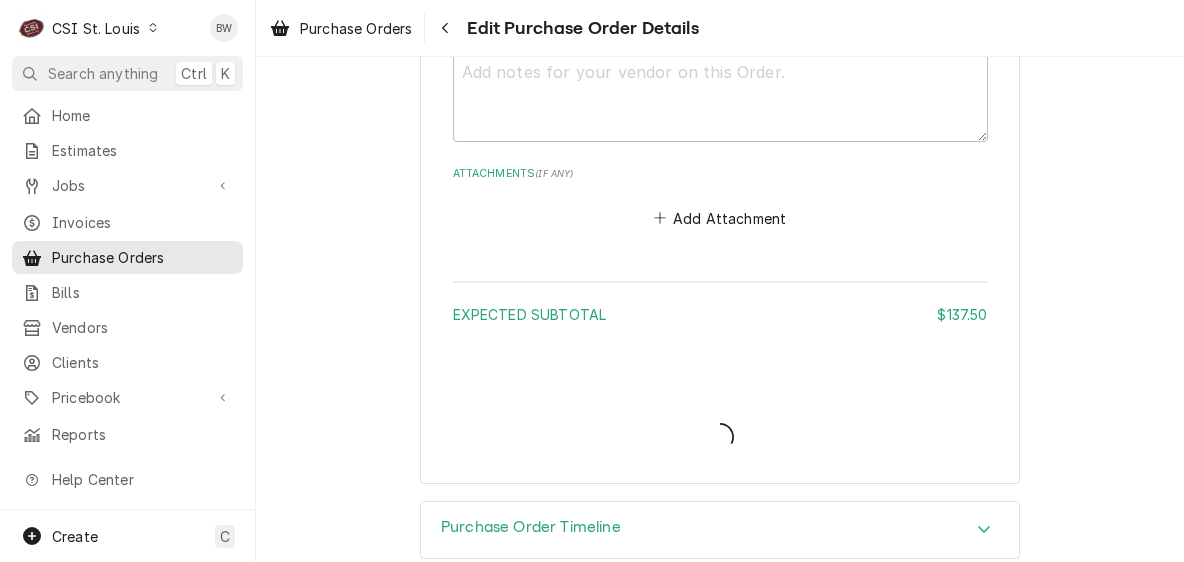 type on "x" 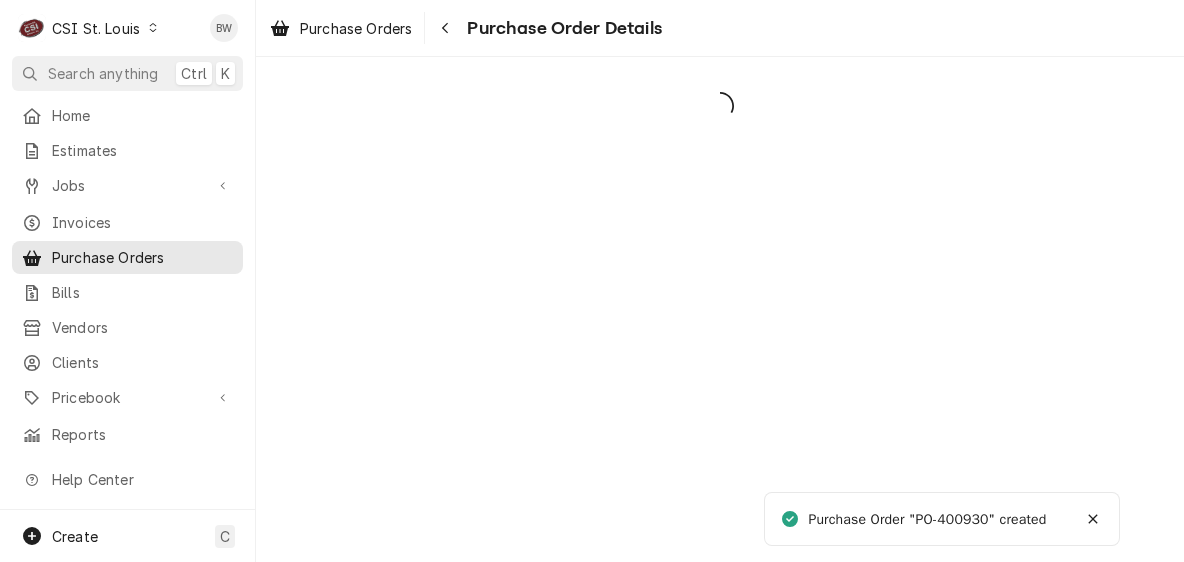 scroll, scrollTop: 0, scrollLeft: 0, axis: both 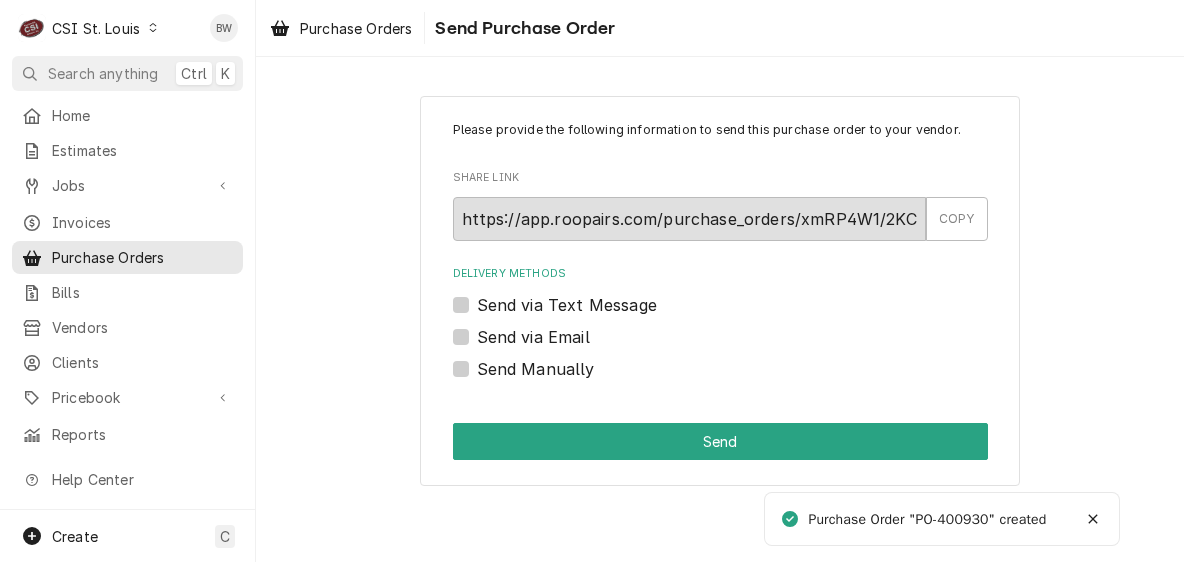 click on "Please provide the following information to send this purchase order to your vendor. Share Link https://app.roopairs.com/purchase_orders/xmRP4W1/2KCigSCQlj6GCNp5iAOJB030ZAXD7ifD-5c94F2rEDI/ COPY Delivery Methods Send via Text Message Send via Email Send Manually Send" at bounding box center (720, 291) 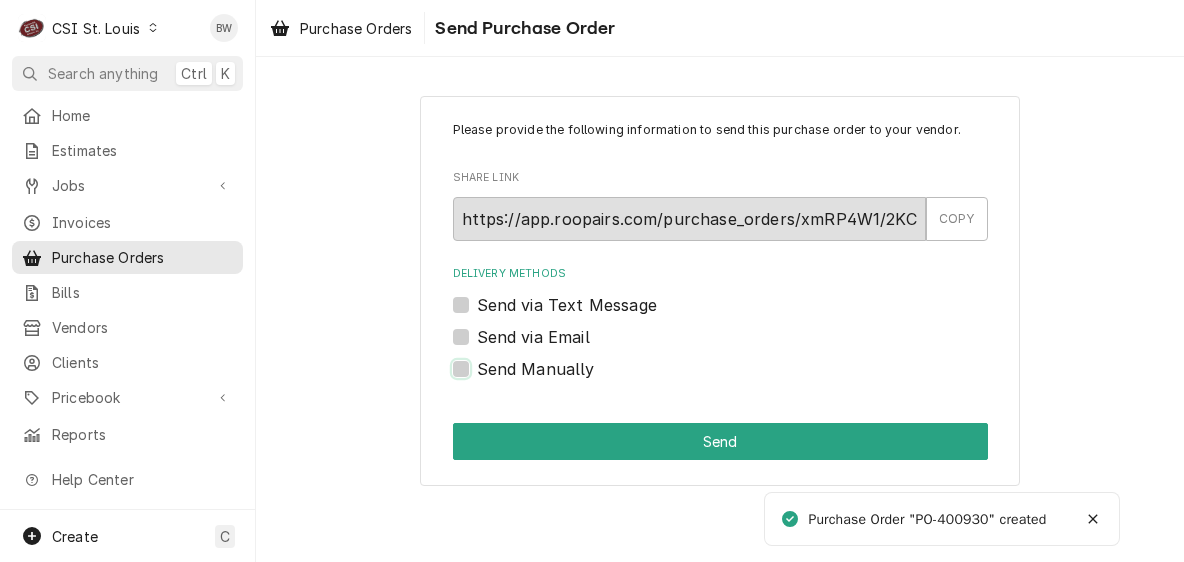 click on "Send Manually" at bounding box center [744, 379] 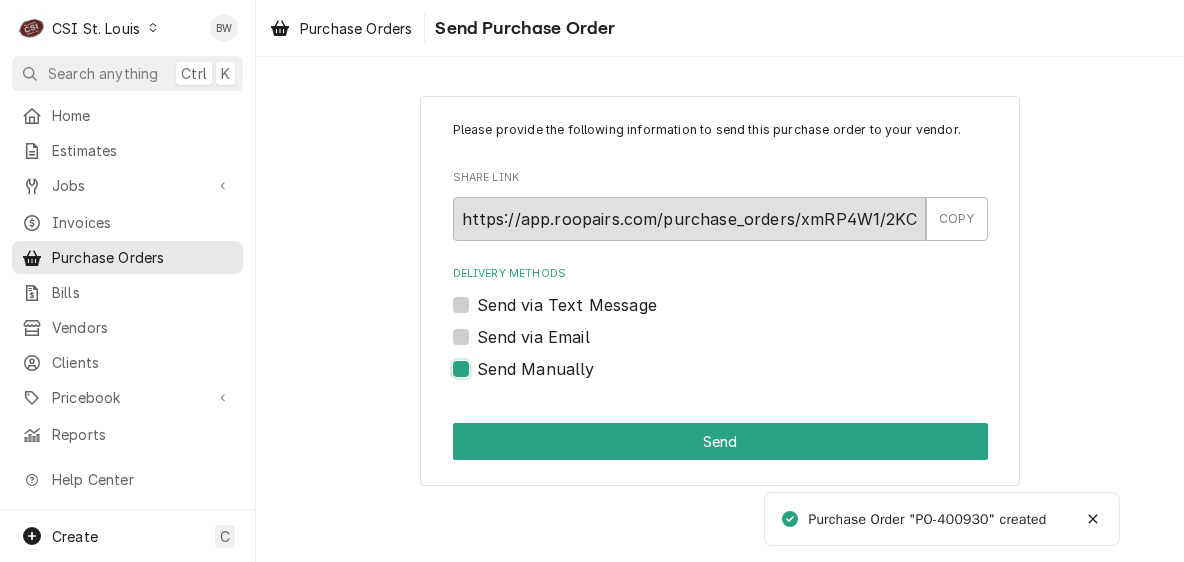 checkbox on "true" 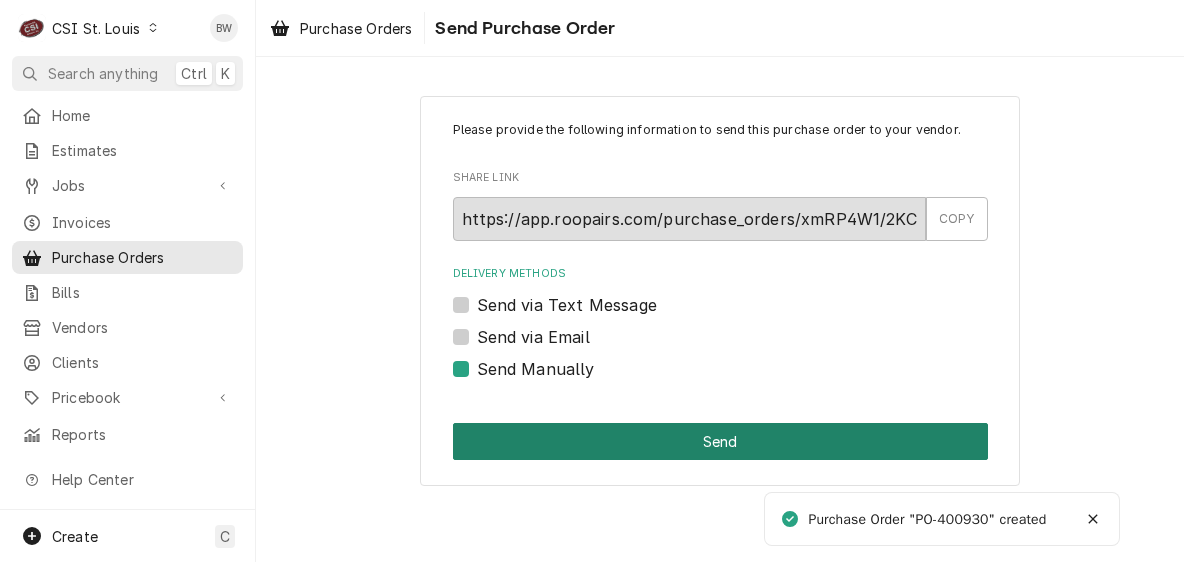 click on "Send" at bounding box center [720, 441] 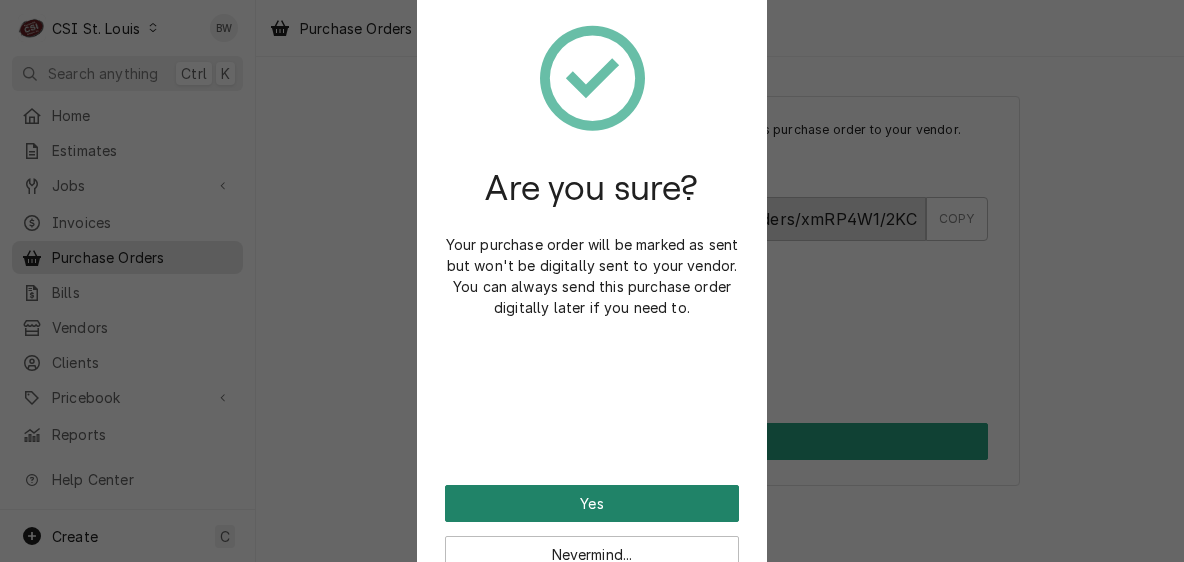 click on "Yes" at bounding box center [592, 503] 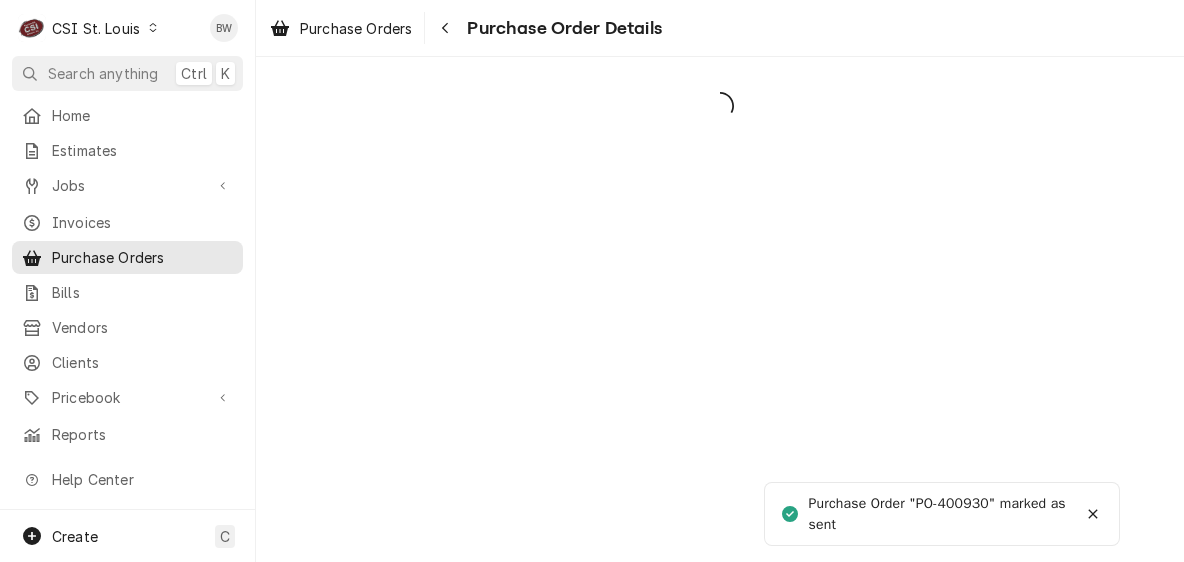 scroll, scrollTop: 0, scrollLeft: 0, axis: both 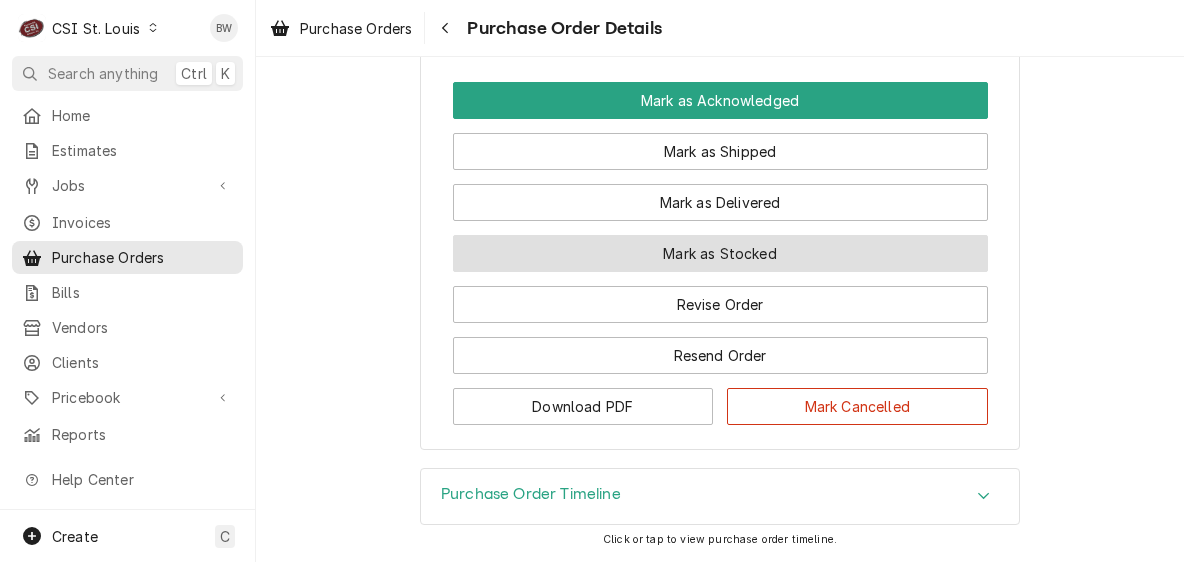 click on "Mark as Stocked" at bounding box center [720, 253] 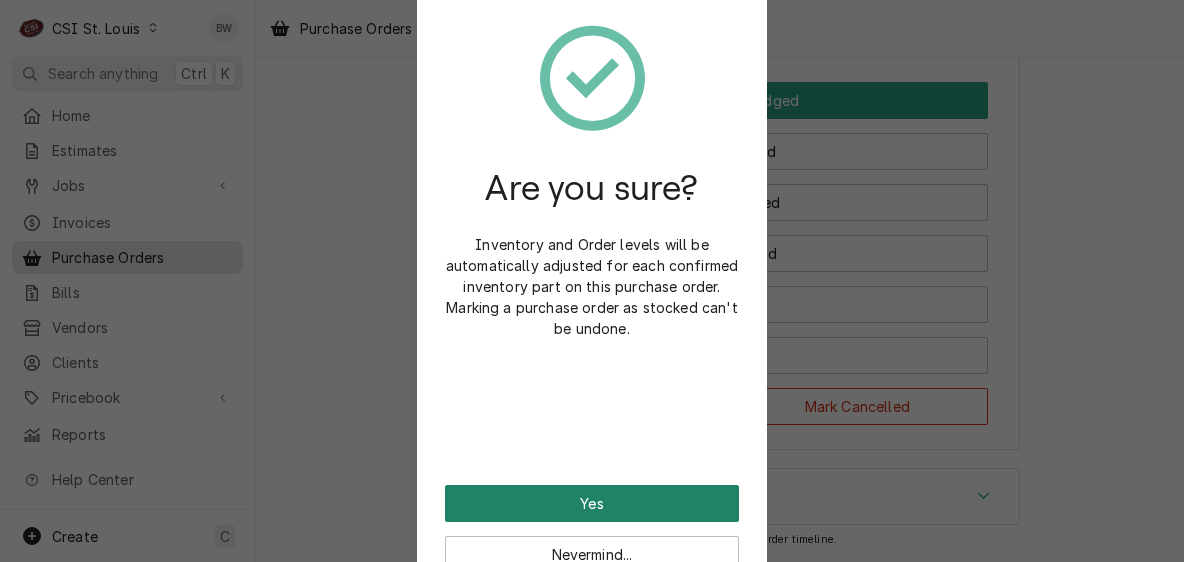 click on "Yes" at bounding box center [592, 503] 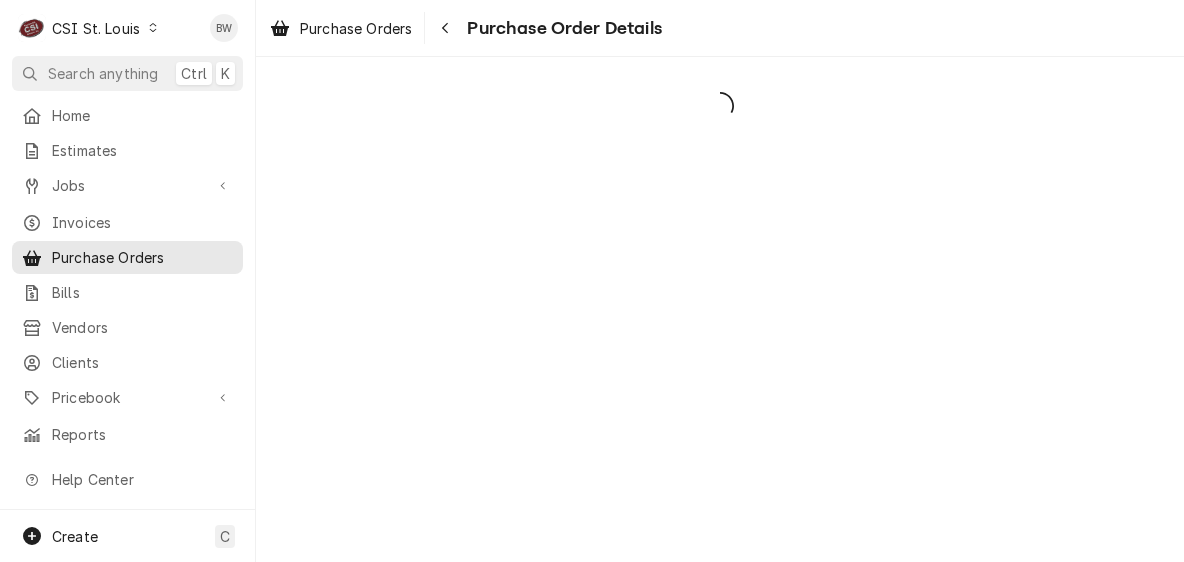 scroll, scrollTop: 0, scrollLeft: 0, axis: both 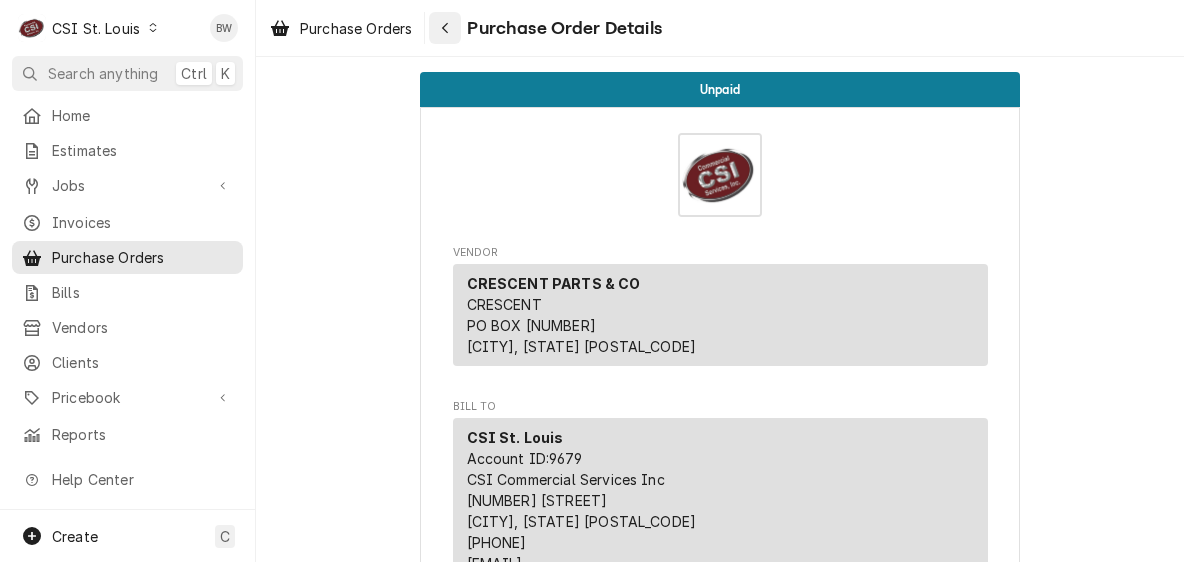 click 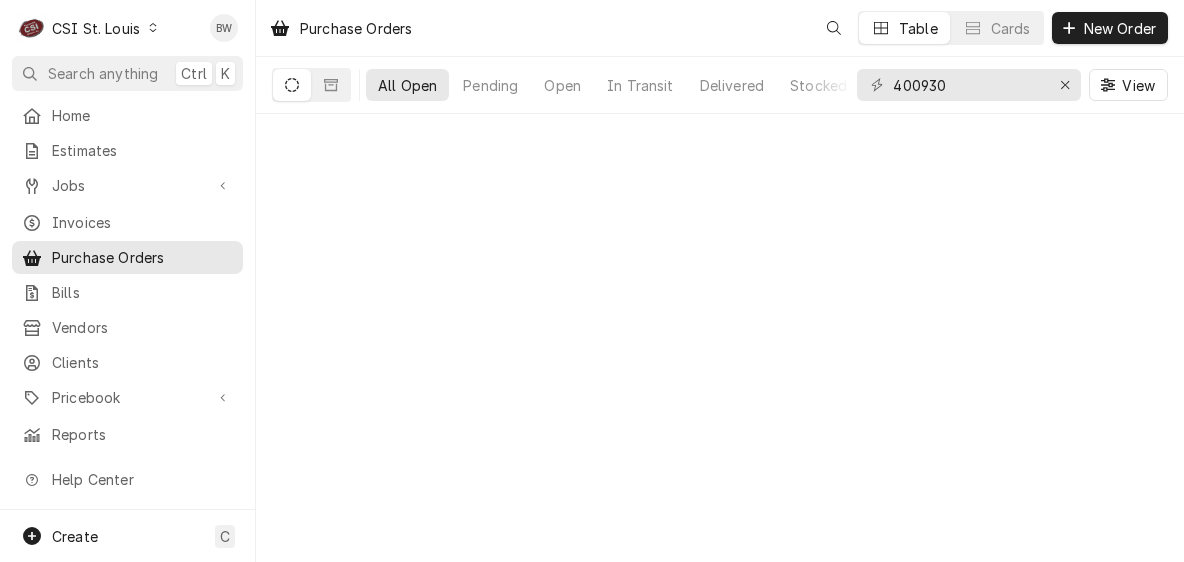 scroll, scrollTop: 0, scrollLeft: 0, axis: both 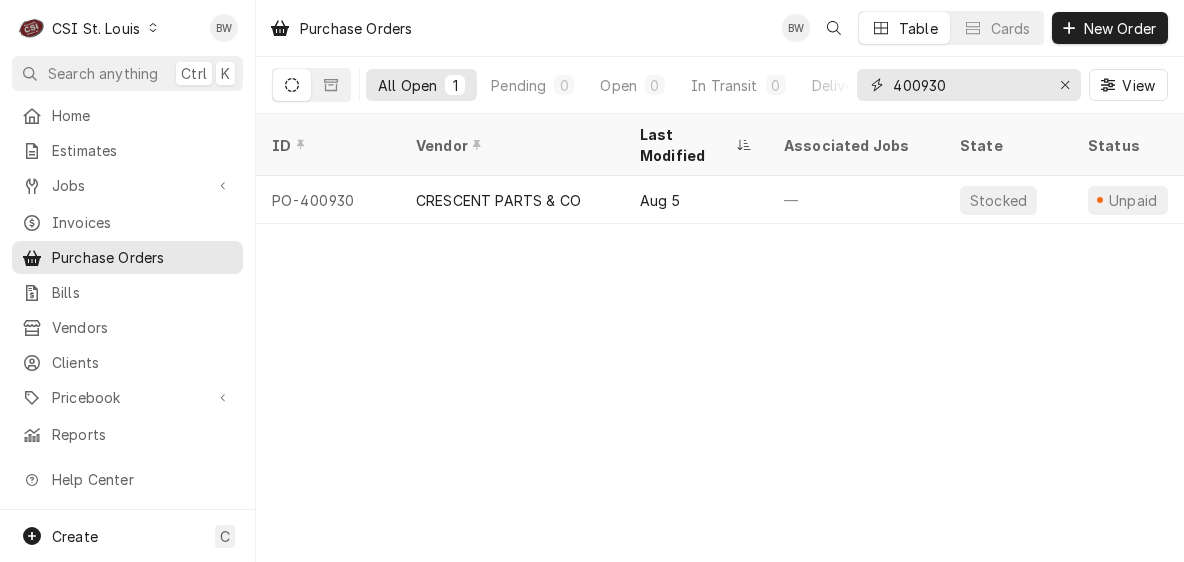 click on "400930" at bounding box center [968, 85] 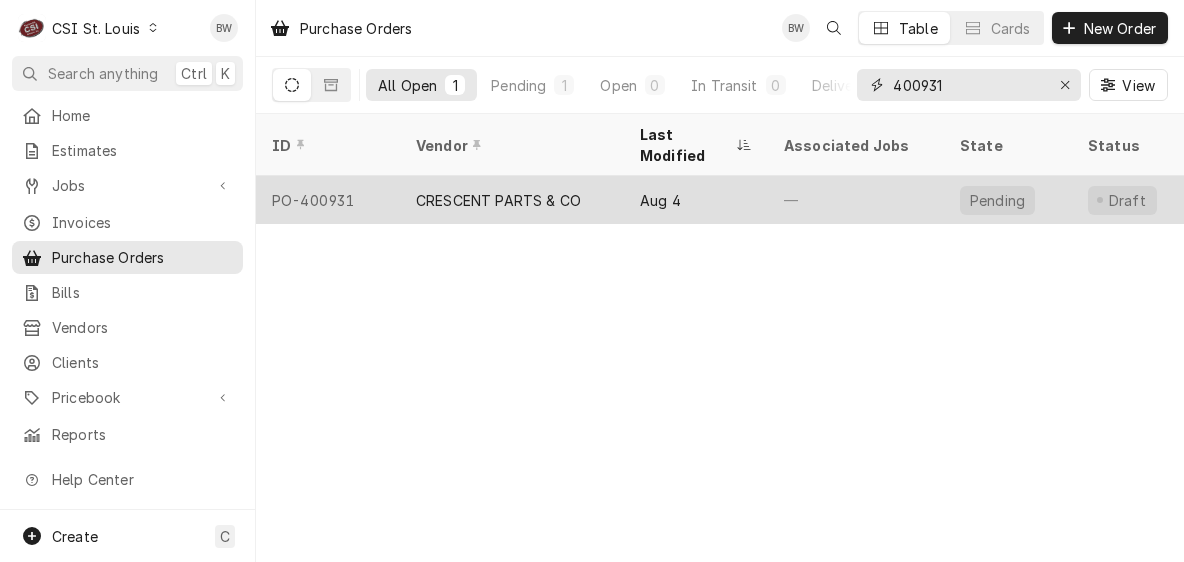 type on "400931" 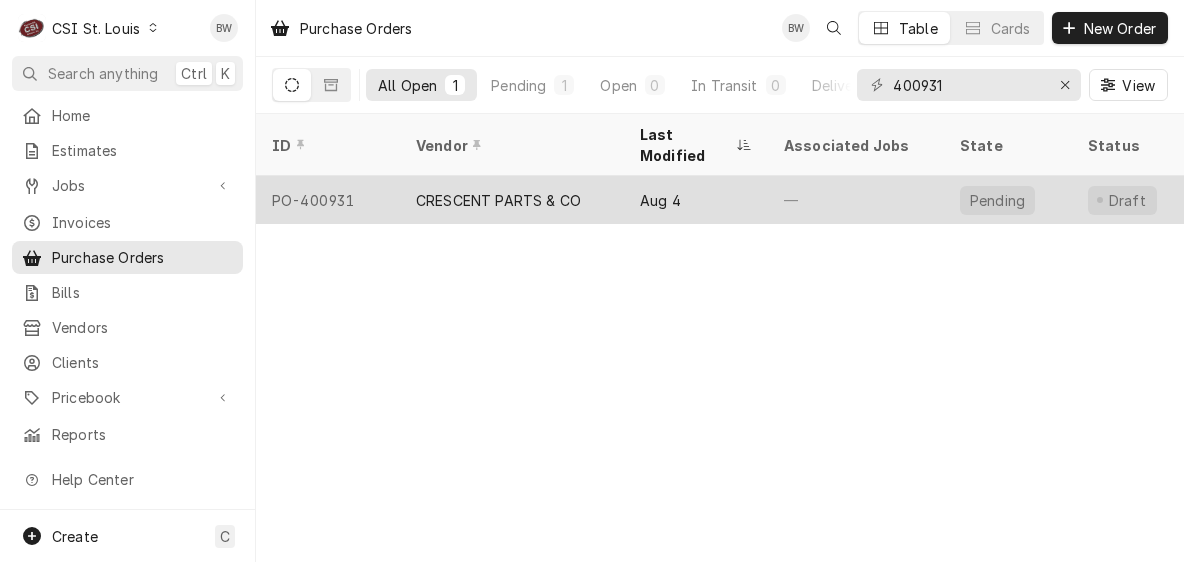 click on "PO-400931" at bounding box center (328, 200) 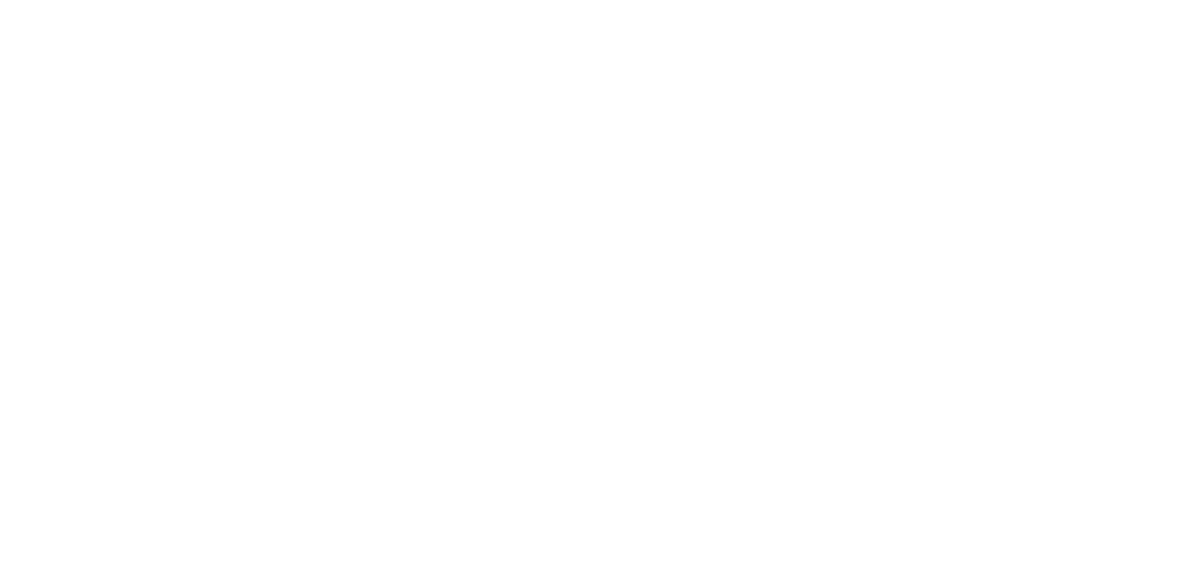 scroll, scrollTop: 0, scrollLeft: 0, axis: both 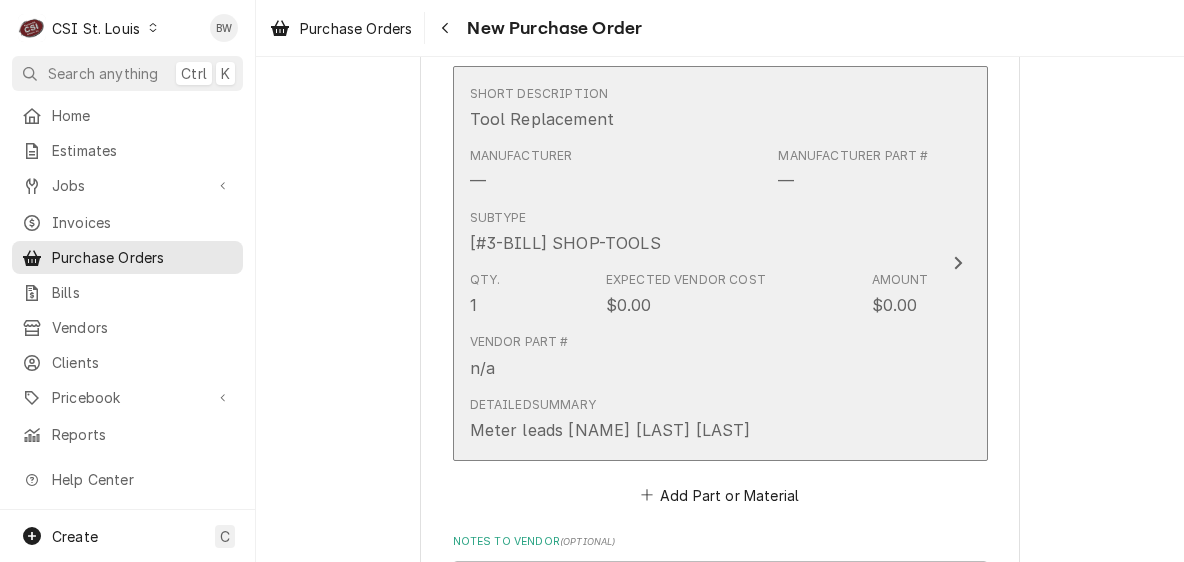 click on "Vendor Part # n/a" at bounding box center [699, 356] 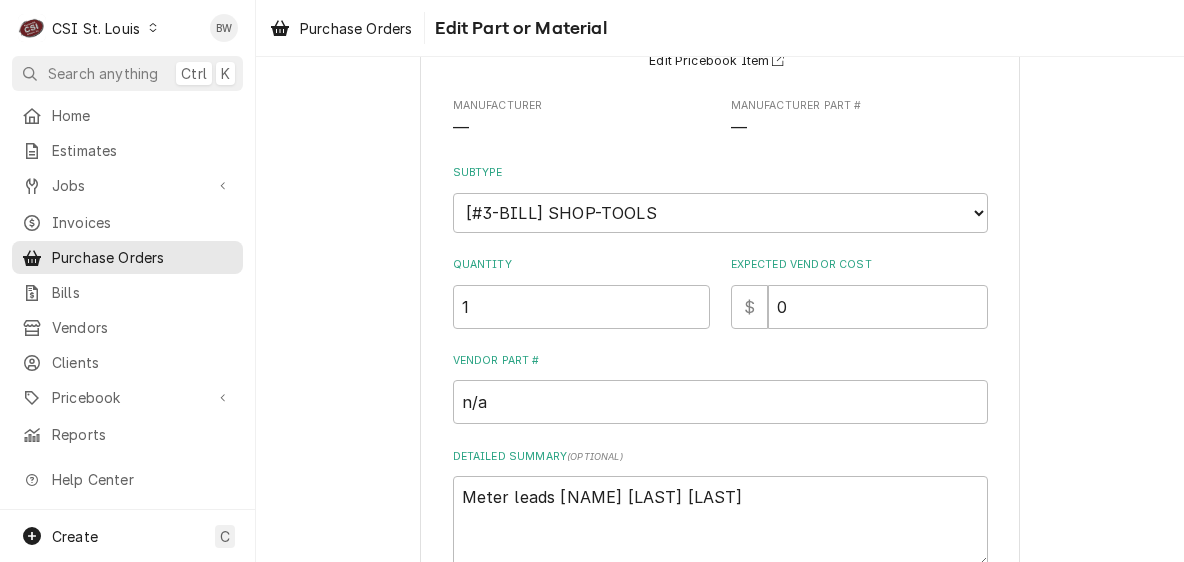 scroll, scrollTop: 200, scrollLeft: 0, axis: vertical 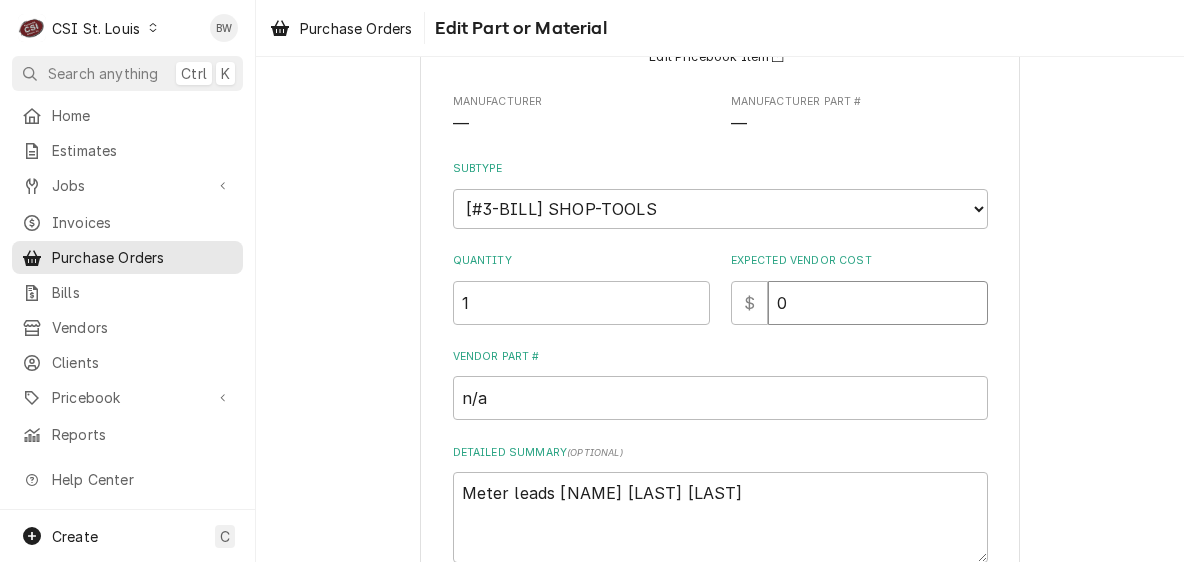 drag, startPoint x: 794, startPoint y: 303, endPoint x: 742, endPoint y: 302, distance: 52.009613 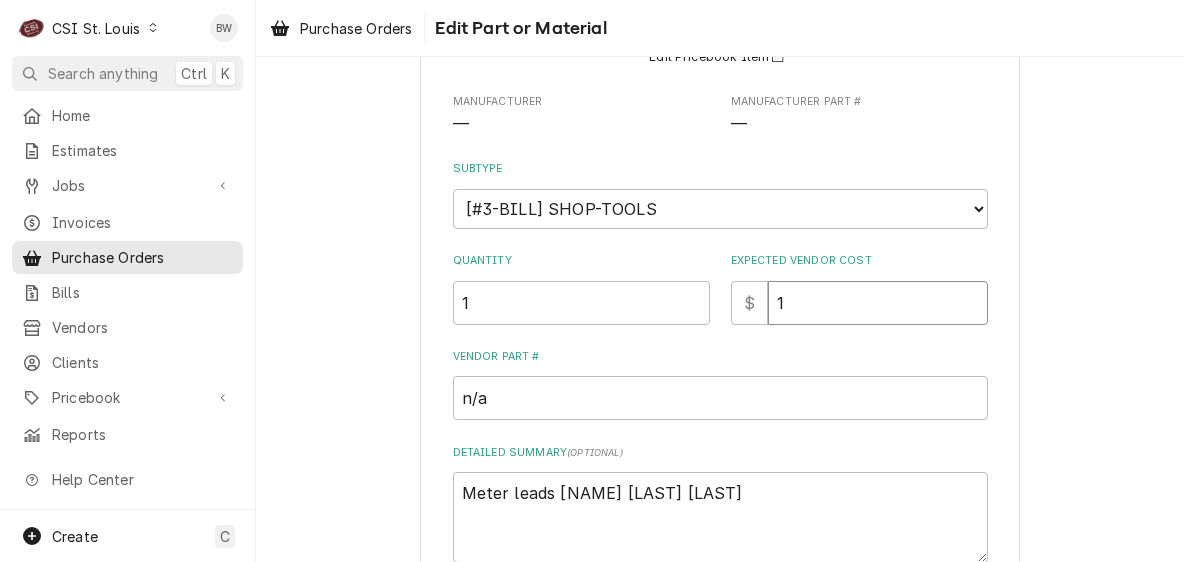 type on "x" 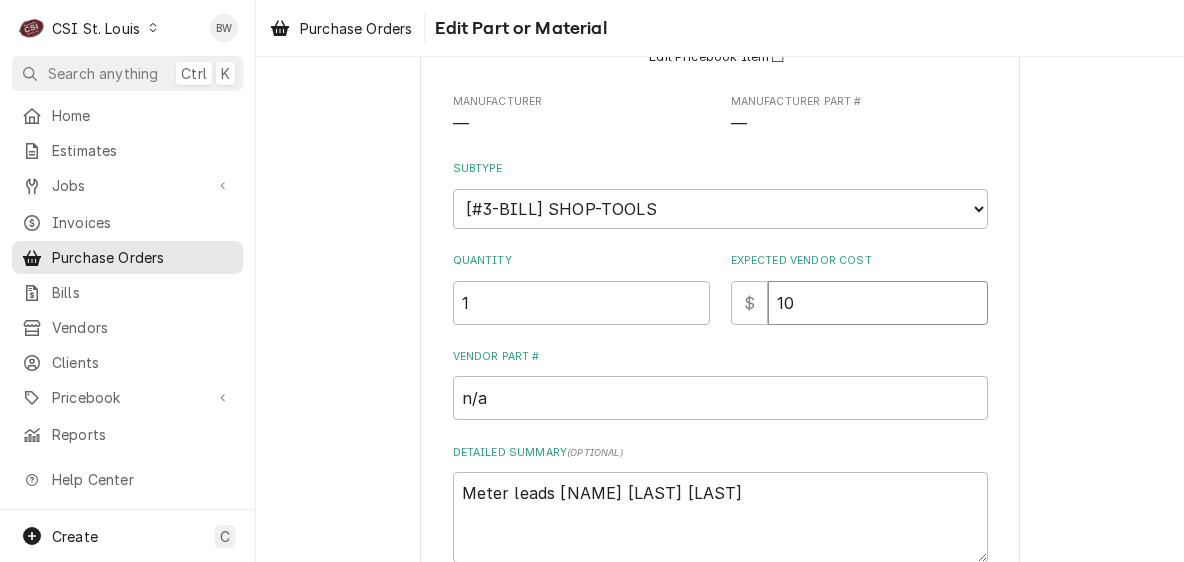 type on "x" 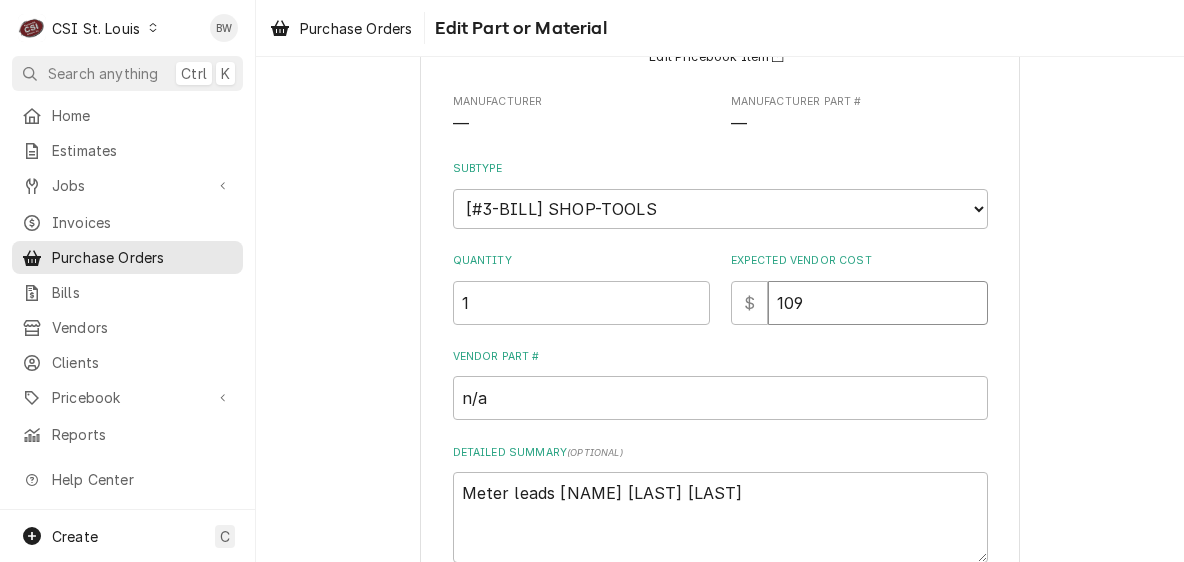 type on "109.9" 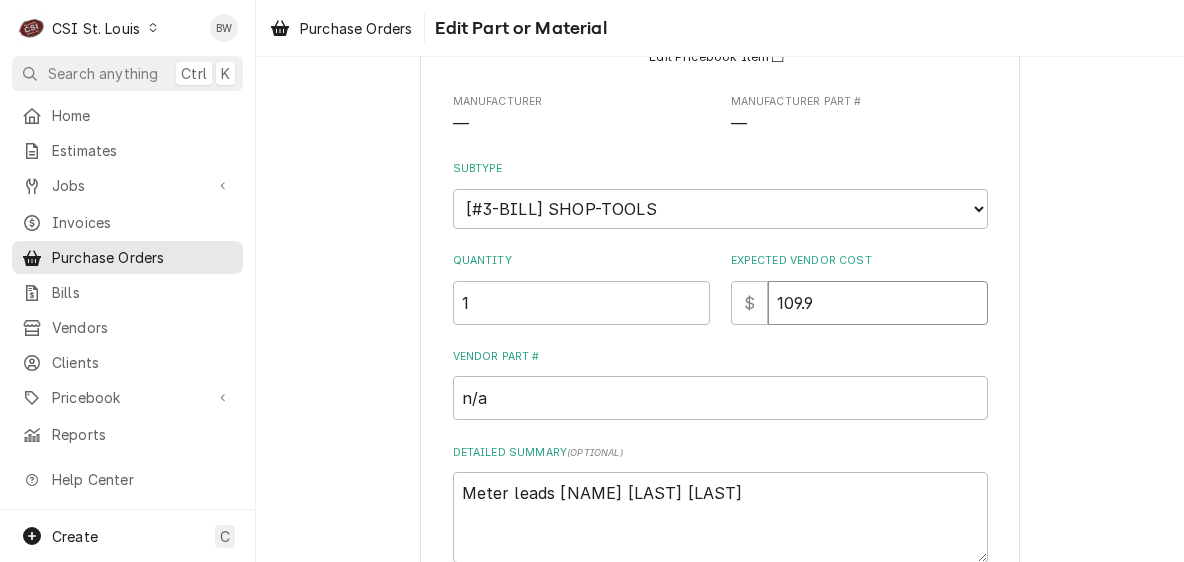 type on "x" 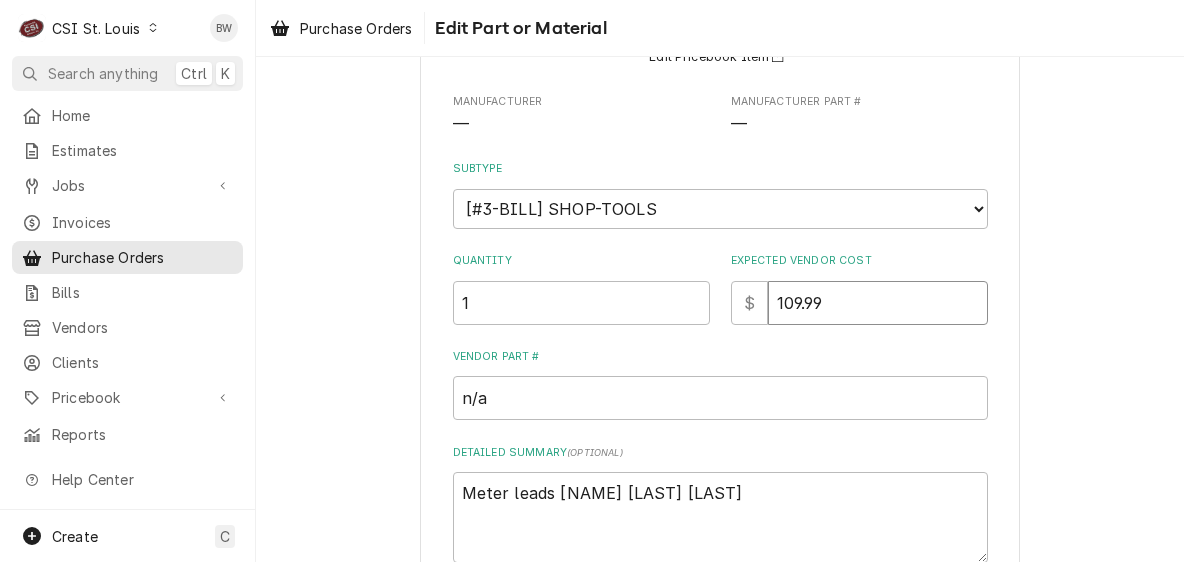 type on "x" 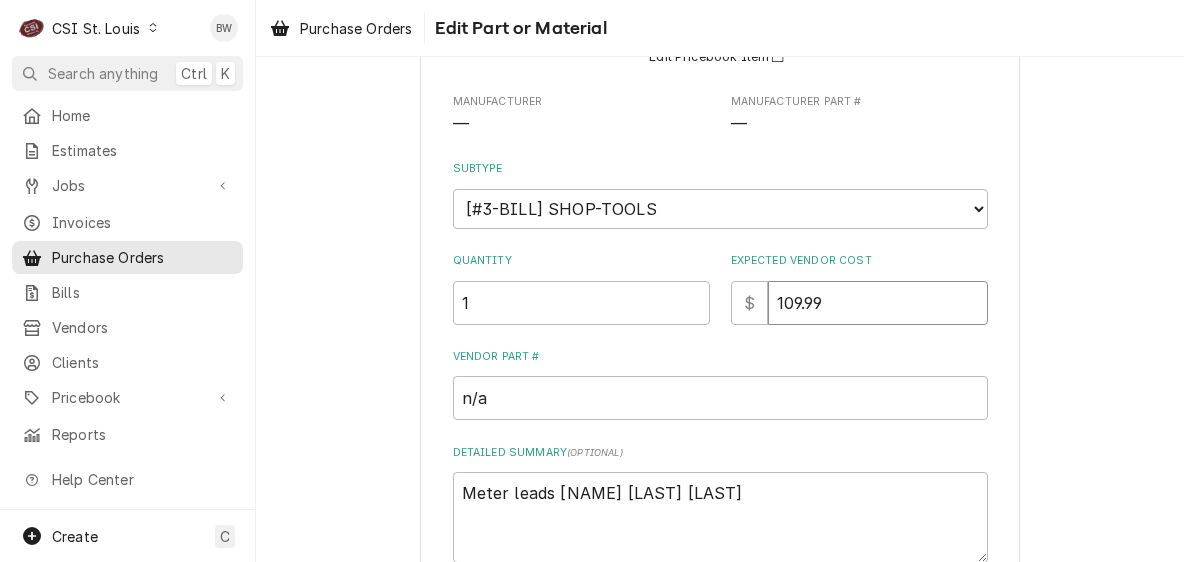 type on "109.99" 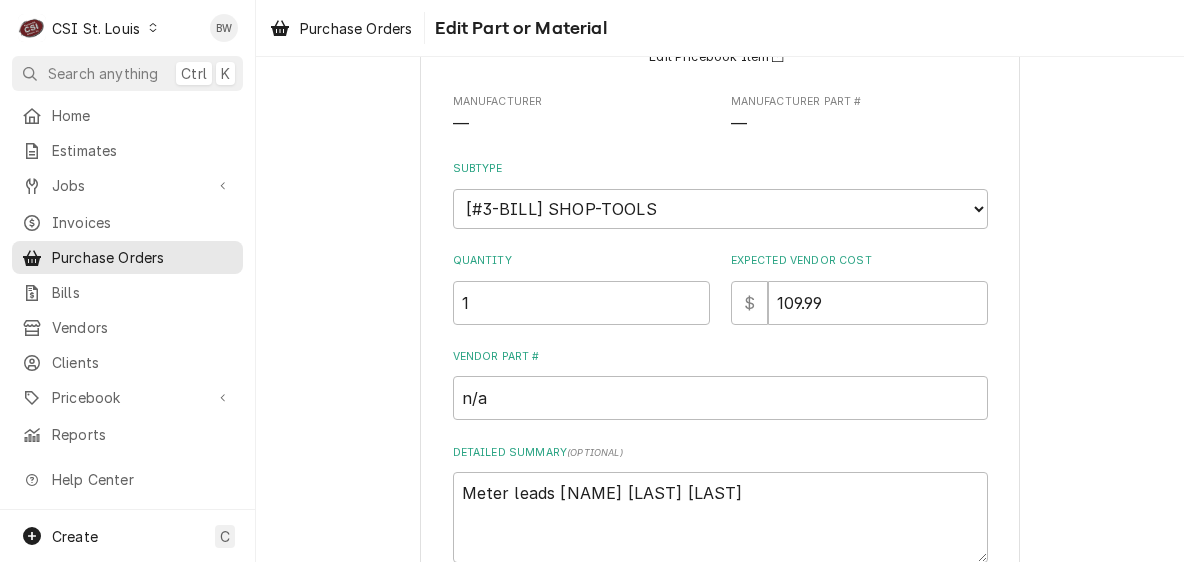 click on "Vendor Part #" at bounding box center [720, 357] 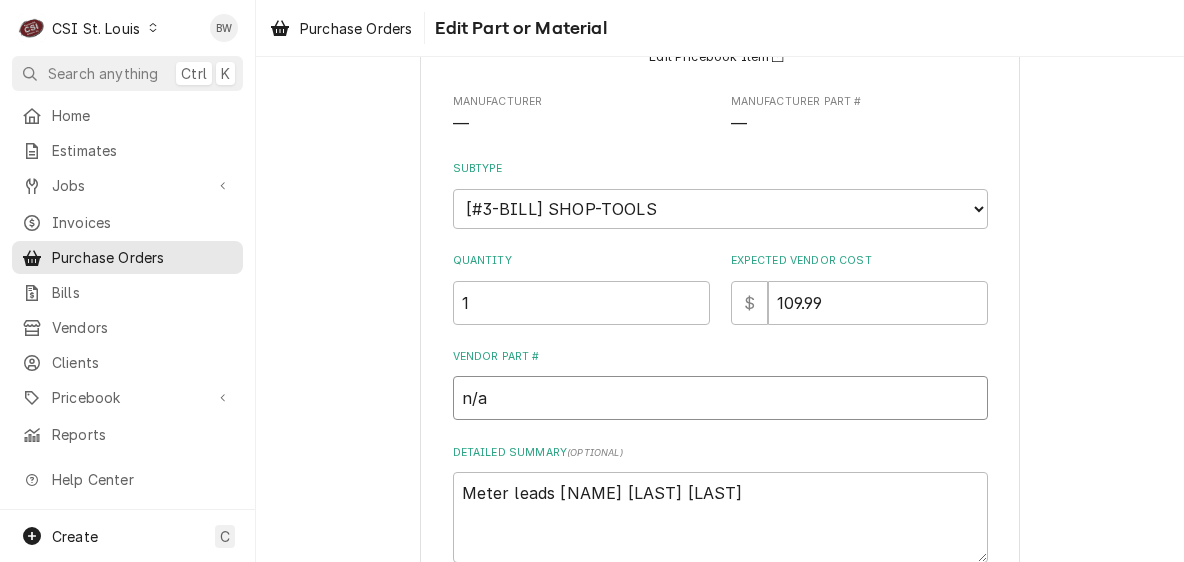 click on "n/a" at bounding box center [720, 398] 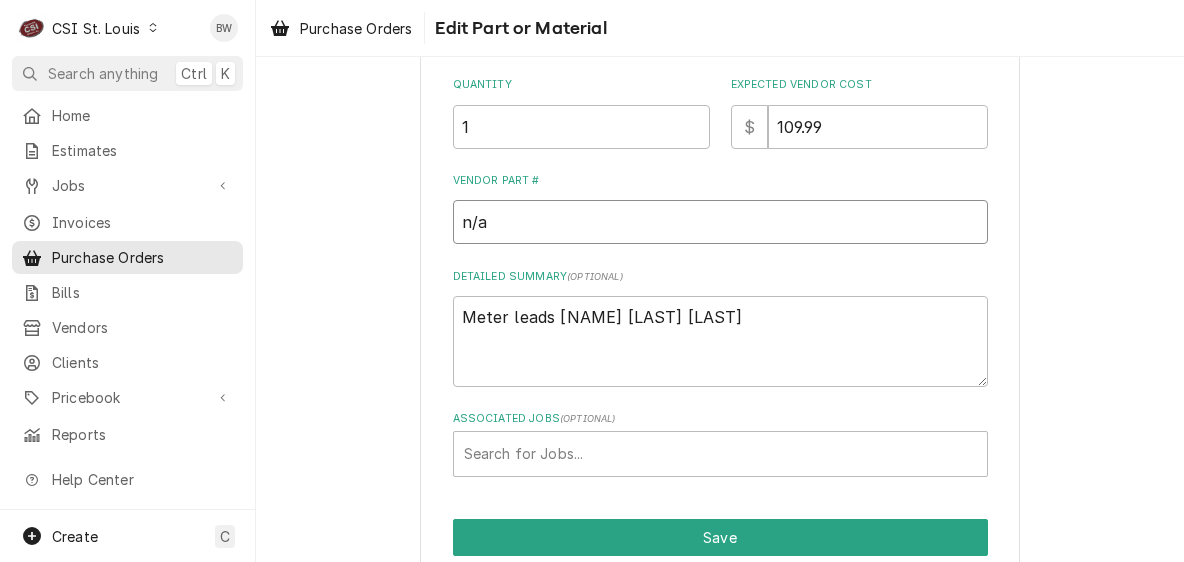 scroll, scrollTop: 400, scrollLeft: 0, axis: vertical 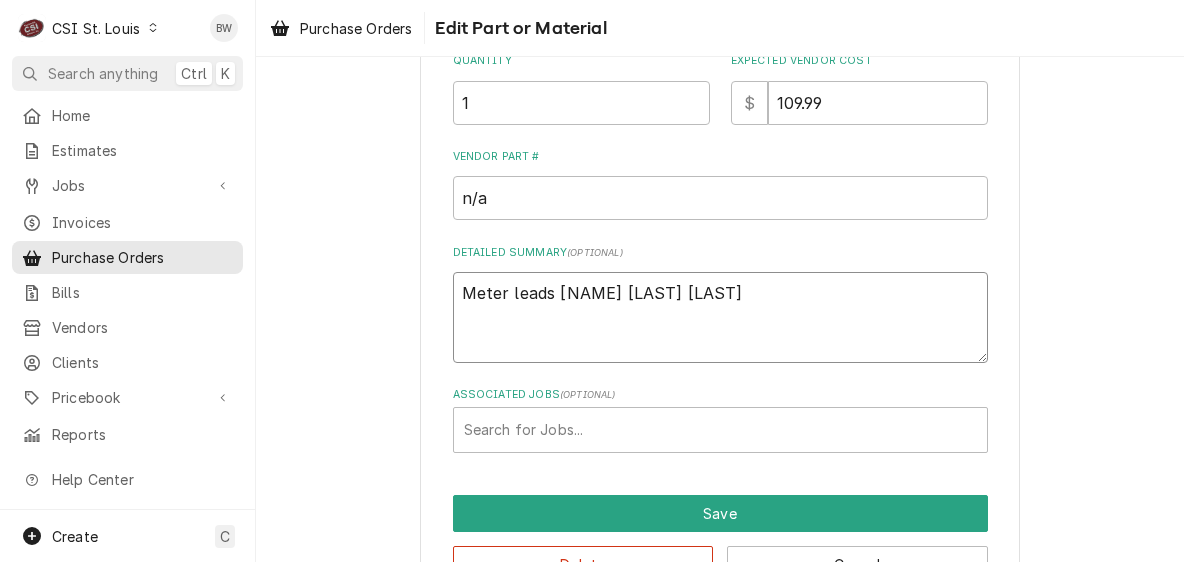 click on "Meter leads [NAME] [LAST] [LAST]" at bounding box center [720, 317] 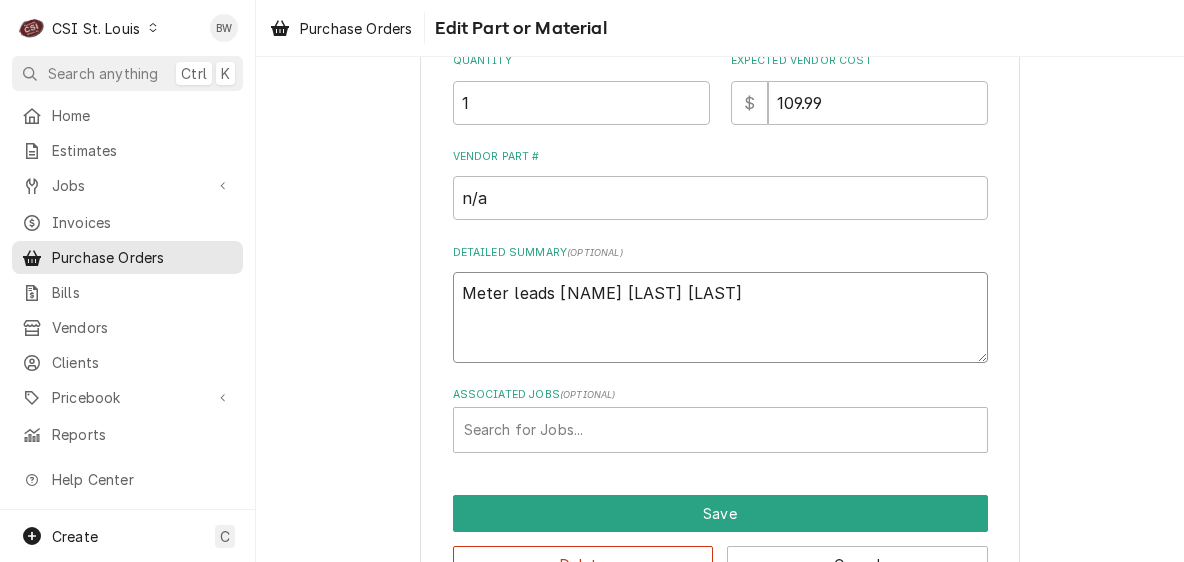 type on "x" 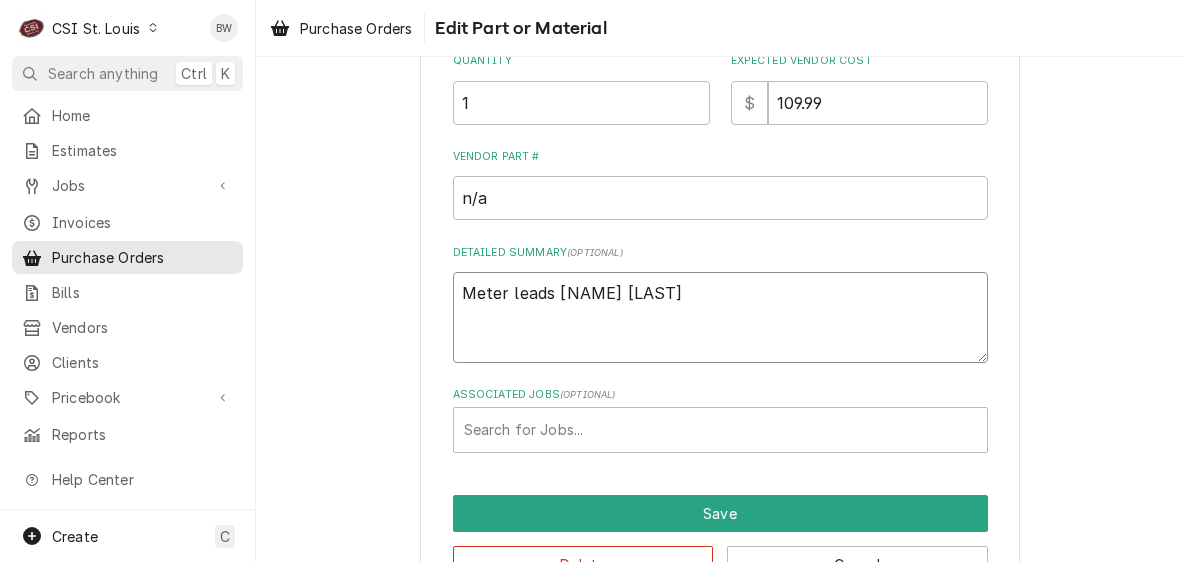 type on "x" 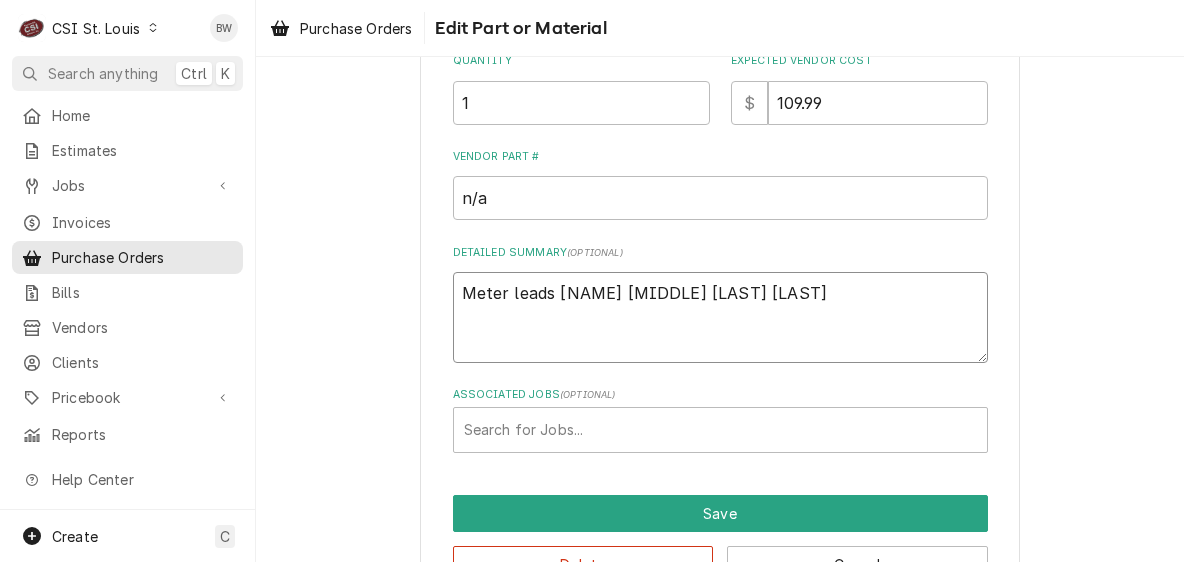 type on "x" 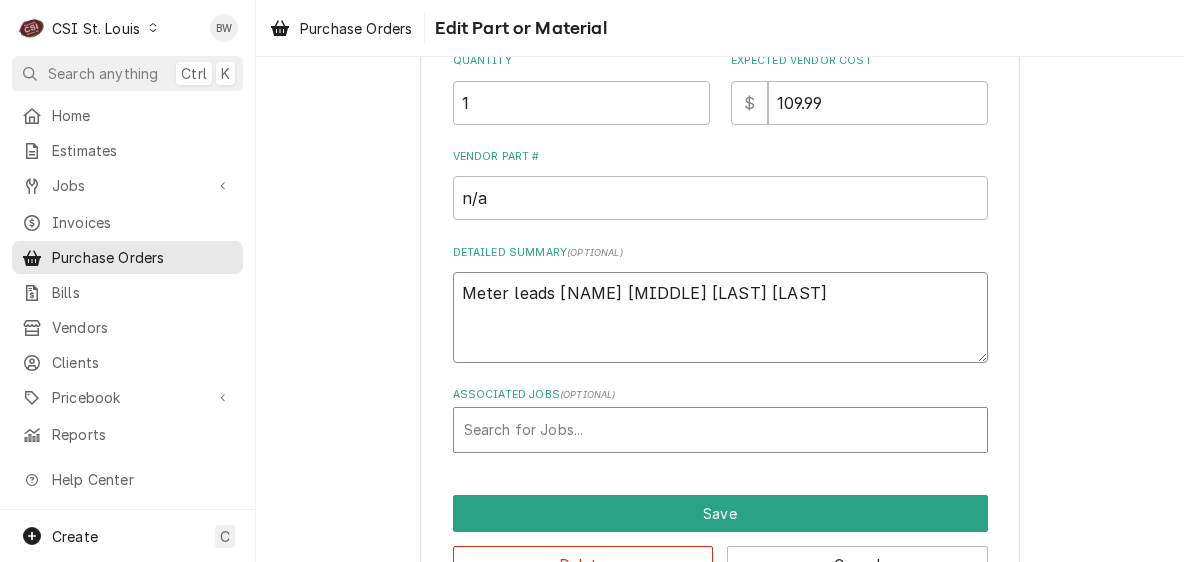 scroll, scrollTop: 462, scrollLeft: 0, axis: vertical 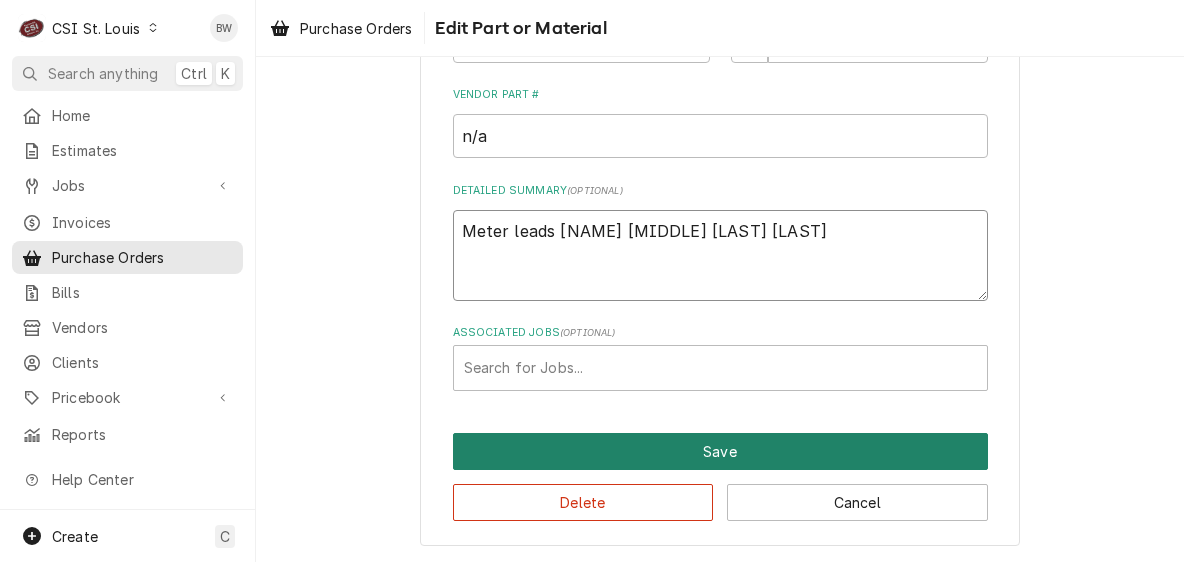 type on "Meter leads [NAME] [MIDDLE] [LAST] [LAST]" 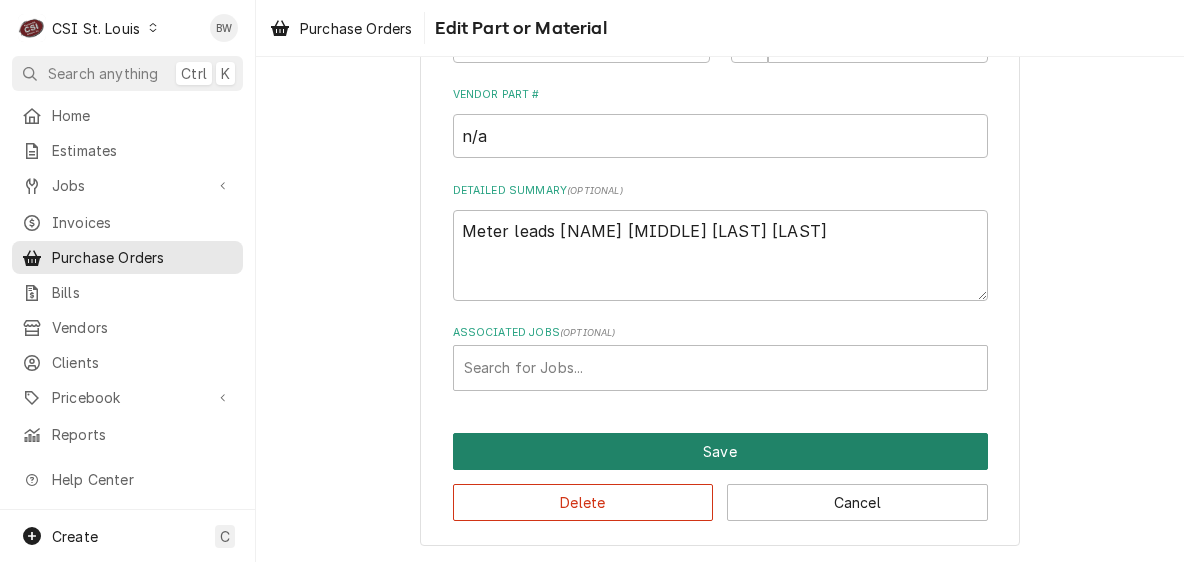 click on "Save" at bounding box center [720, 451] 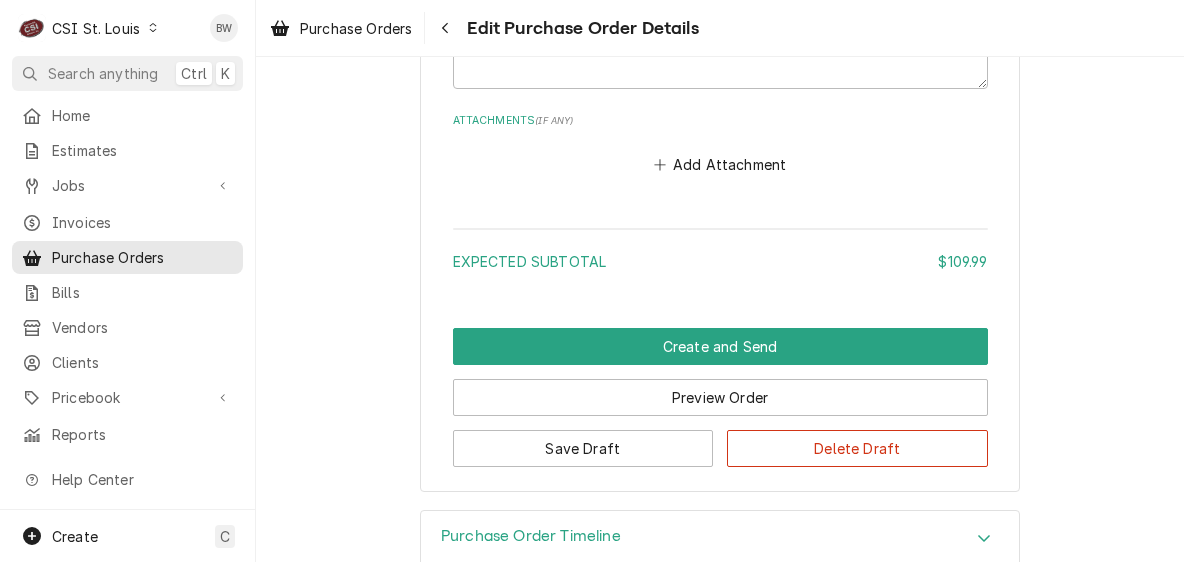 scroll, scrollTop: 1776, scrollLeft: 0, axis: vertical 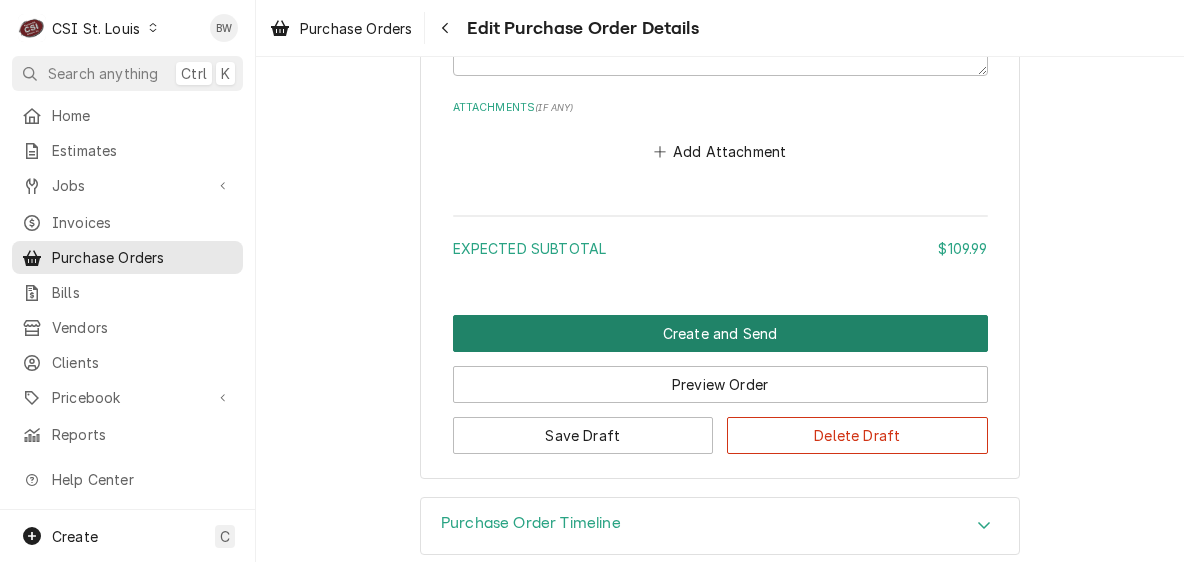 click on "Create and Send" at bounding box center [720, 333] 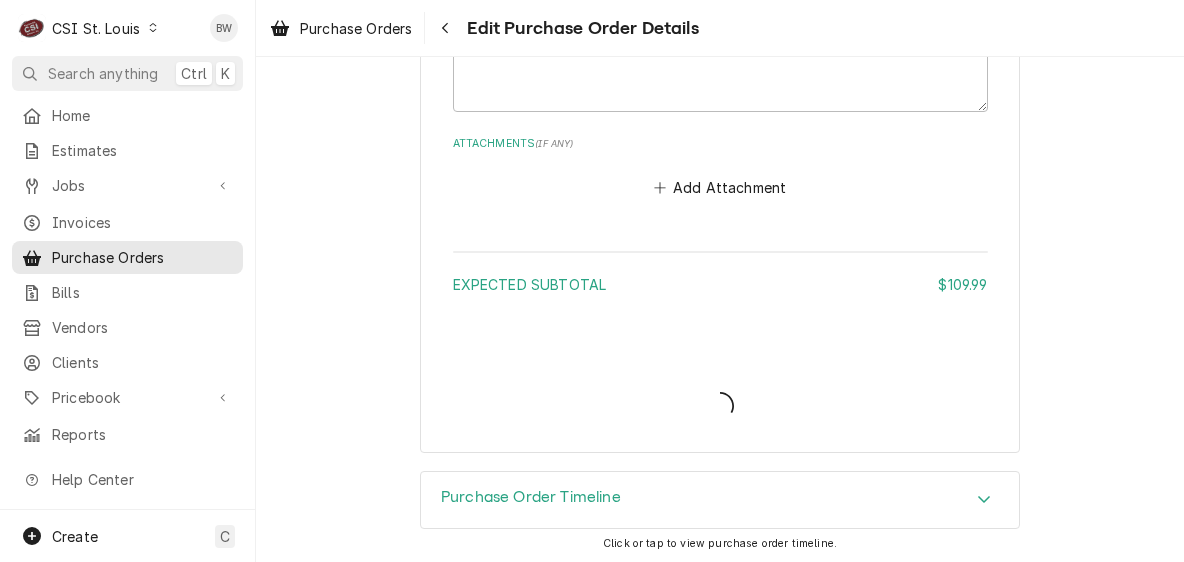type on "x" 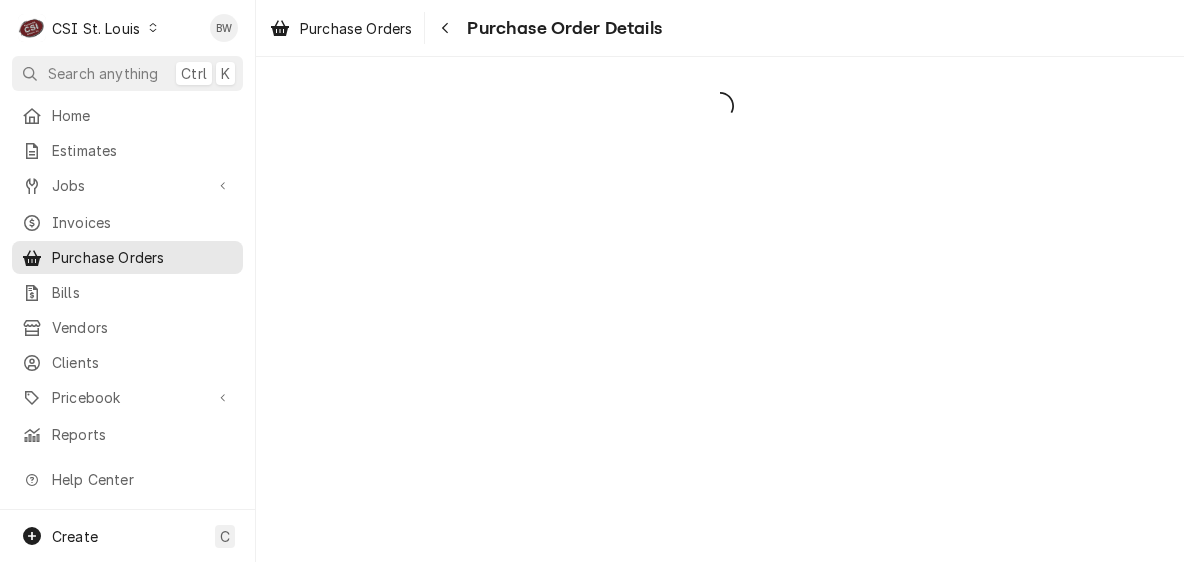 scroll, scrollTop: 0, scrollLeft: 0, axis: both 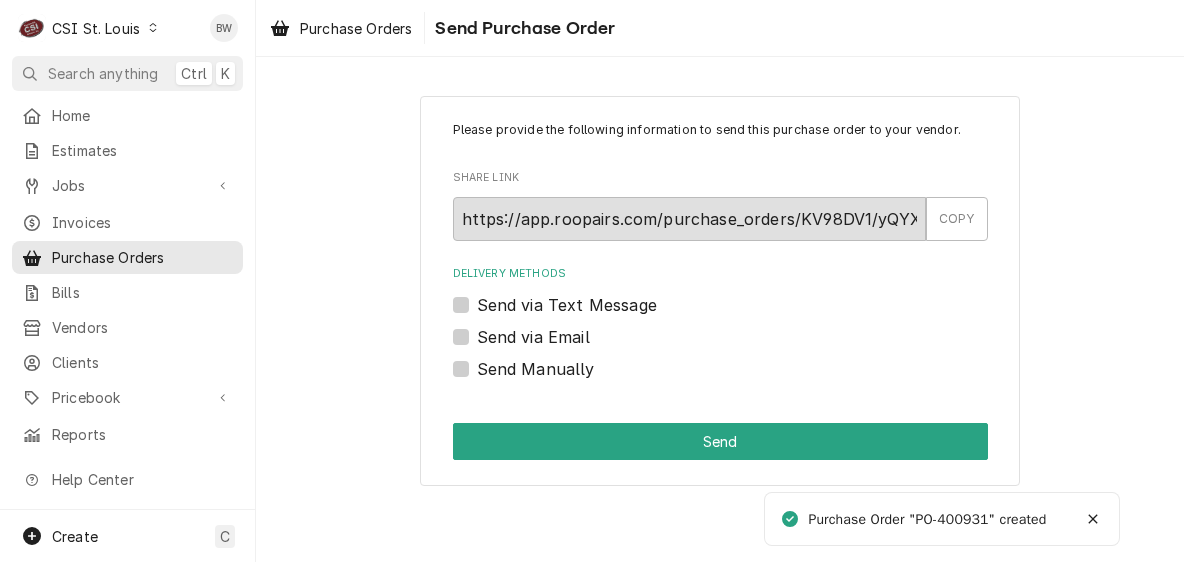 click on "Send Manually" at bounding box center [536, 369] 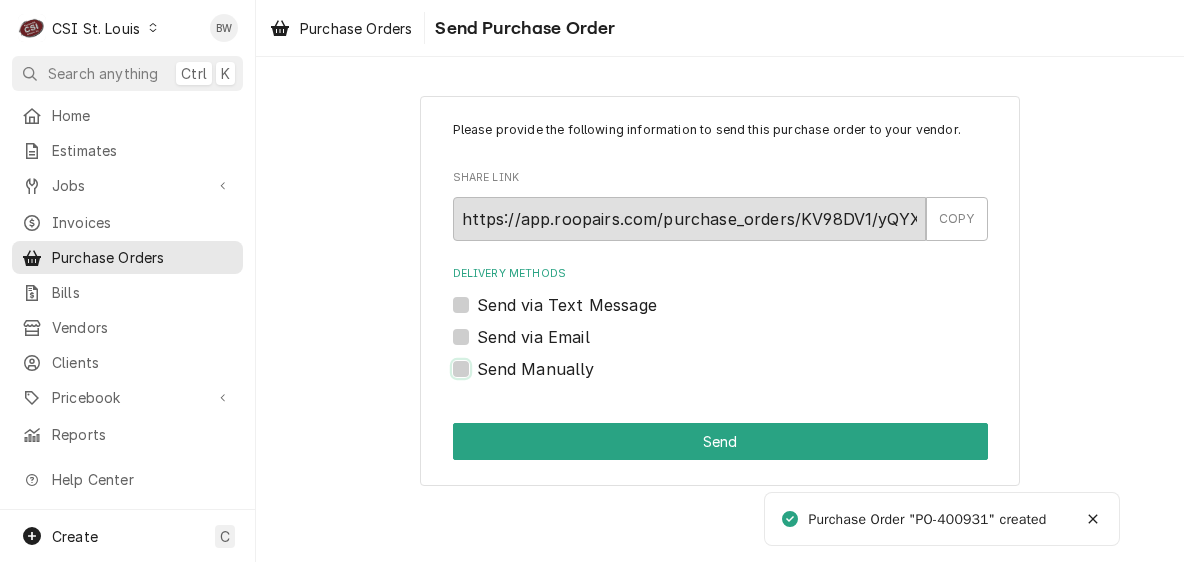 click on "Send Manually" at bounding box center (744, 379) 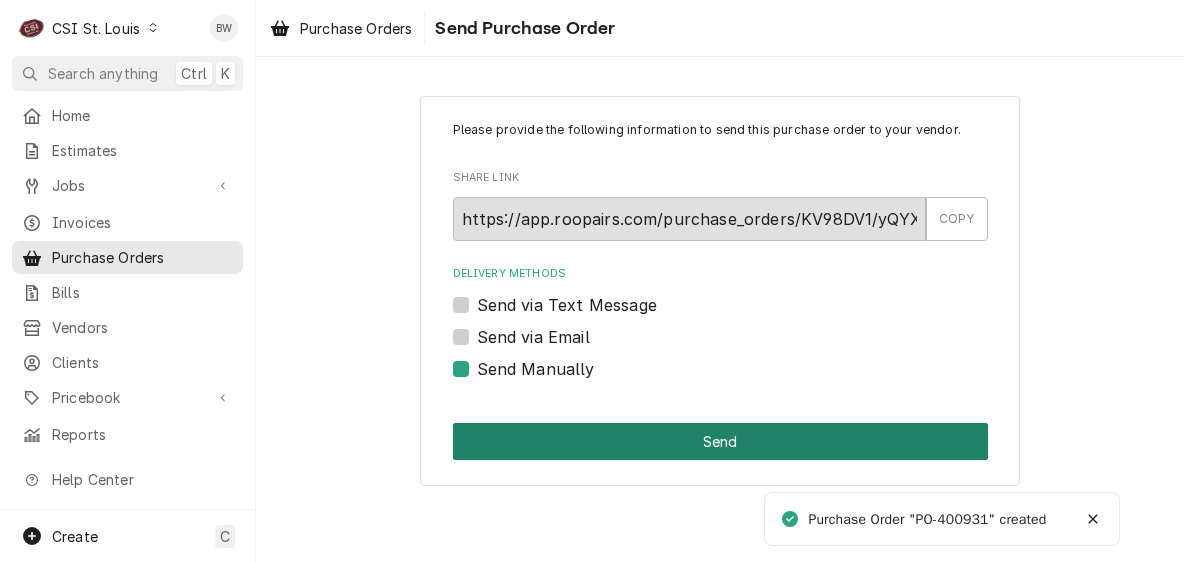 click on "Send" at bounding box center [720, 441] 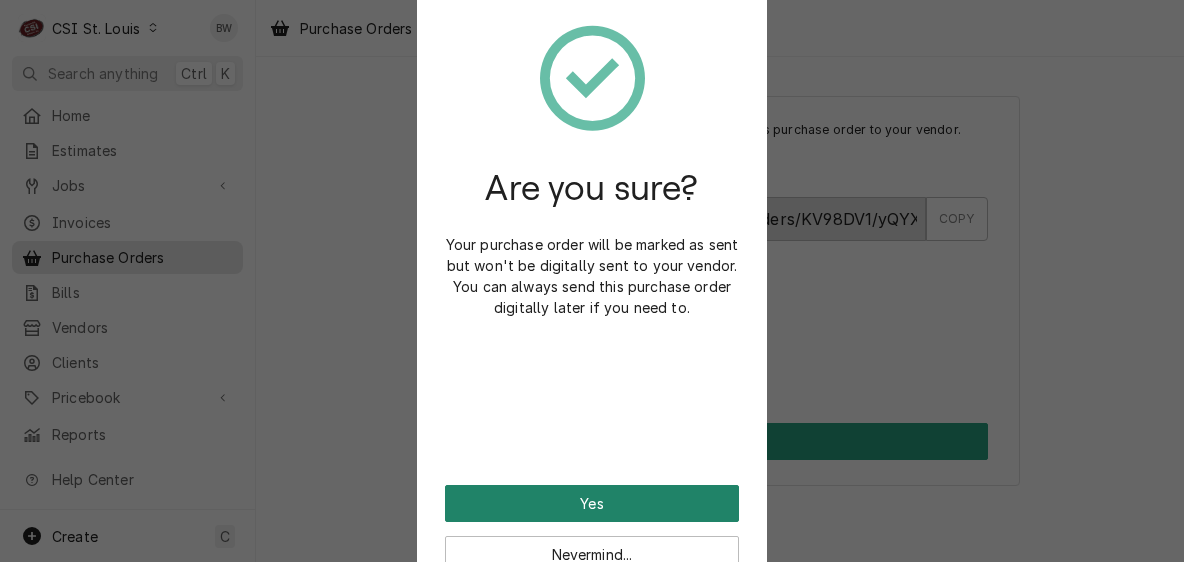 click on "Yes" at bounding box center (592, 503) 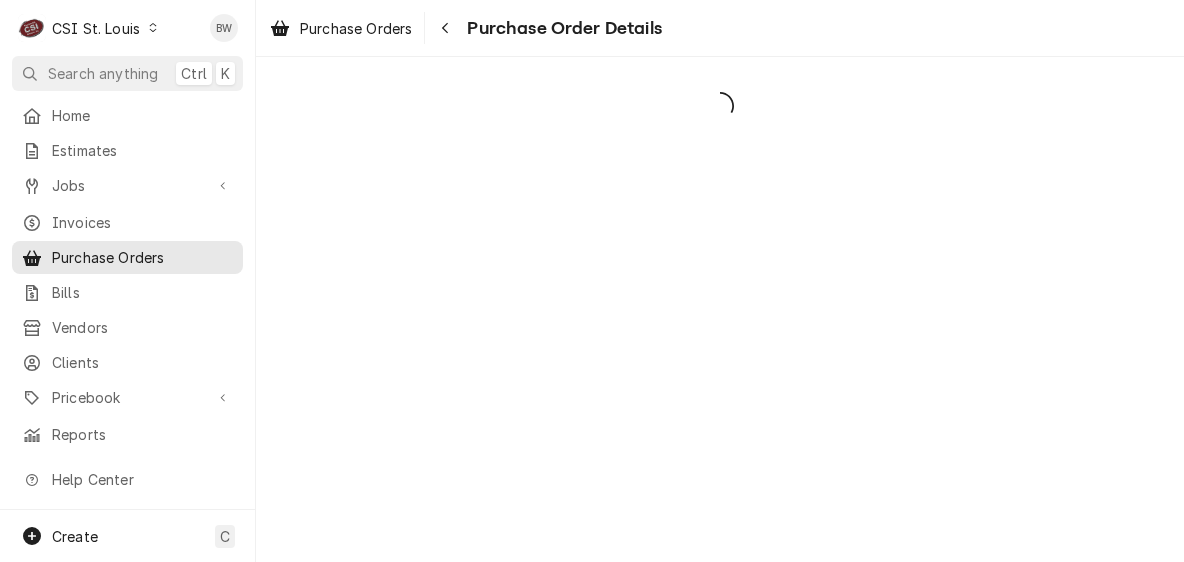 scroll, scrollTop: 0, scrollLeft: 0, axis: both 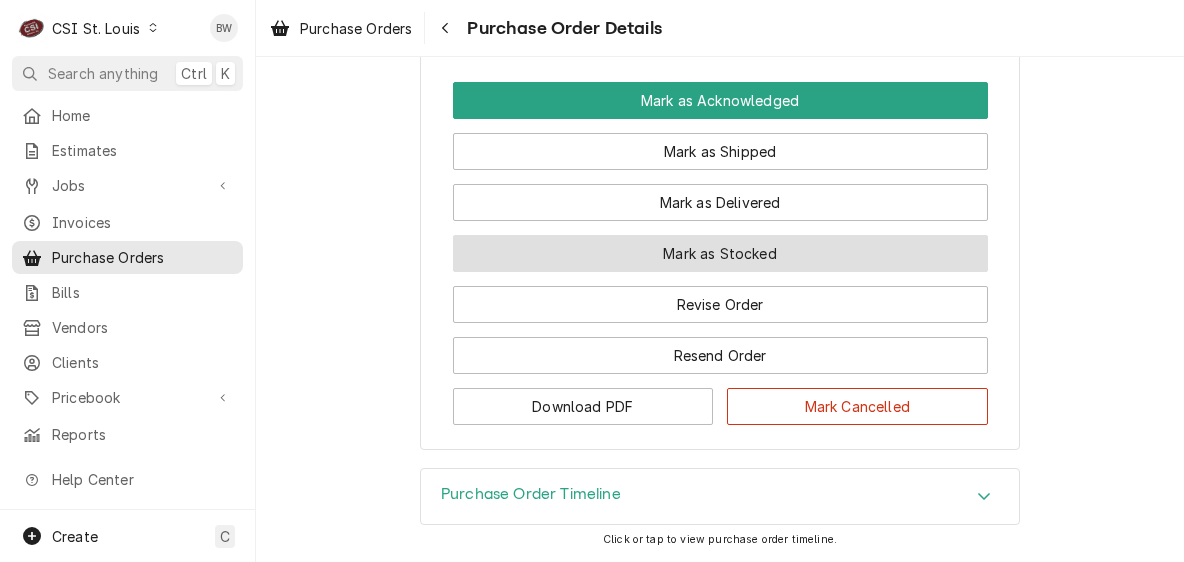 click on "Mark as Stocked" at bounding box center (720, 253) 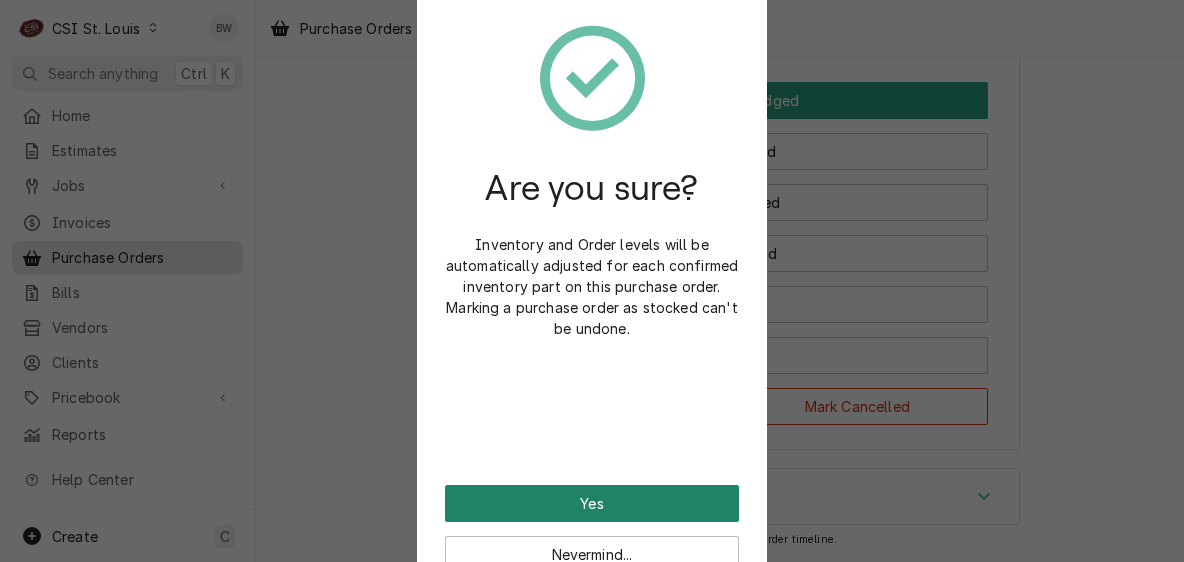click on "Yes" at bounding box center (592, 503) 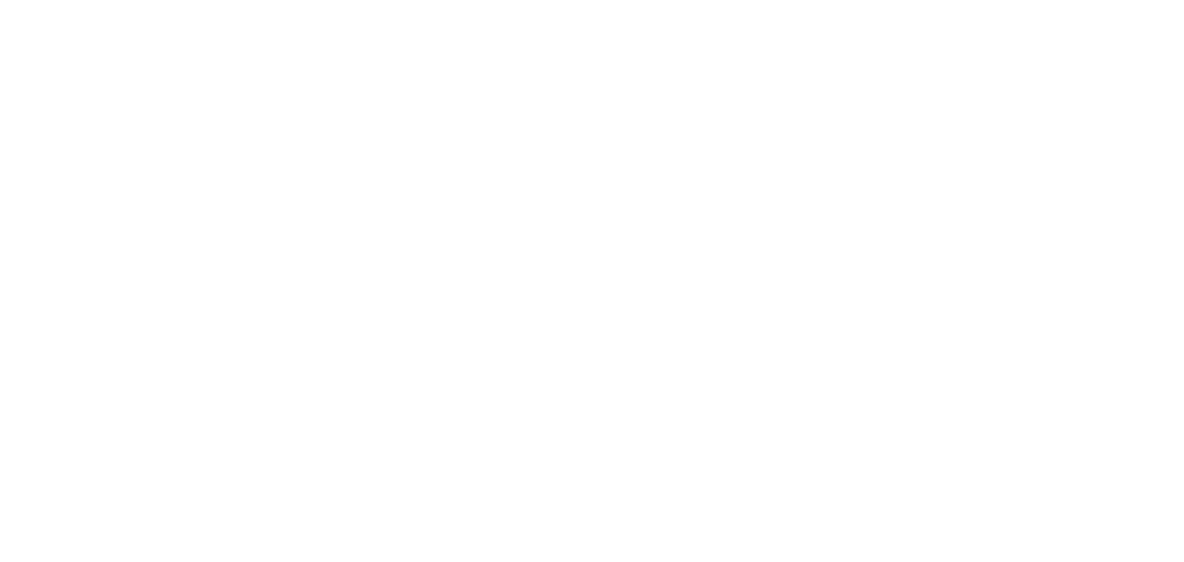 scroll, scrollTop: 0, scrollLeft: 0, axis: both 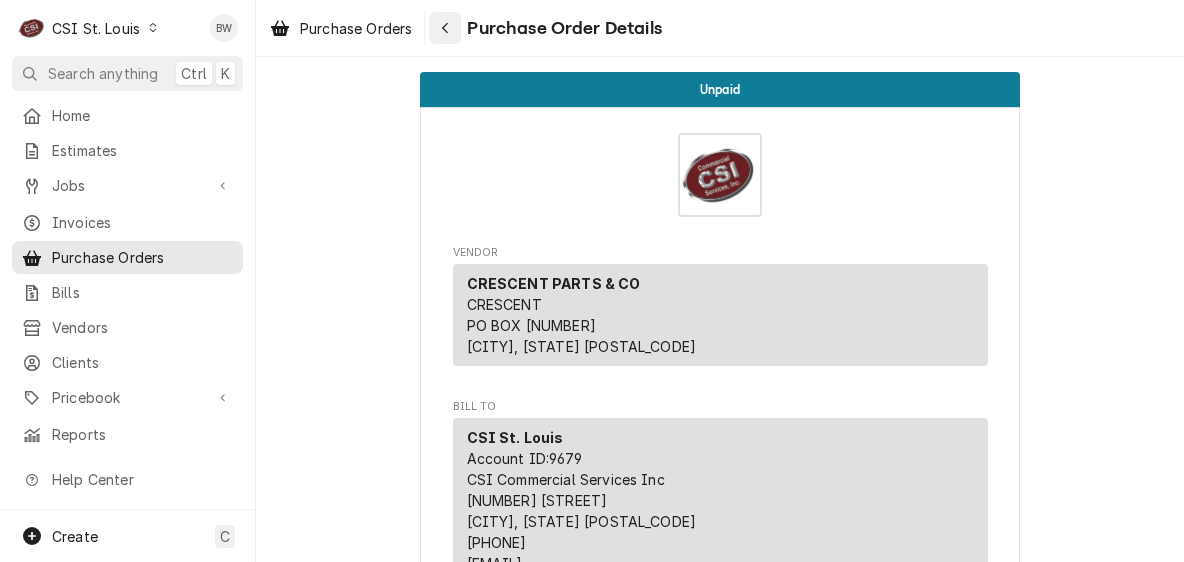 click 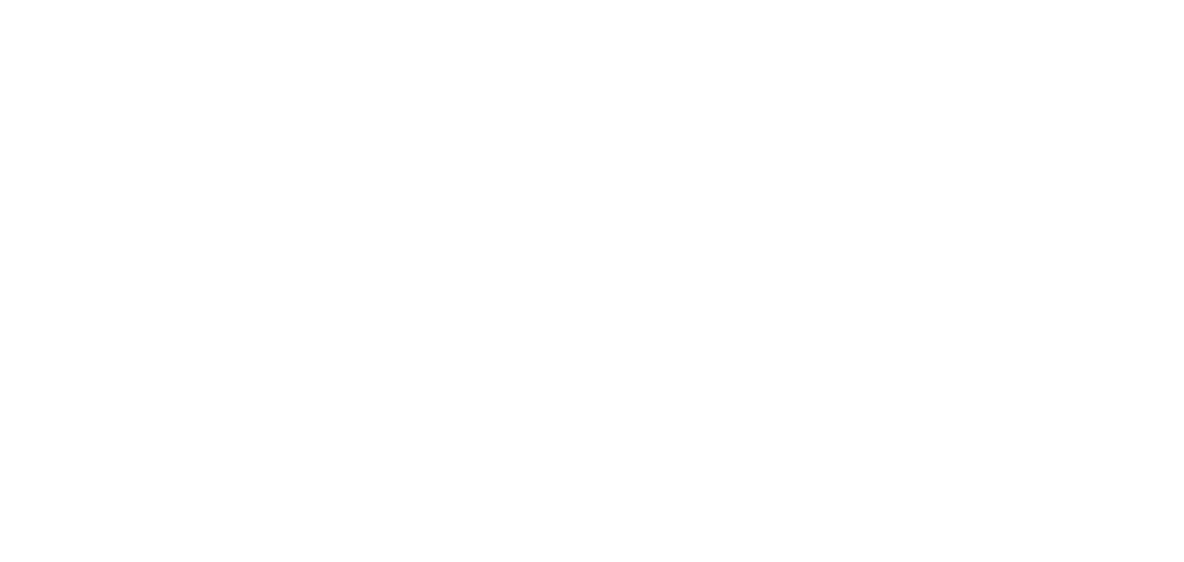 scroll, scrollTop: 0, scrollLeft: 0, axis: both 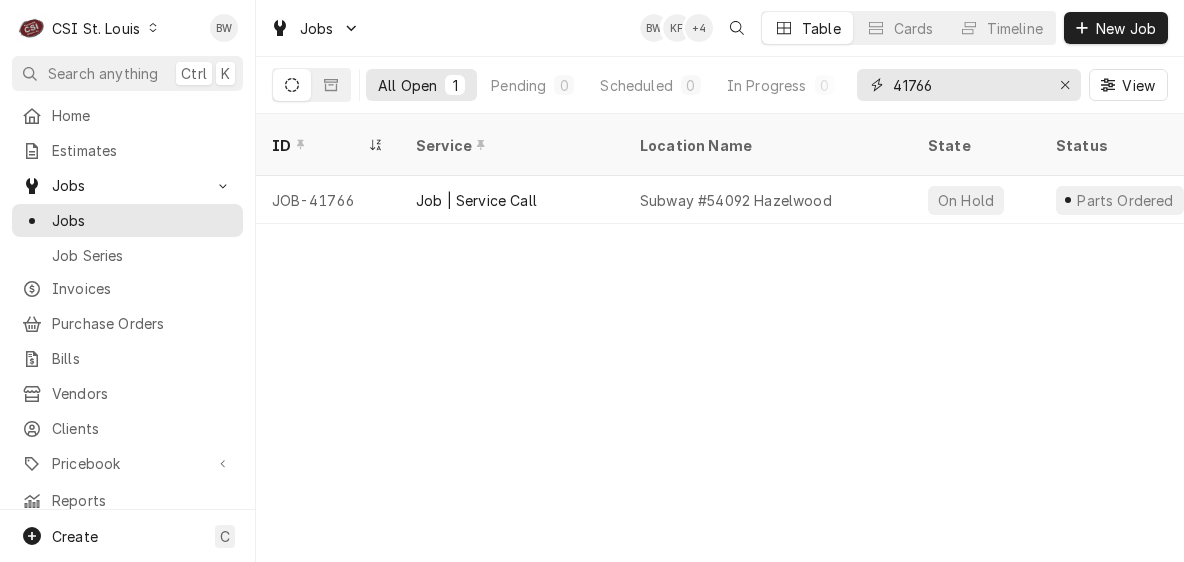drag, startPoint x: 938, startPoint y: 84, endPoint x: 875, endPoint y: 85, distance: 63.007935 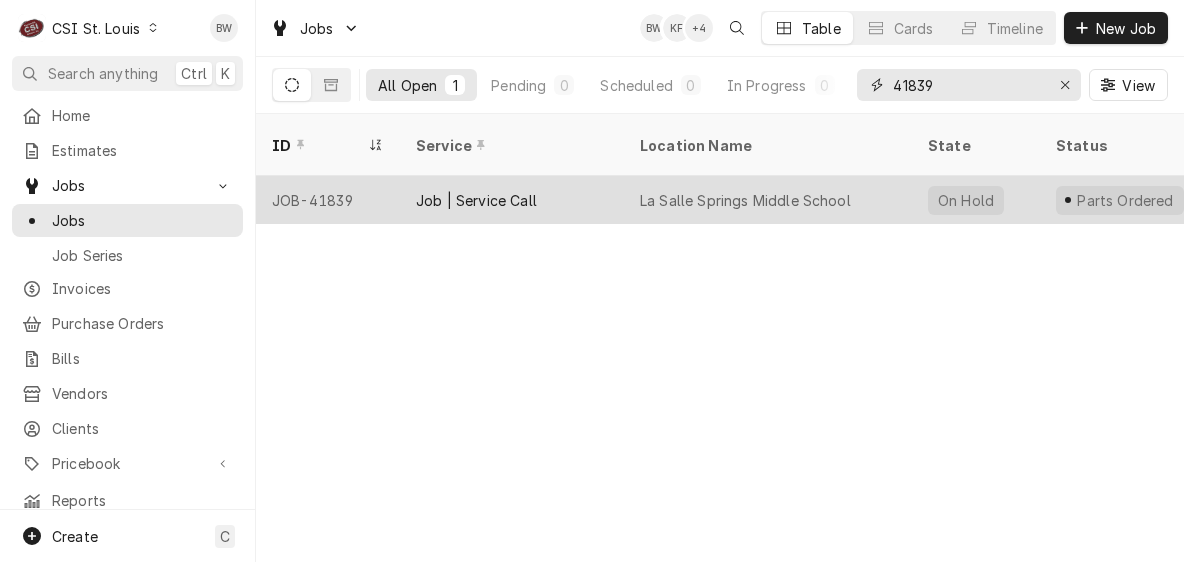type on "41839" 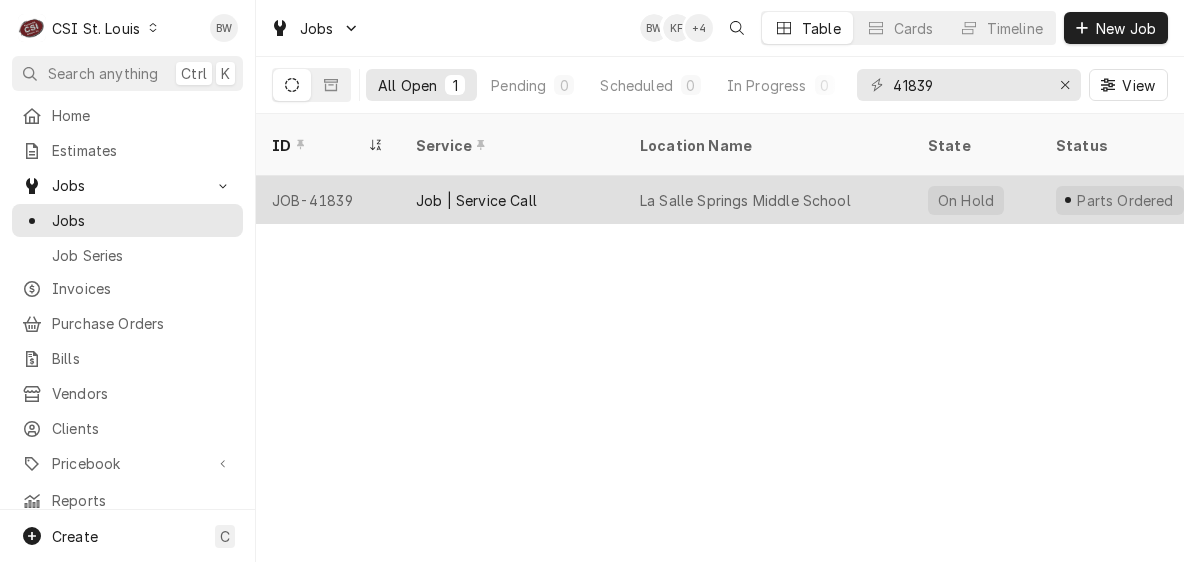 click on "JOB-41839" at bounding box center (328, 200) 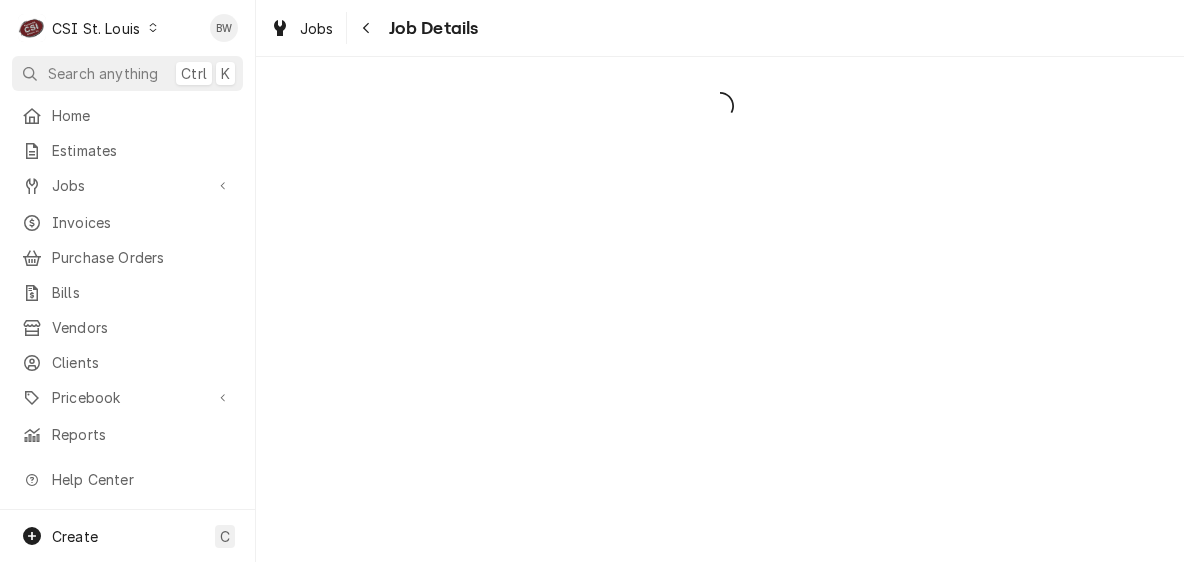 scroll, scrollTop: 0, scrollLeft: 0, axis: both 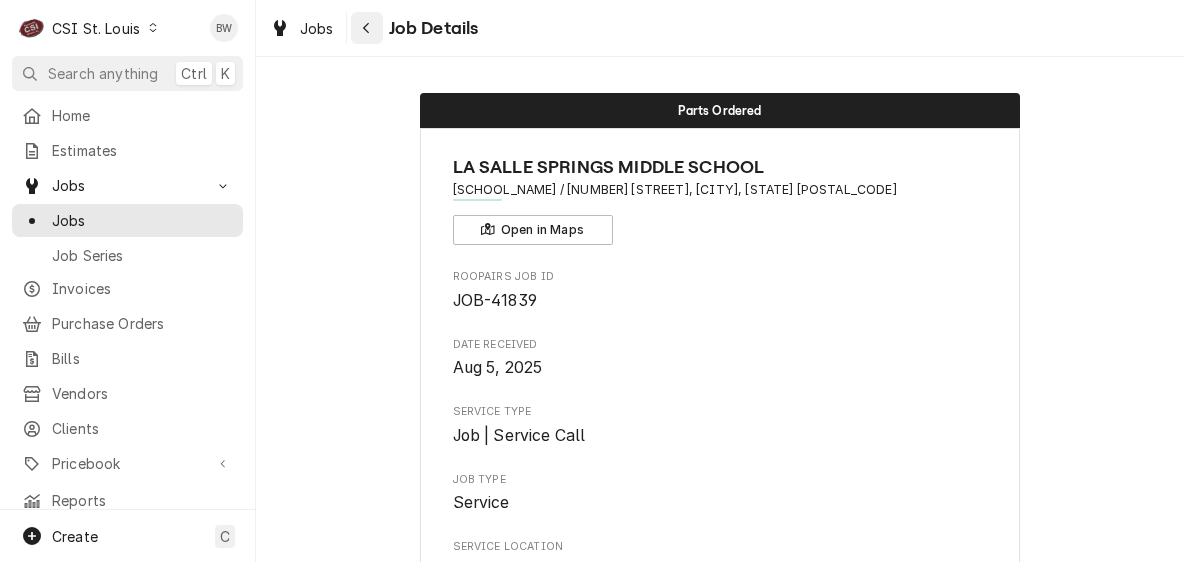 click 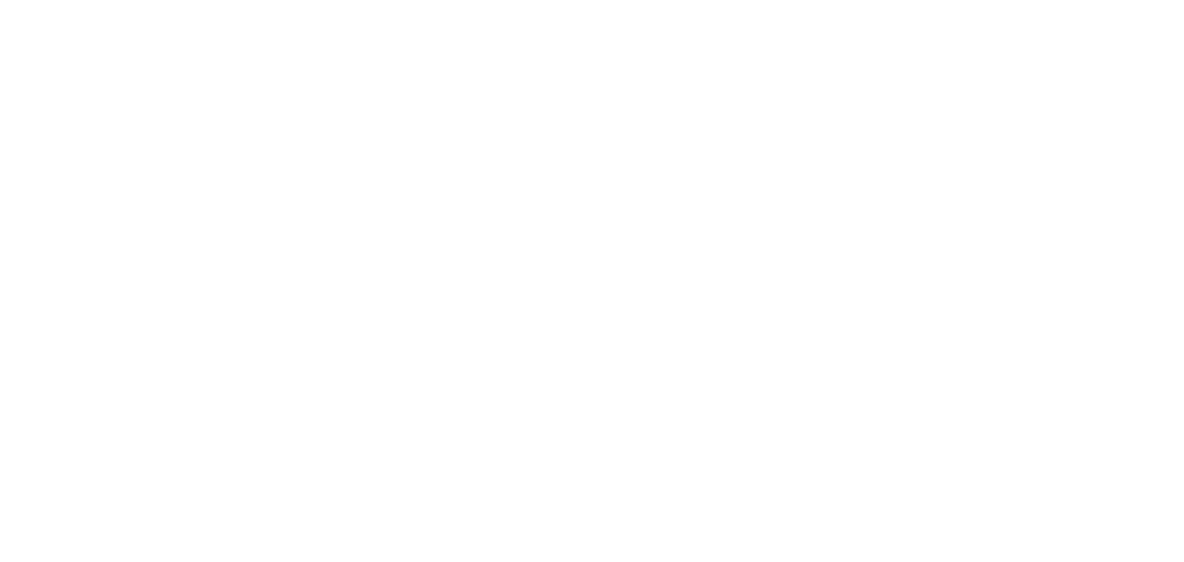scroll, scrollTop: 0, scrollLeft: 0, axis: both 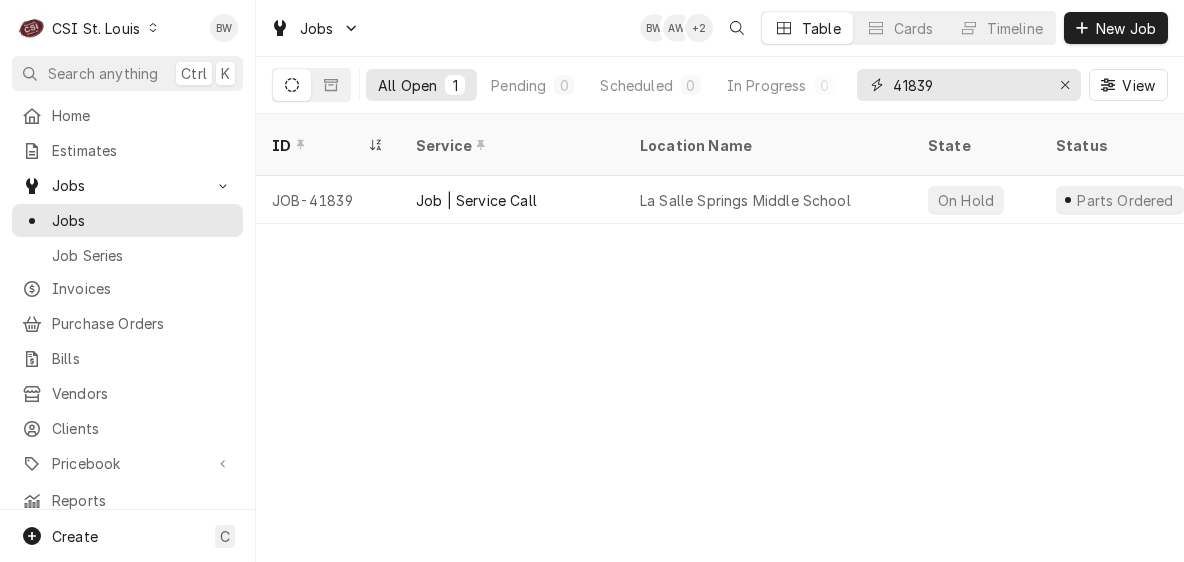 drag, startPoint x: 939, startPoint y: 80, endPoint x: 882, endPoint y: 93, distance: 58.463665 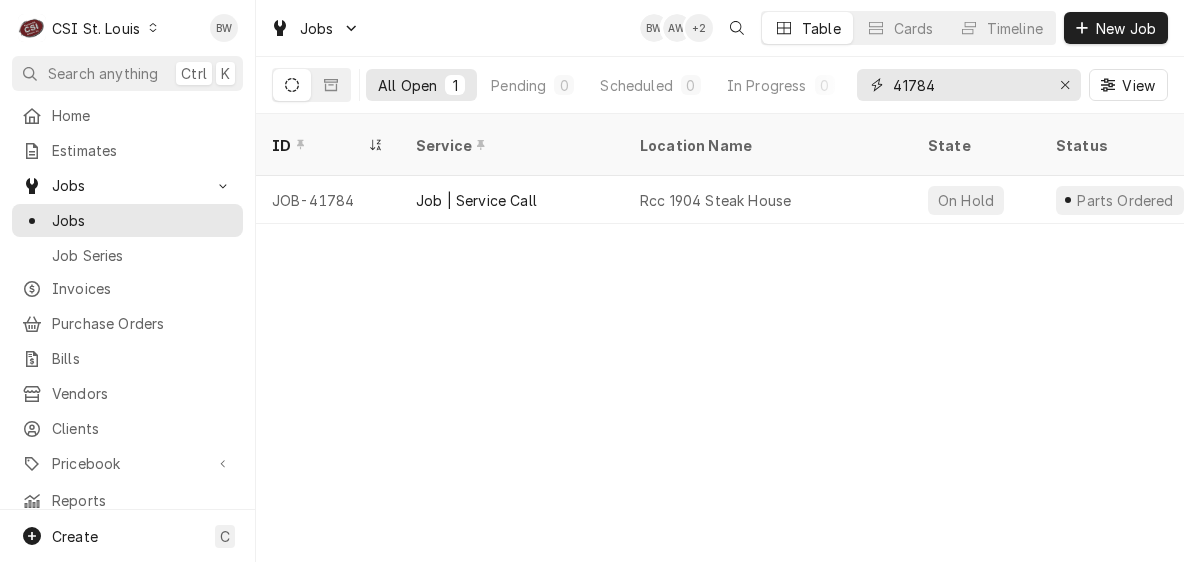 type on "41784" 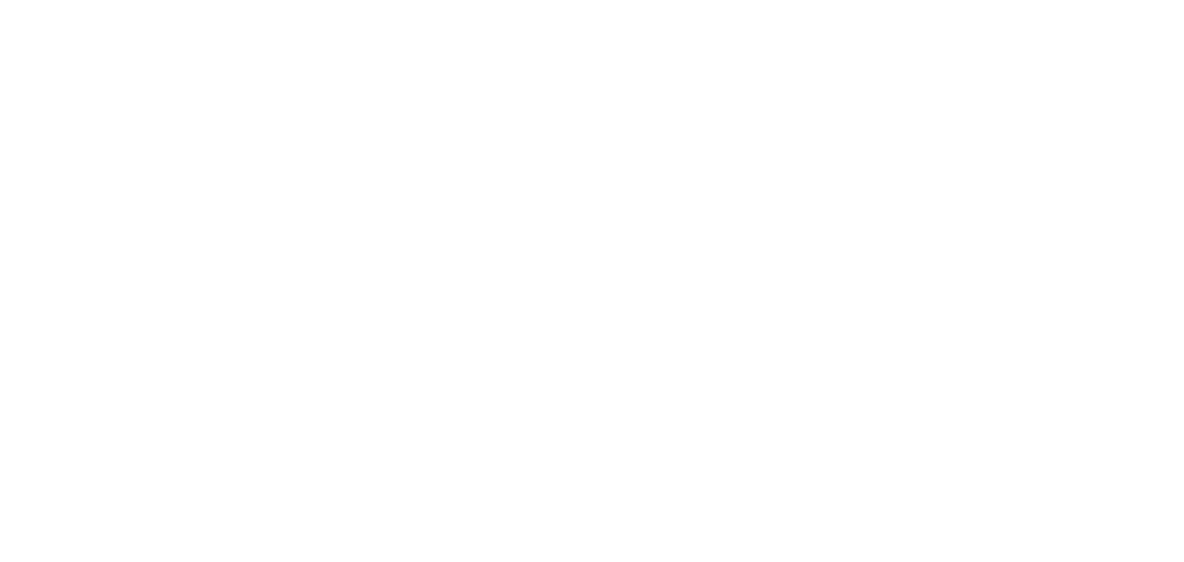 scroll, scrollTop: 0, scrollLeft: 0, axis: both 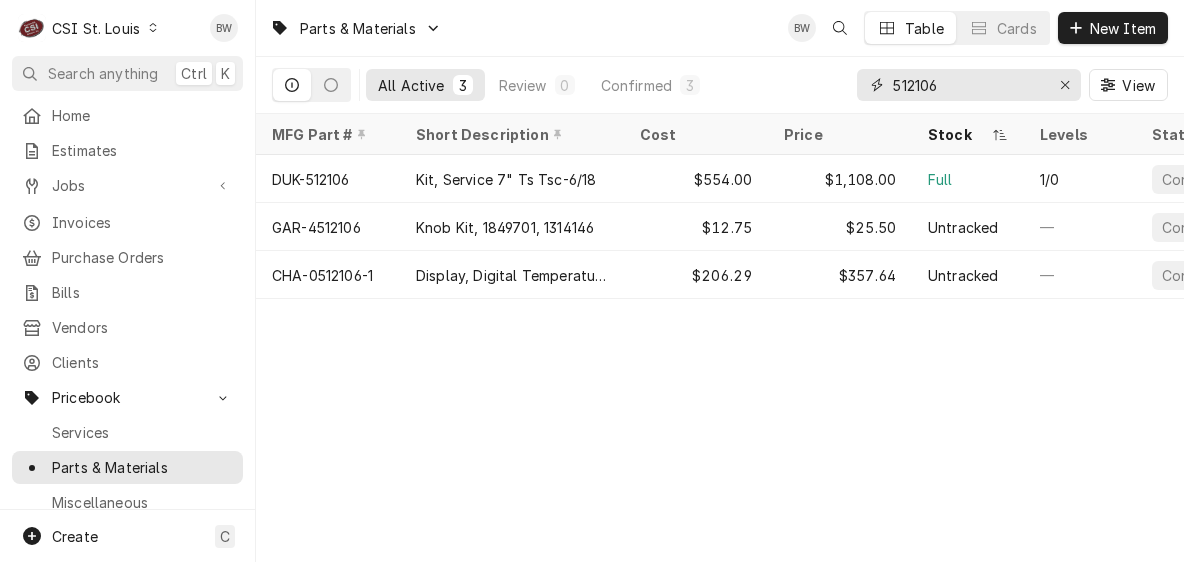 drag, startPoint x: 970, startPoint y: 91, endPoint x: 827, endPoint y: 77, distance: 143.68369 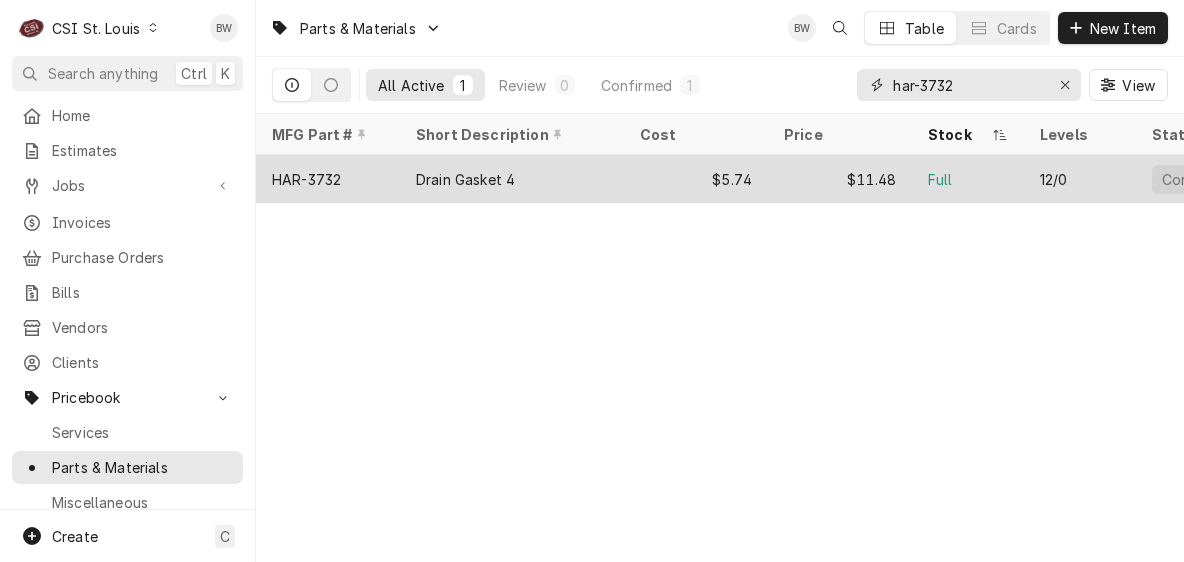 type on "har-3732" 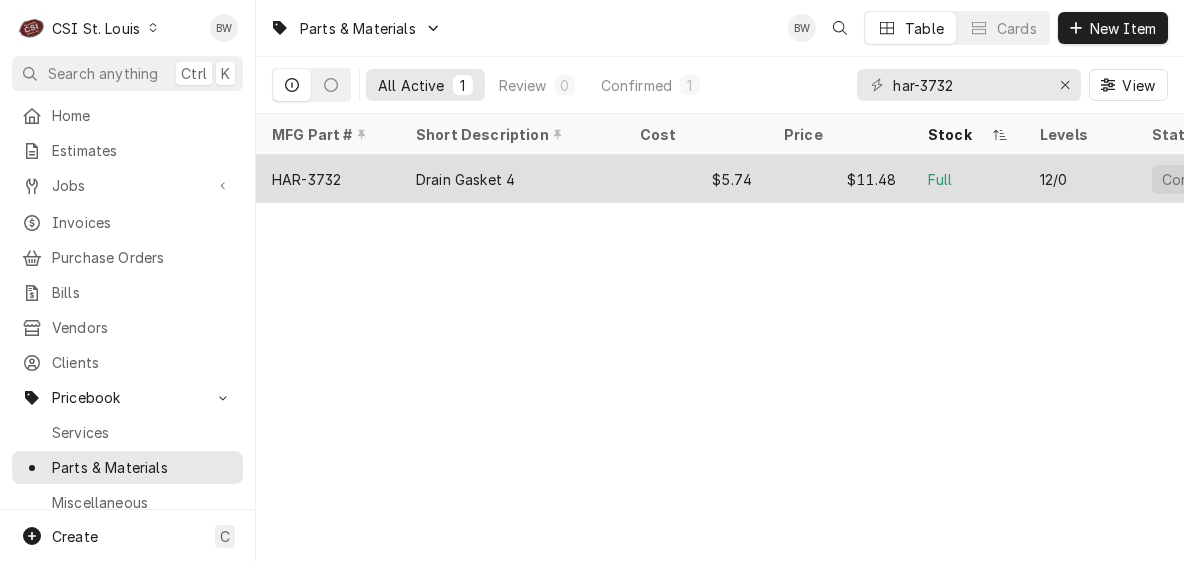 click on "HAR-3732" at bounding box center [328, 179] 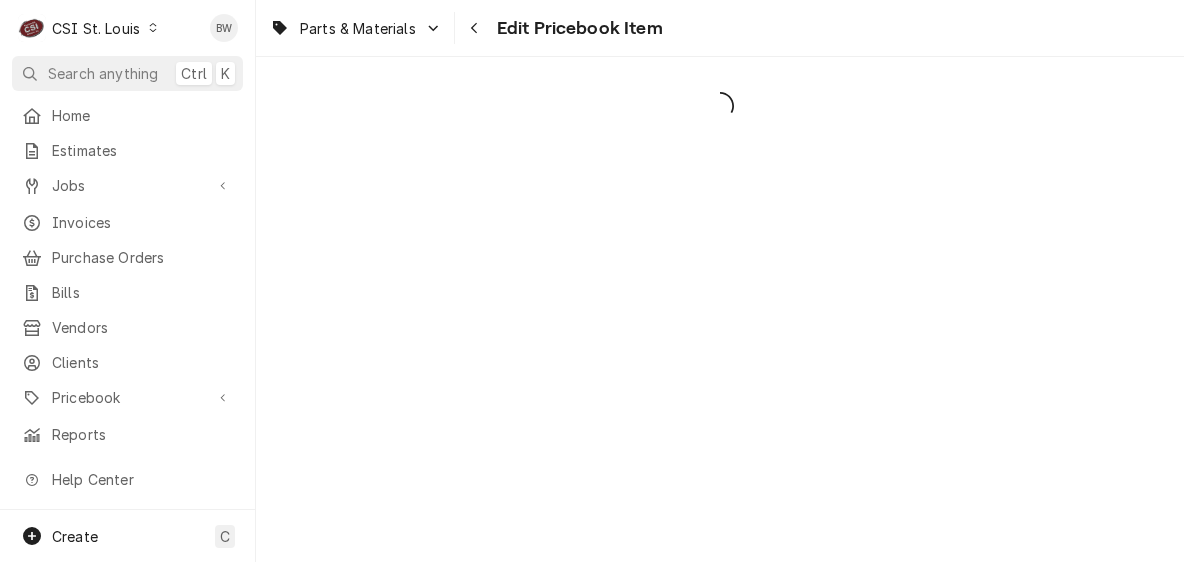 scroll, scrollTop: 0, scrollLeft: 0, axis: both 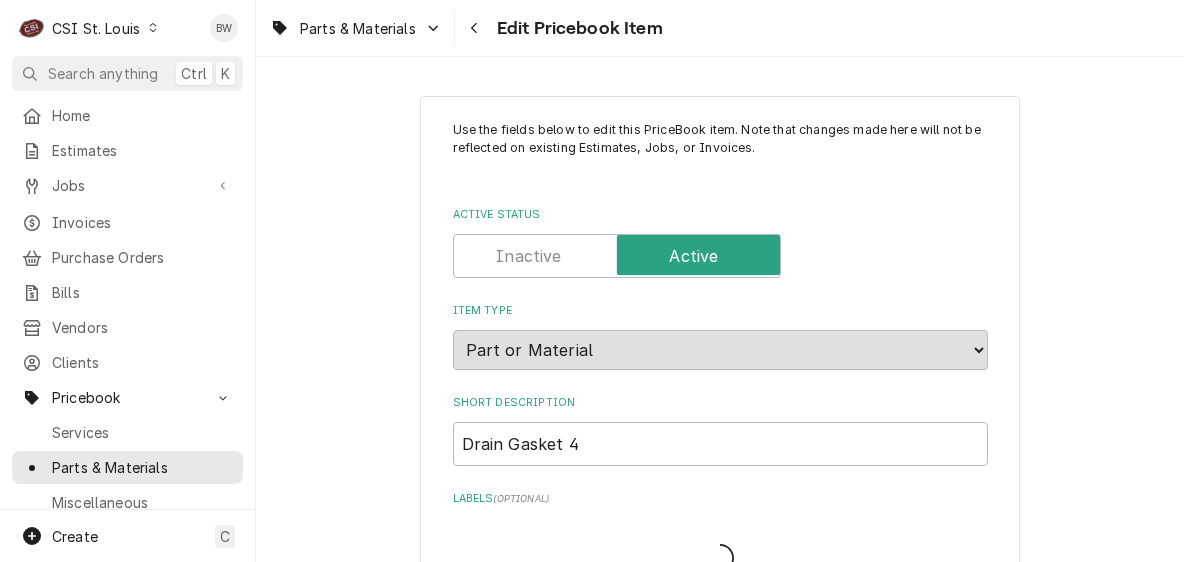 type on "x" 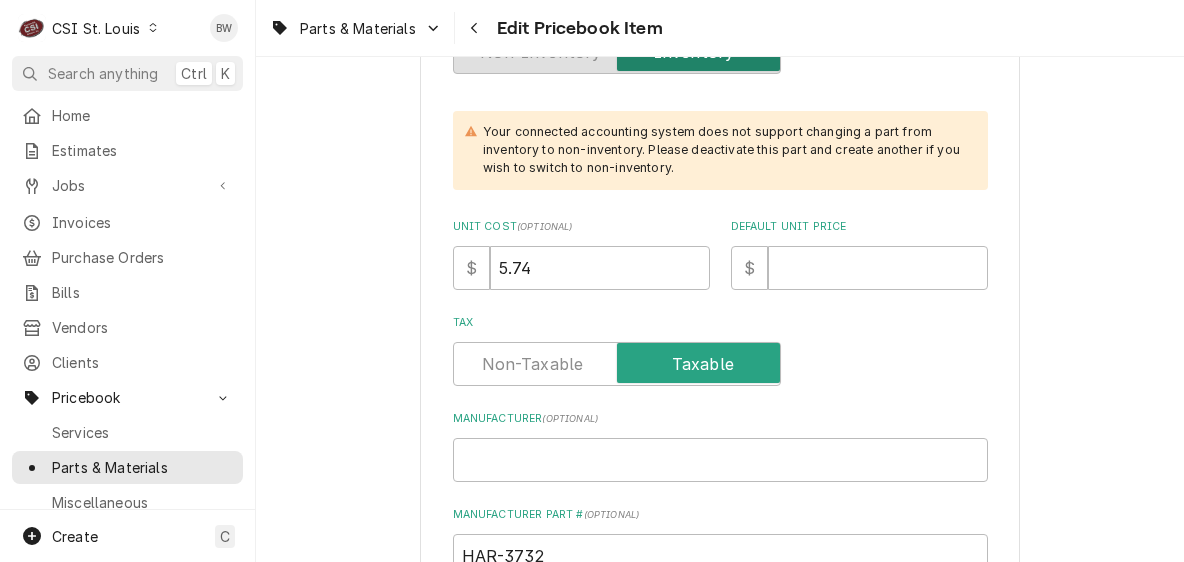 scroll, scrollTop: 500, scrollLeft: 0, axis: vertical 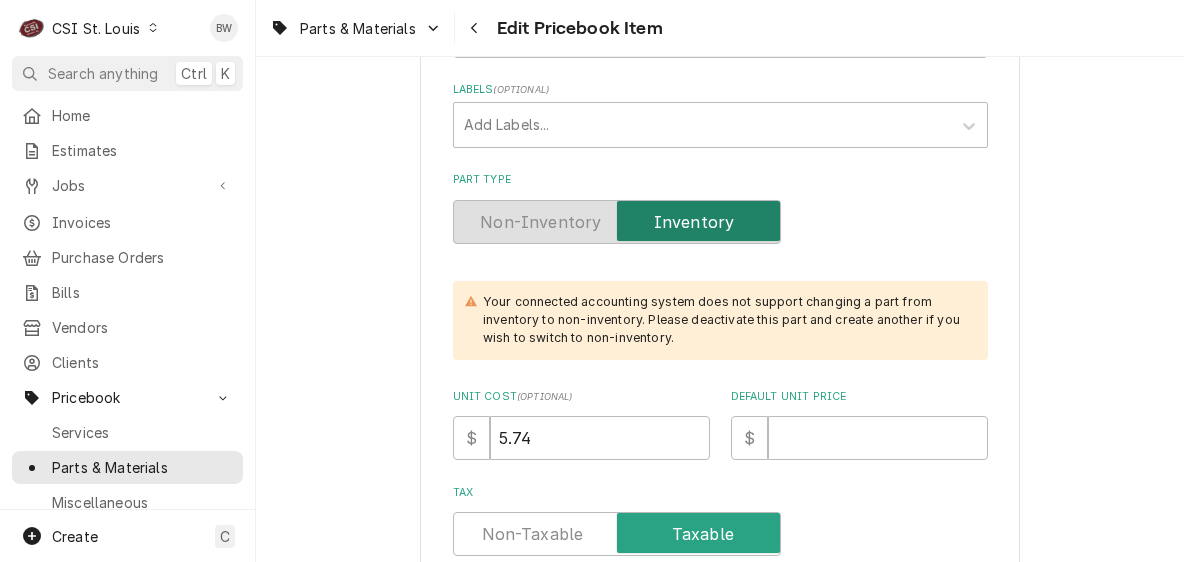 click on "Parts & Materials   Edit Pricebook Item" at bounding box center (720, 28) 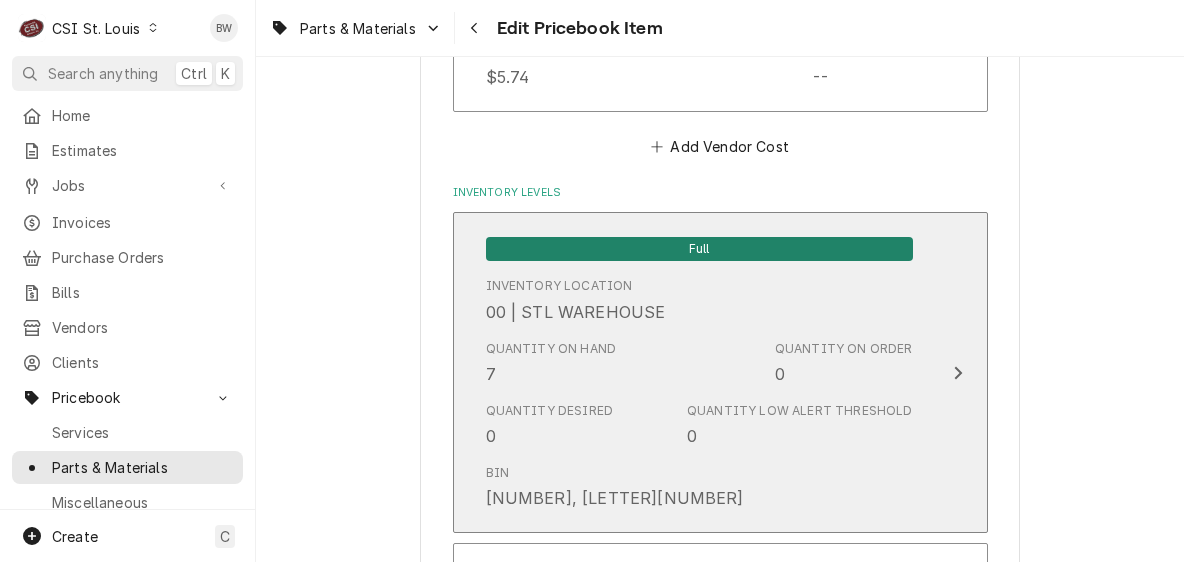 click on "Quantity on Hand [NUMBER]" at bounding box center [551, 363] 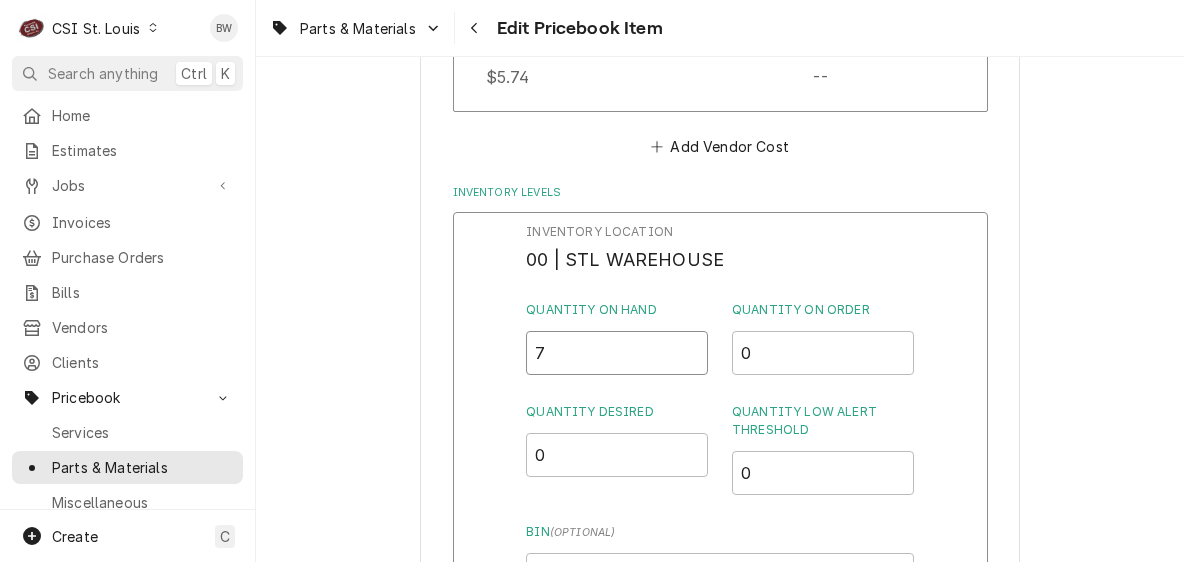 drag, startPoint x: 581, startPoint y: 353, endPoint x: 507, endPoint y: 349, distance: 74.10803 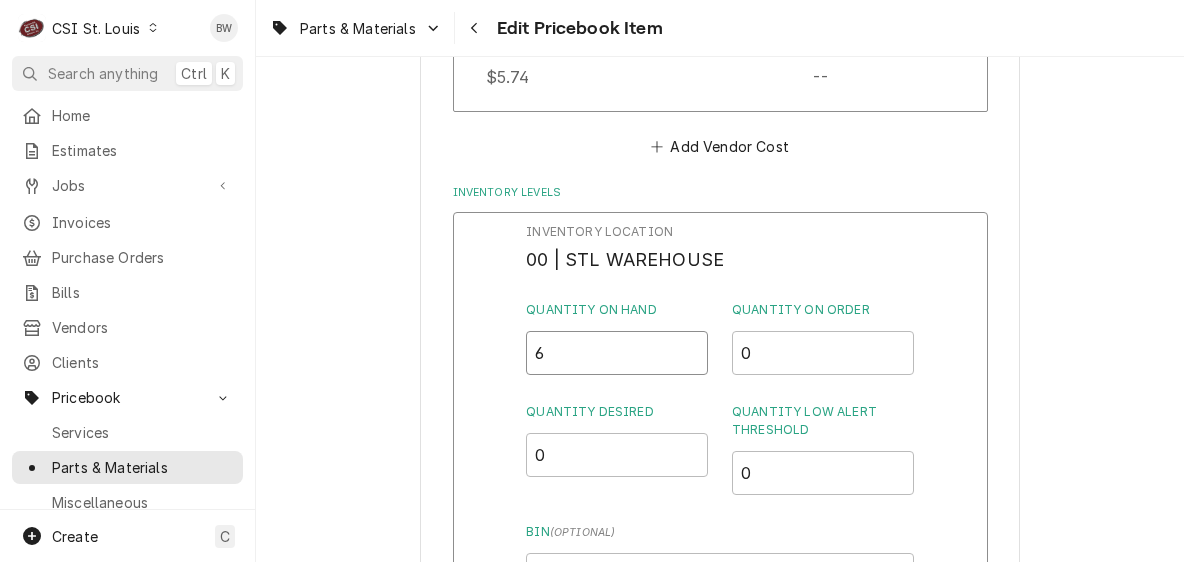 type on "6" 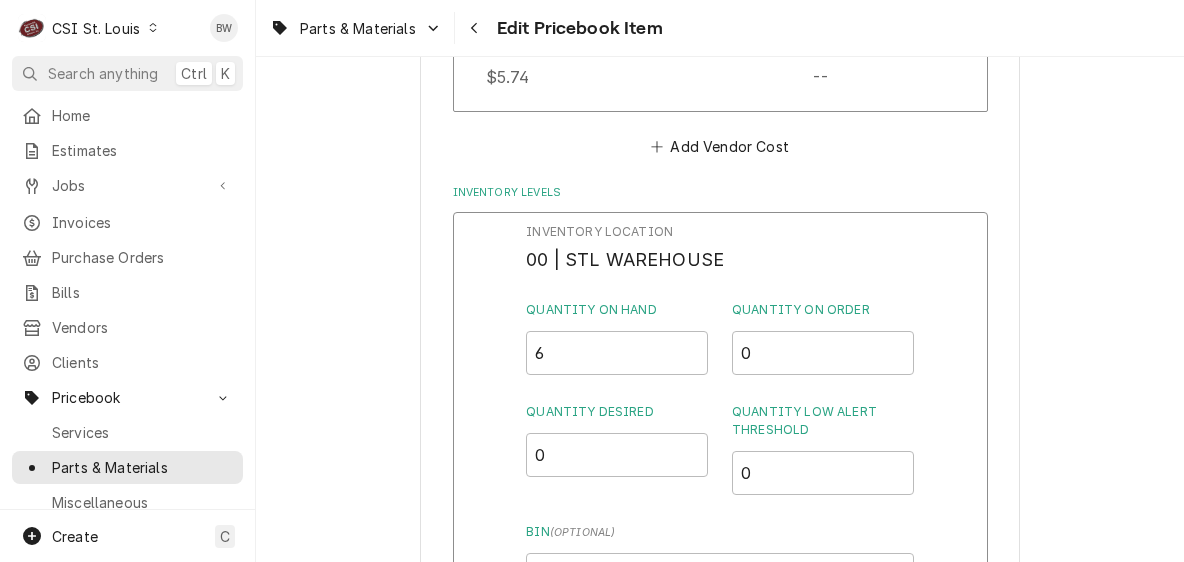 click on "Inventory Location [NUMBER] | [CITY] WAREHOUSE Quantity on Hand [NUMBER] Quantity on Order [NUMBER] Quantity Desired [NUMBER] Quantity Low Alert Threshold [NUMBER] Bin  ( optional ) [NUMBER], [LETTER][NUMBER]" at bounding box center [719, 410] 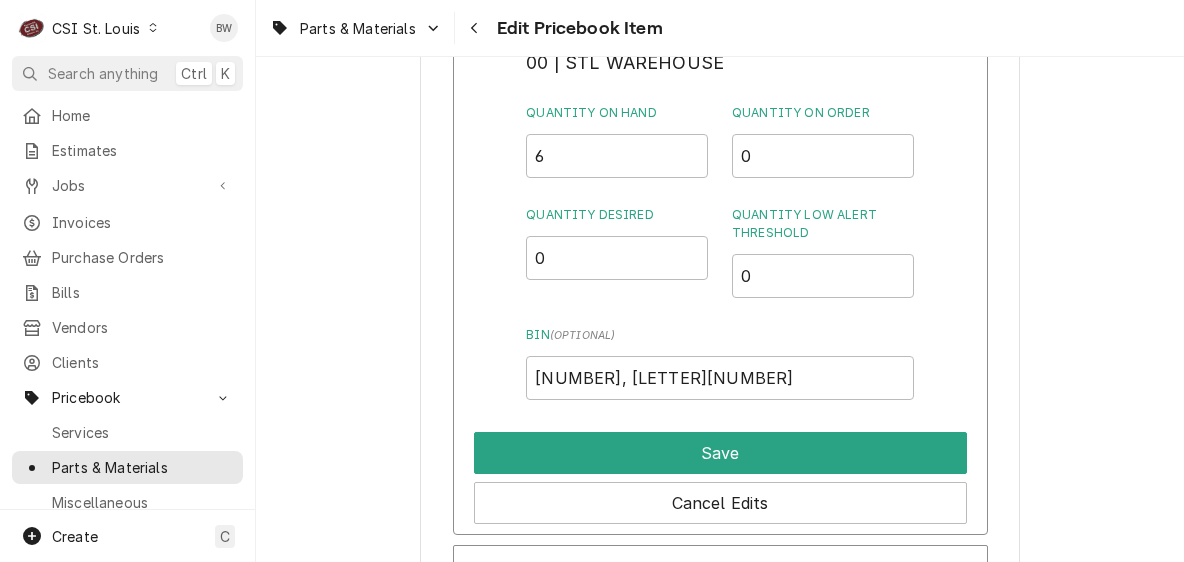 scroll, scrollTop: 1827, scrollLeft: 0, axis: vertical 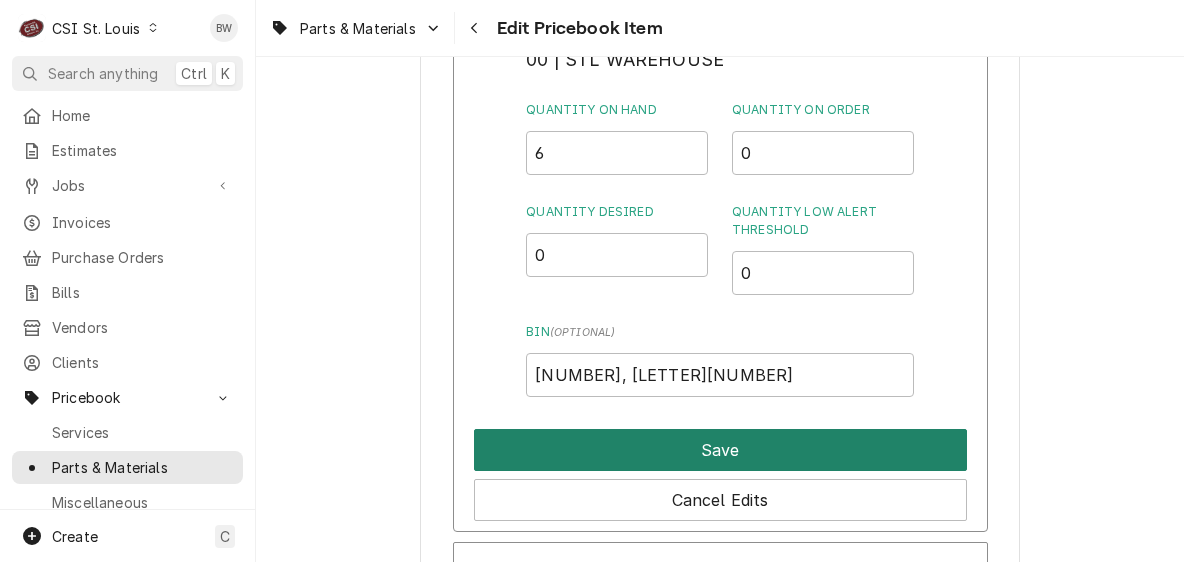 click on "Save" at bounding box center [720, 450] 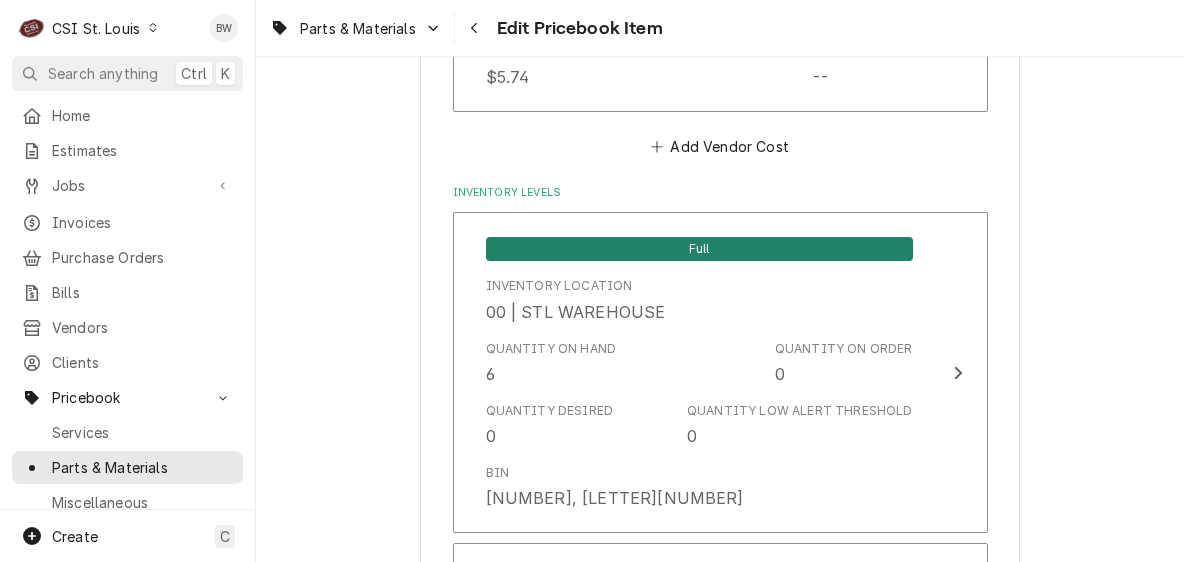 scroll, scrollTop: 4276, scrollLeft: 0, axis: vertical 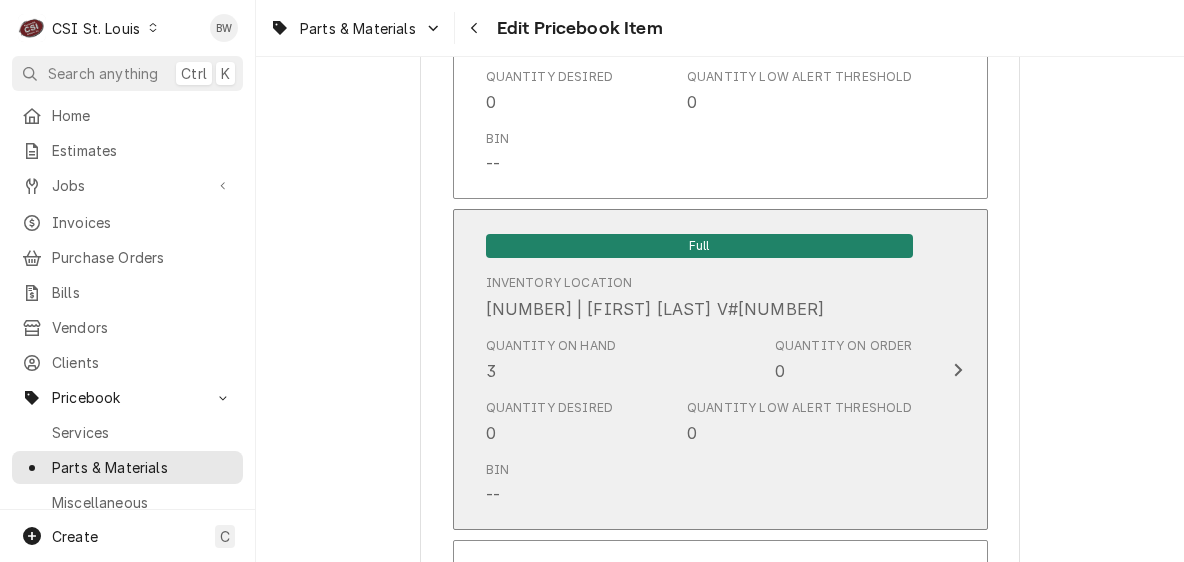 click on "Quantity on Hand [NUMBER]" at bounding box center [551, 360] 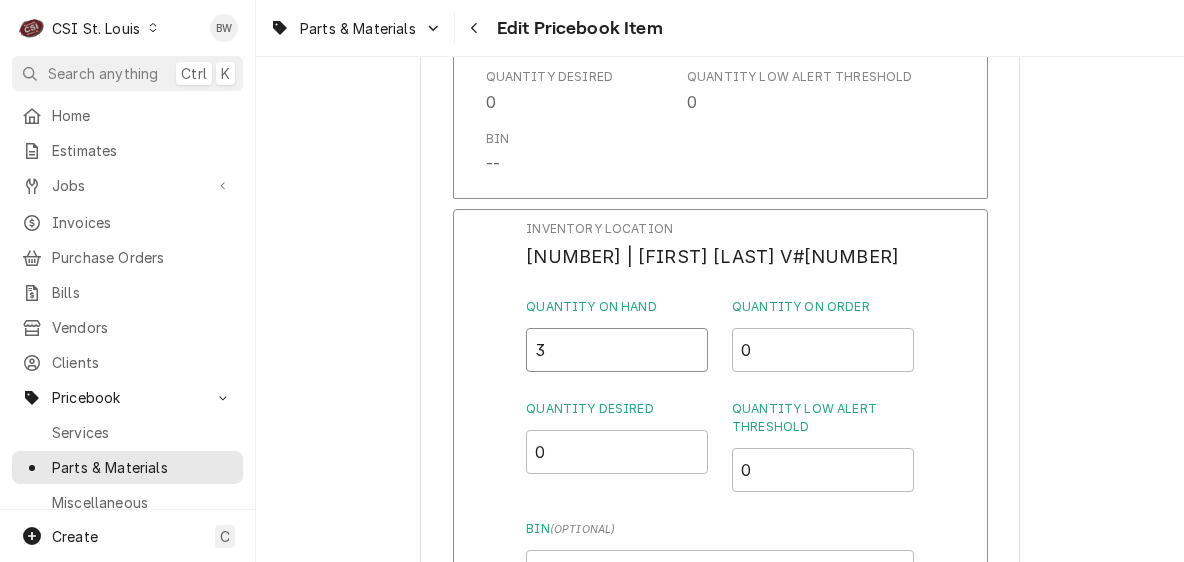 drag, startPoint x: 566, startPoint y: 349, endPoint x: 518, endPoint y: 351, distance: 48.04165 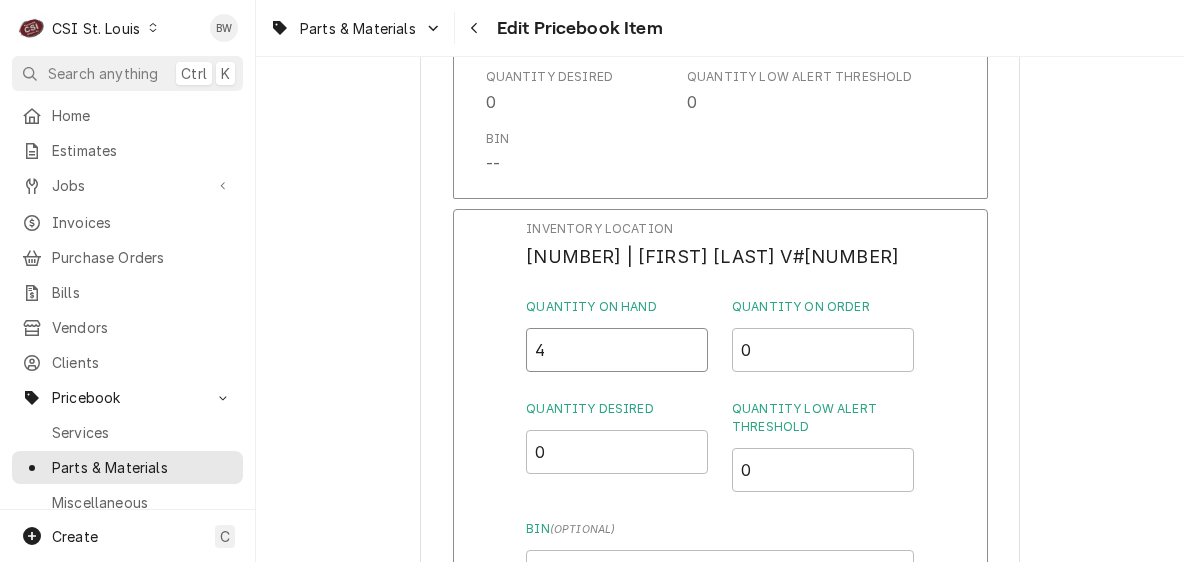 type on "4" 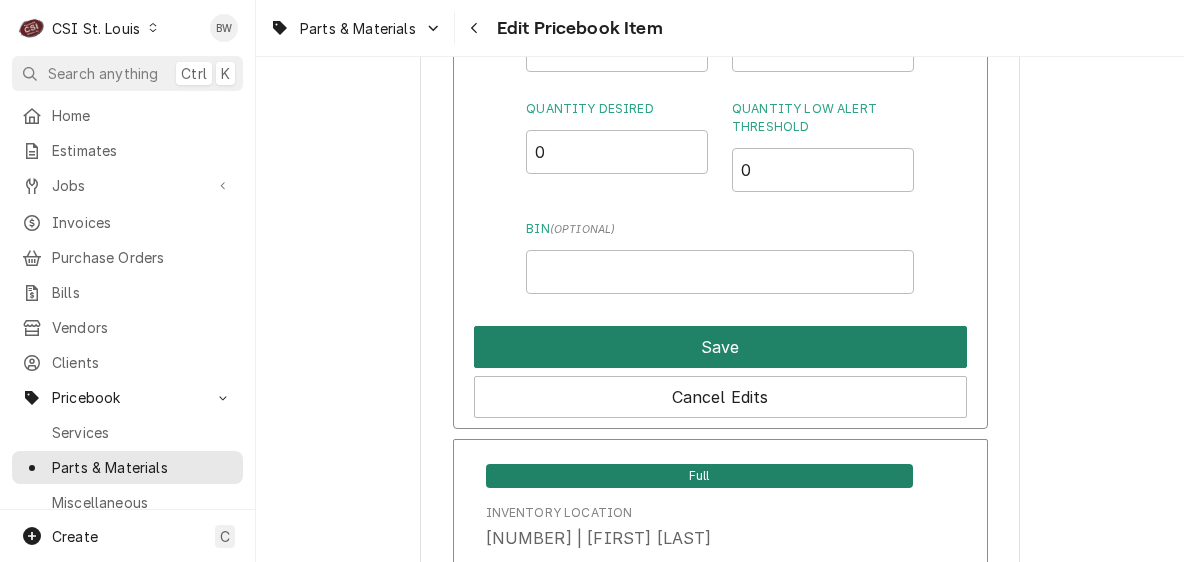 click on "Save" at bounding box center (720, 347) 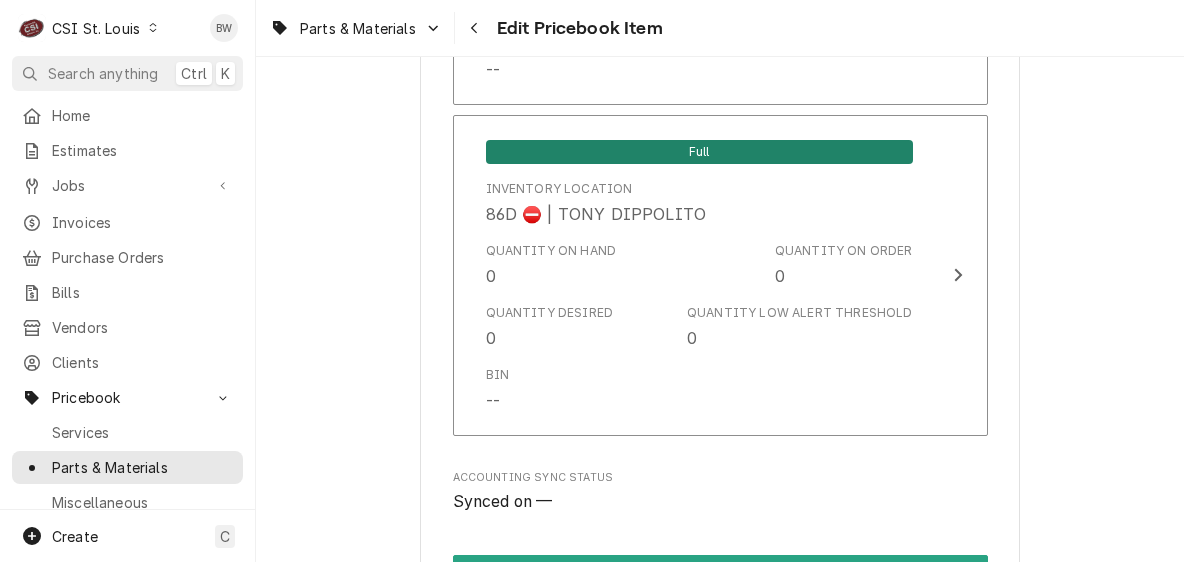 scroll, scrollTop: 17267, scrollLeft: 0, axis: vertical 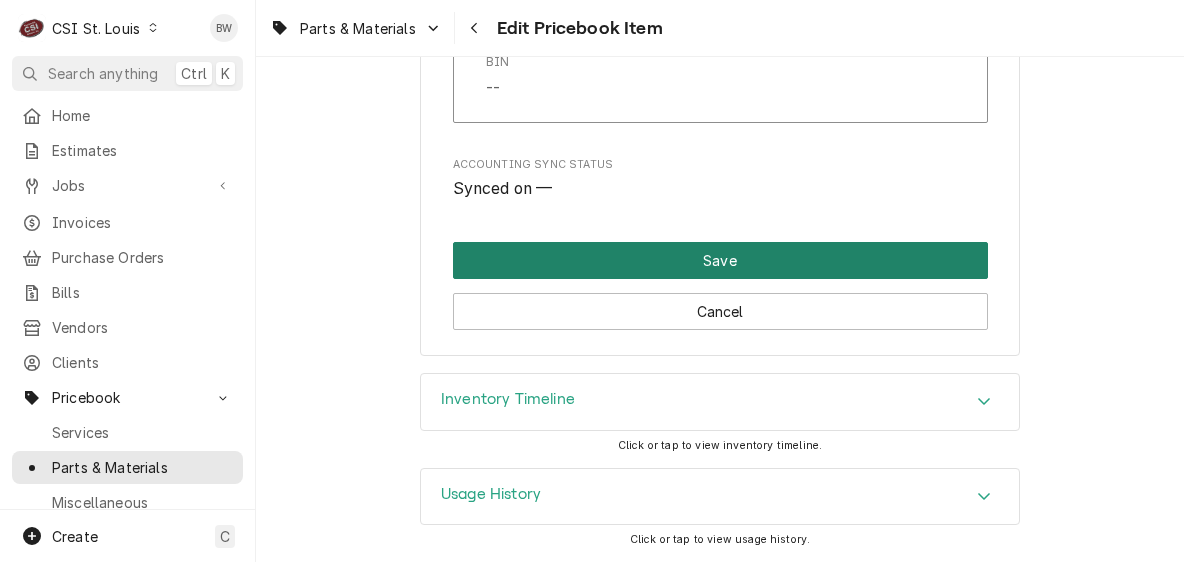 click on "Save" at bounding box center [720, 260] 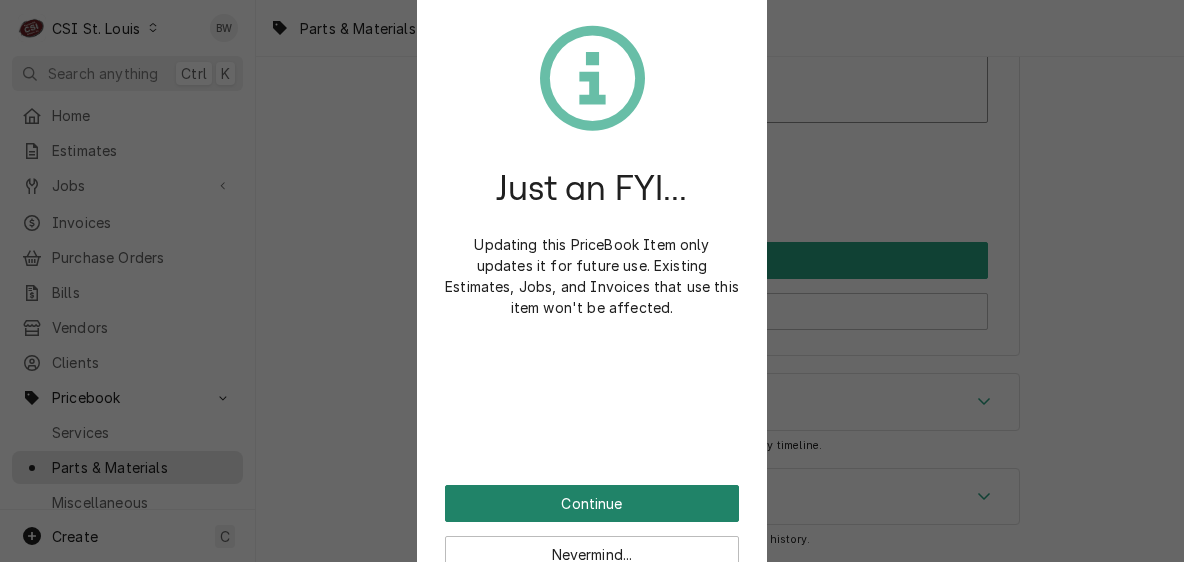click on "Continue" at bounding box center (592, 503) 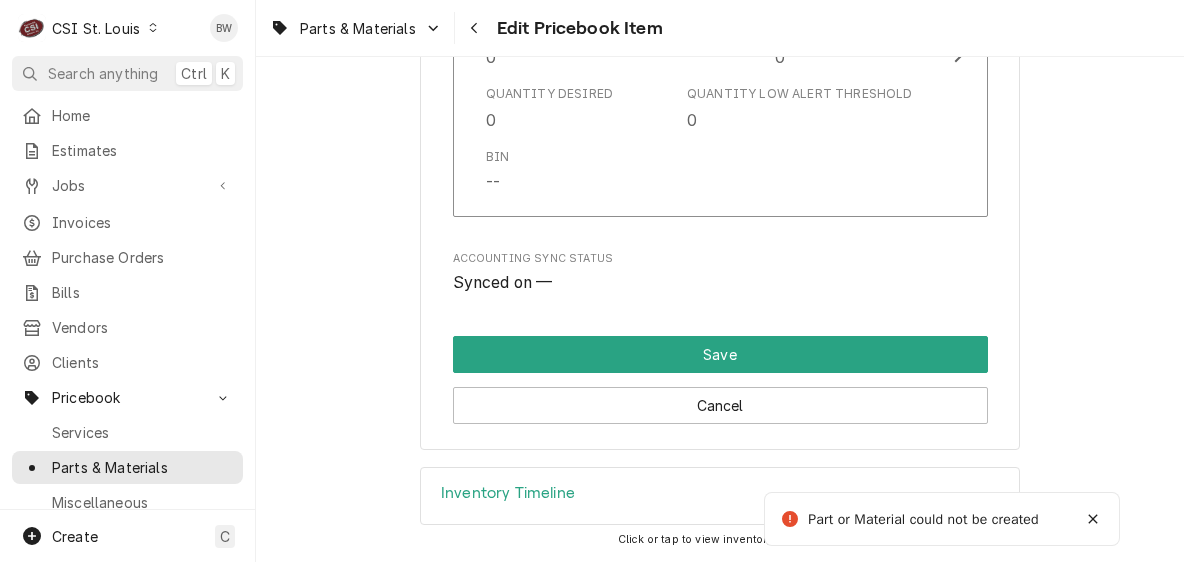 scroll, scrollTop: 1497, scrollLeft: 0, axis: vertical 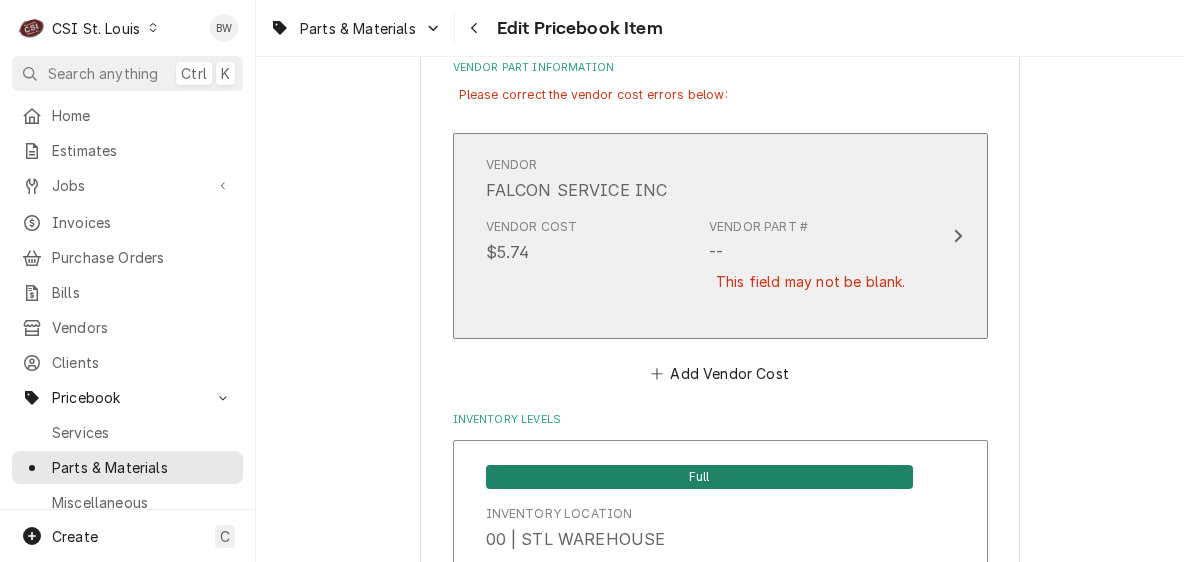 drag, startPoint x: 632, startPoint y: 309, endPoint x: 589, endPoint y: 290, distance: 47.010635 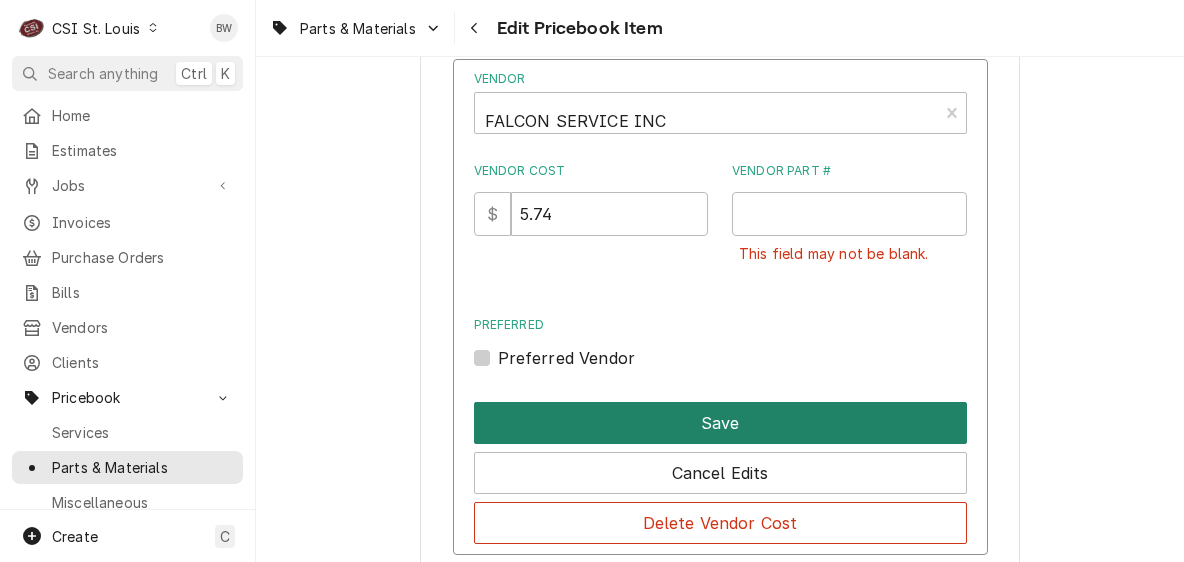 scroll, scrollTop: 1598, scrollLeft: 0, axis: vertical 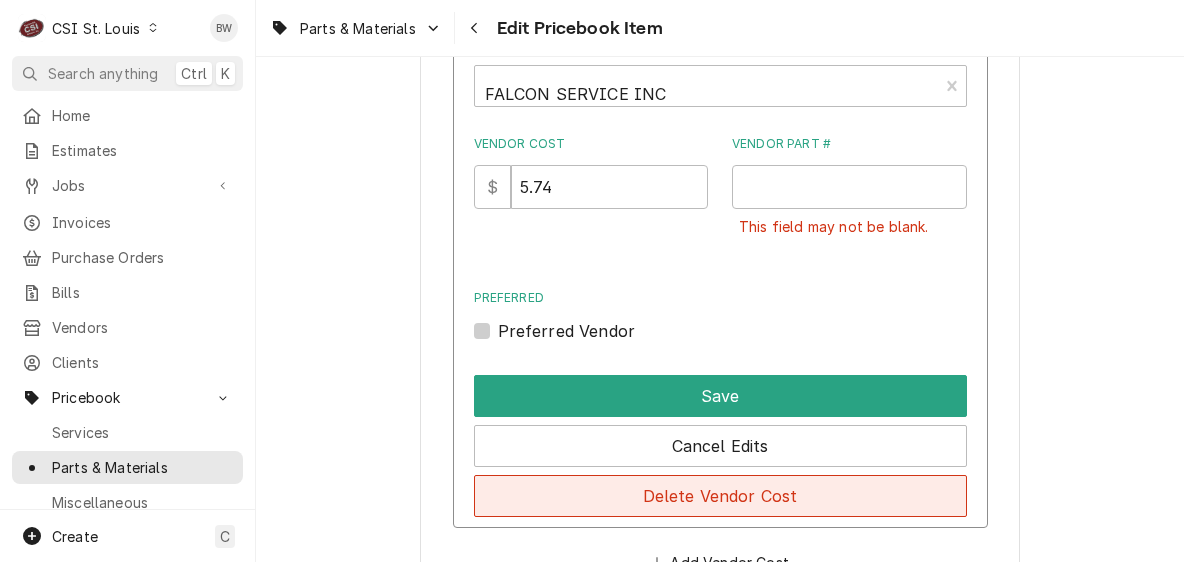 click on "Delete Vendor Cost" at bounding box center (720, 496) 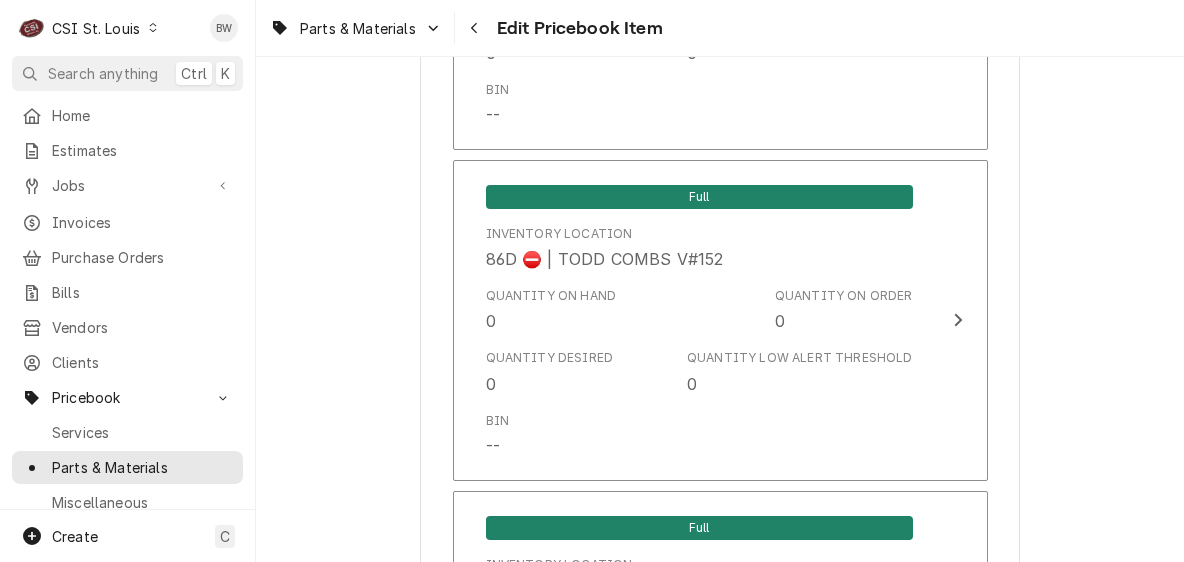 scroll, scrollTop: 17147, scrollLeft: 0, axis: vertical 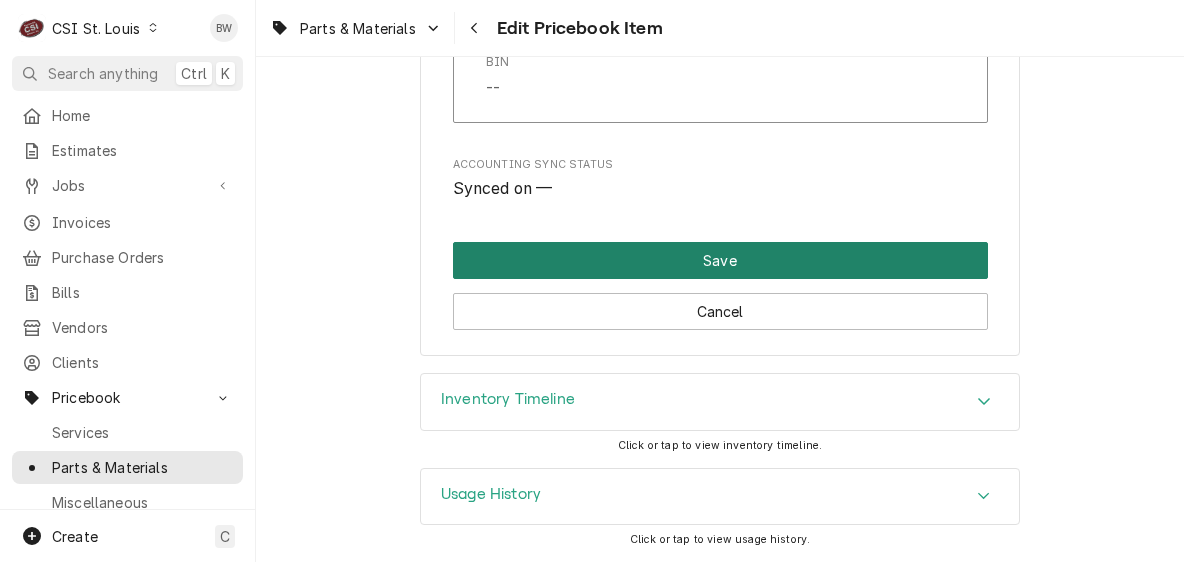 click on "Save" at bounding box center [720, 260] 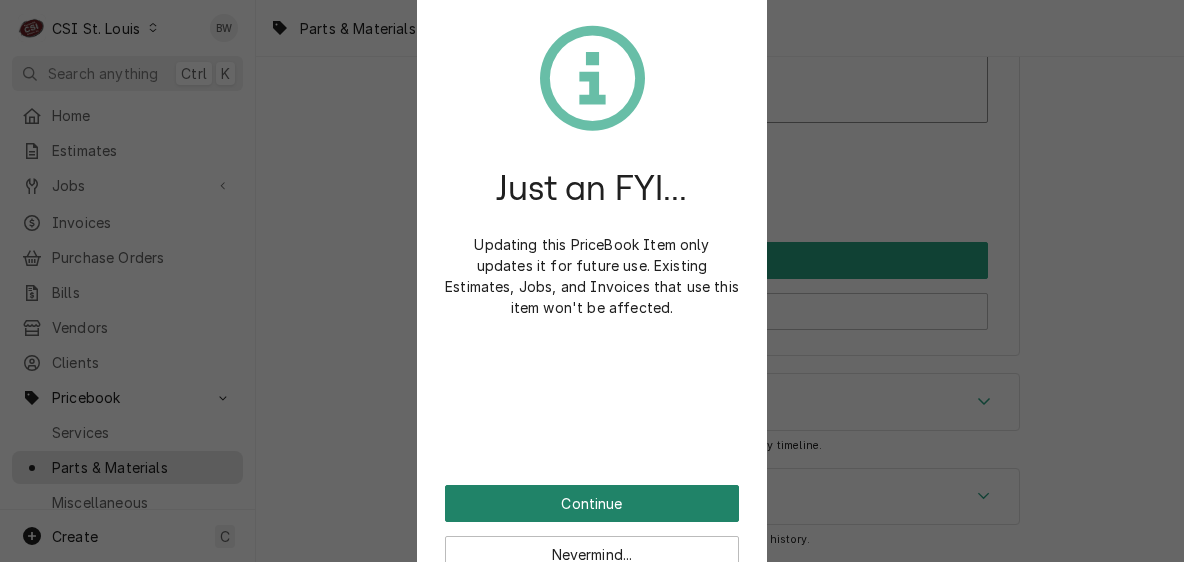 click on "Continue" at bounding box center (592, 503) 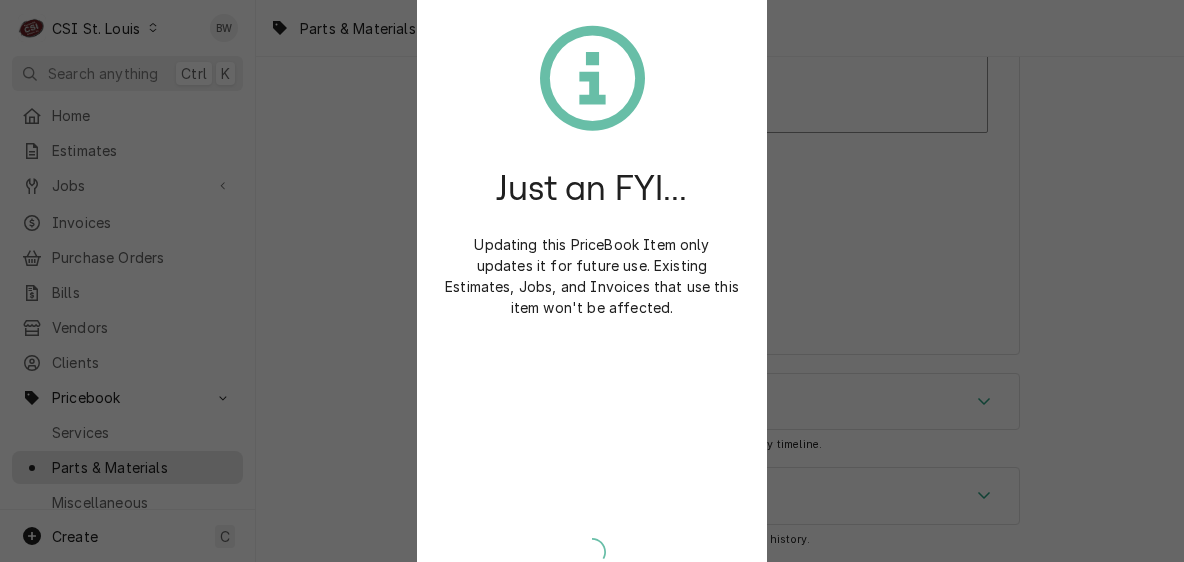 scroll, scrollTop: 17090, scrollLeft: 0, axis: vertical 